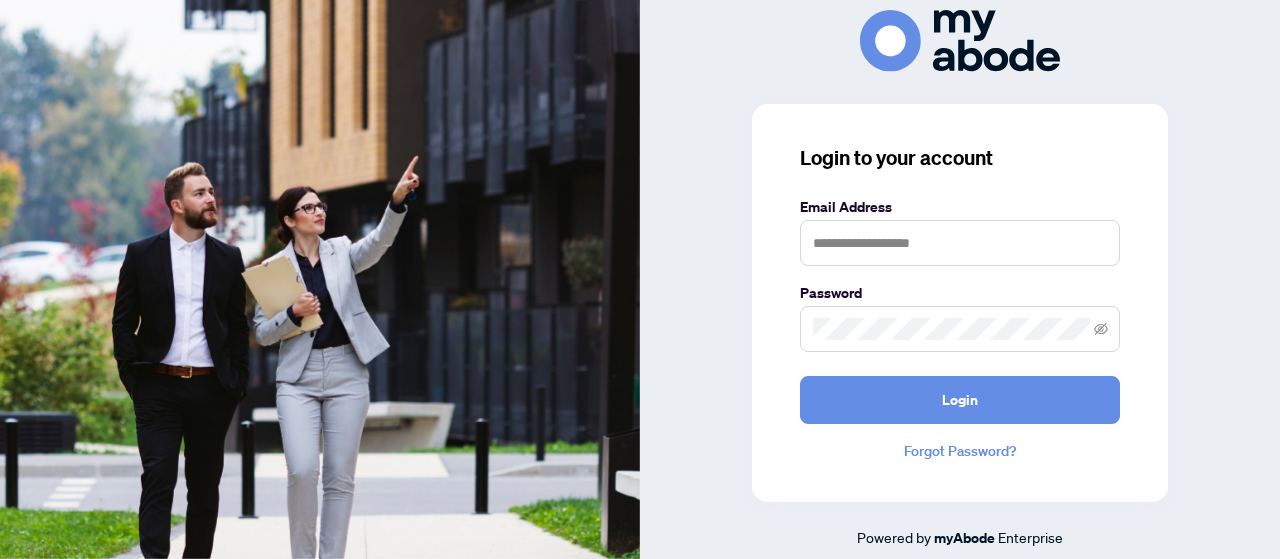 scroll, scrollTop: 0, scrollLeft: 0, axis: both 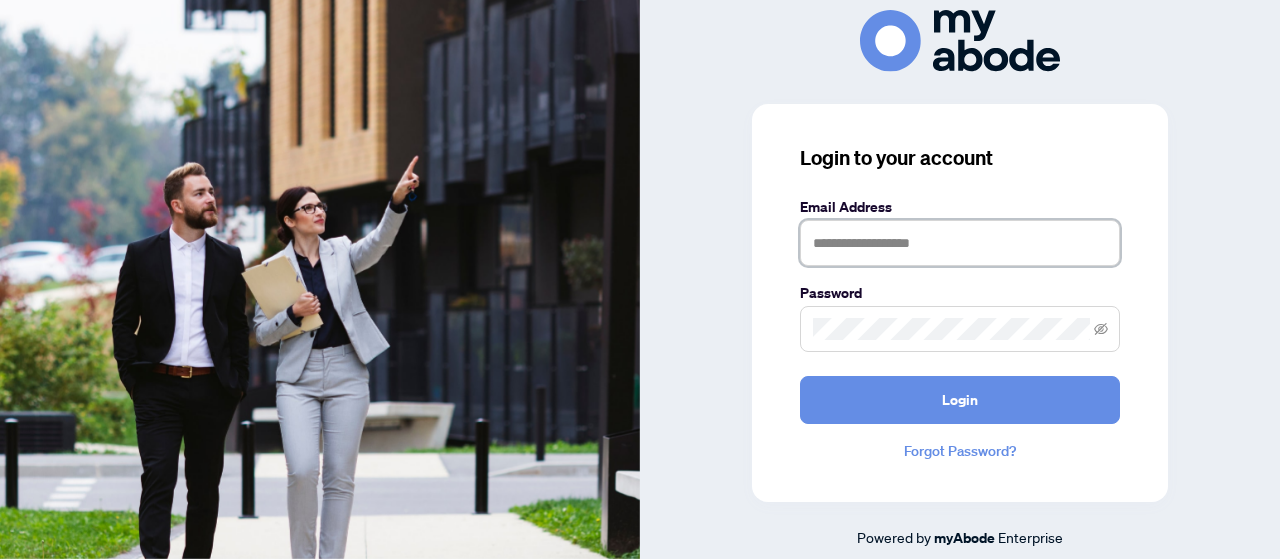click at bounding box center [960, 243] 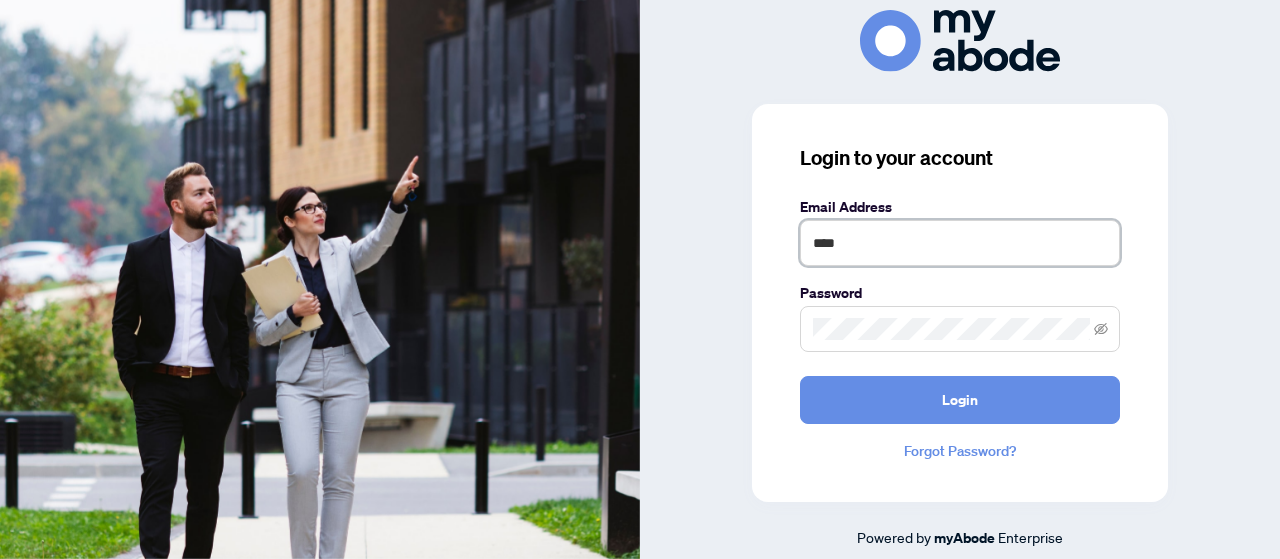 type on "**********" 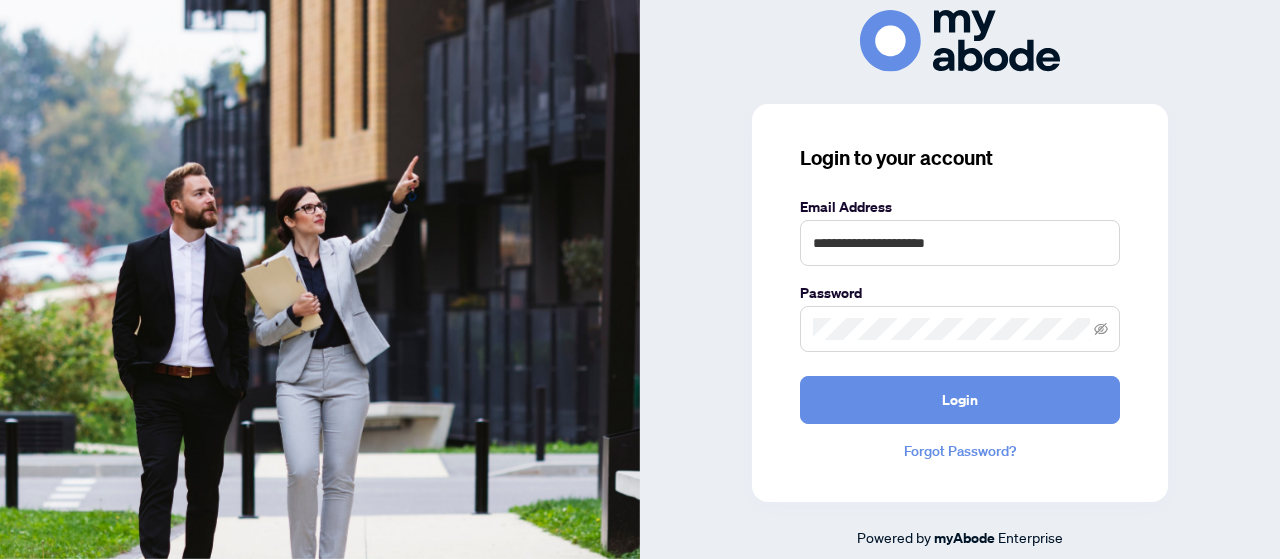 click at bounding box center (960, 329) 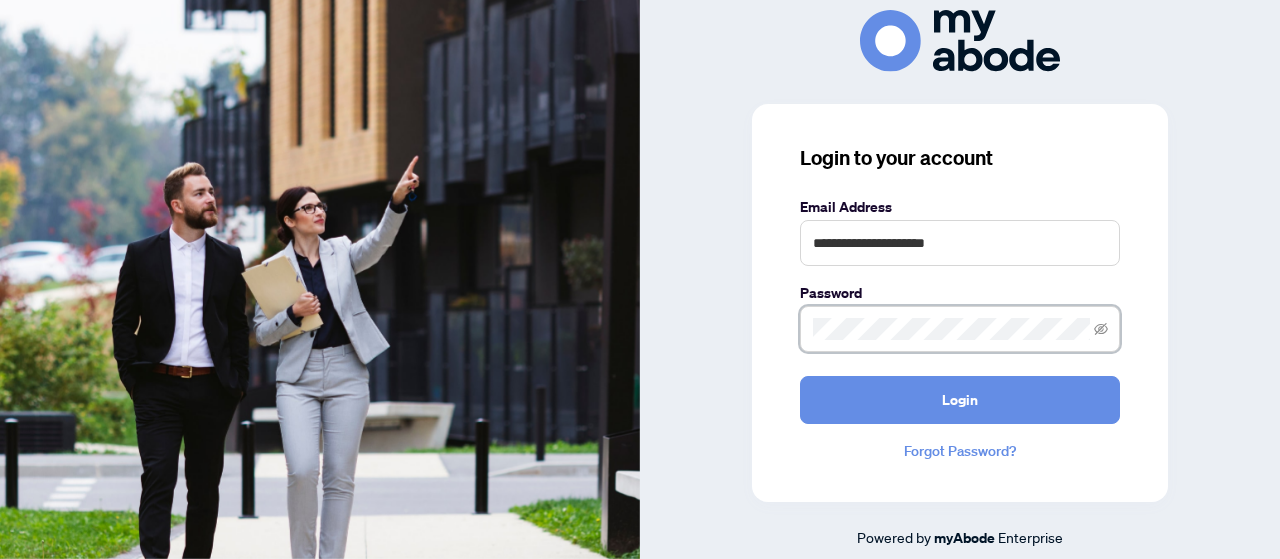 click on "Login" at bounding box center [960, 400] 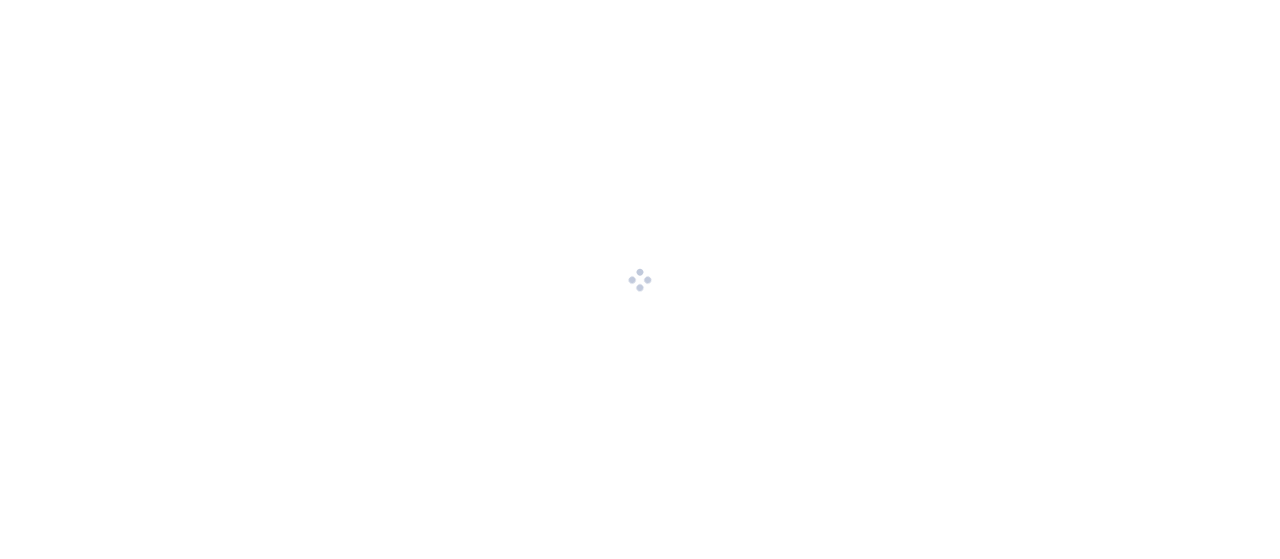 scroll, scrollTop: 0, scrollLeft: 0, axis: both 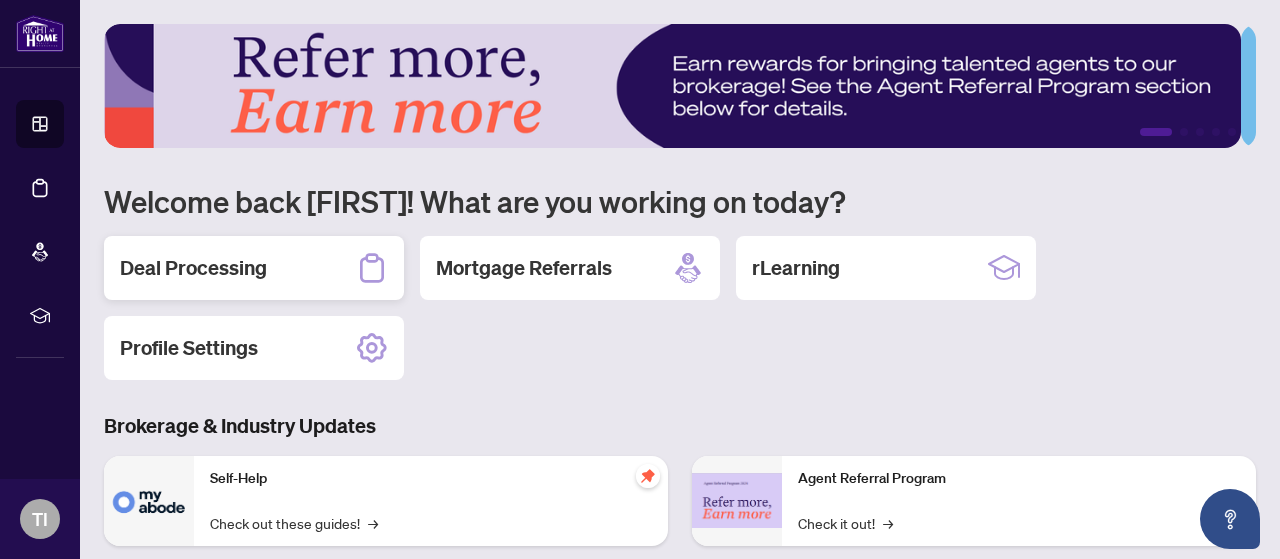 click on "Deal Processing" at bounding box center [254, 268] 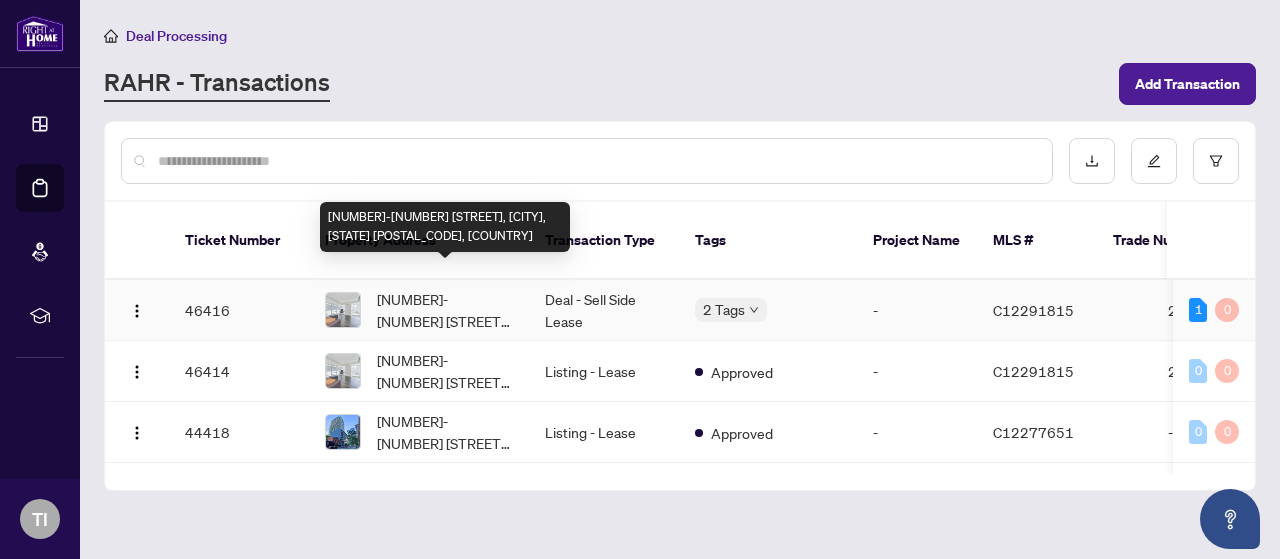 click on "[NUMBER]-[NUMBER] [STREET], [CITY], [STATE] [POSTAL_CODE], [COUNTRY]" at bounding box center [445, 310] 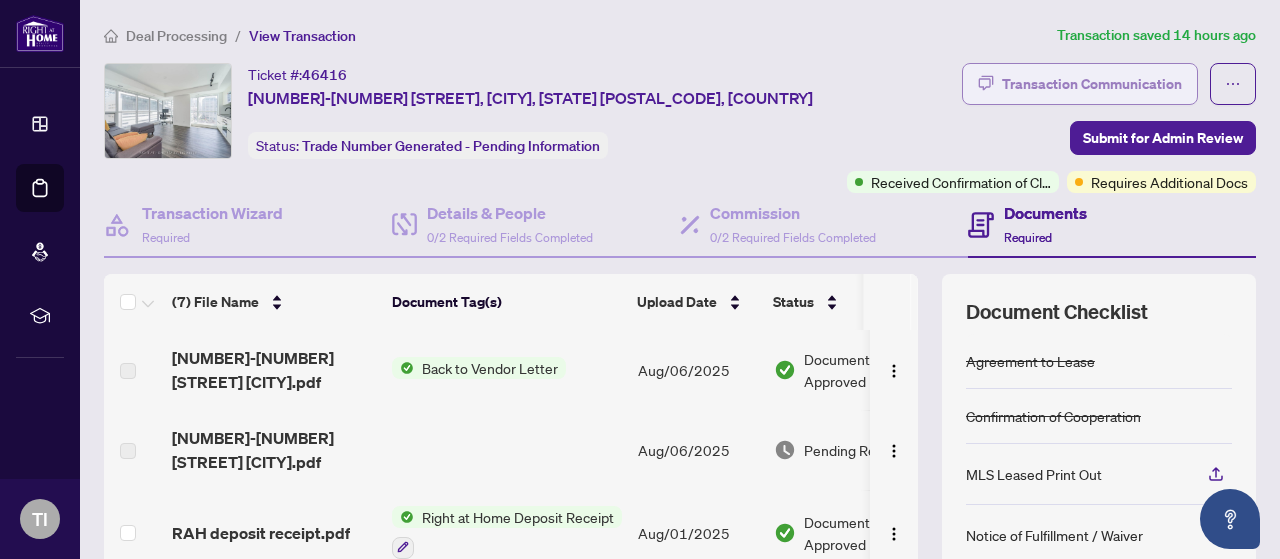 click on "Transaction Communication" at bounding box center (1092, 84) 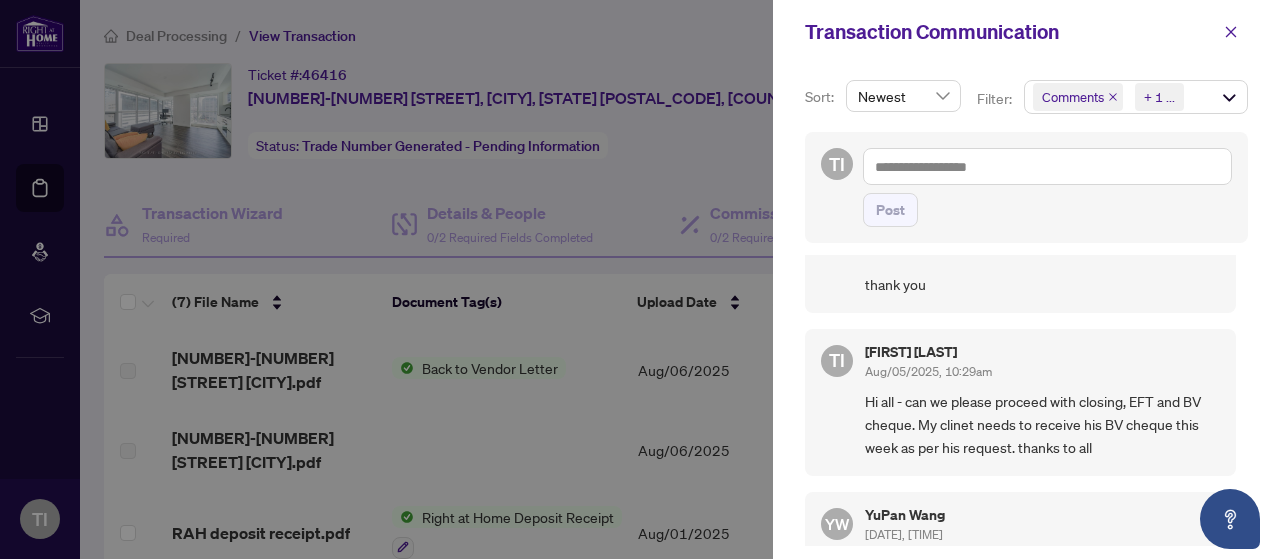 scroll, scrollTop: 0, scrollLeft: 0, axis: both 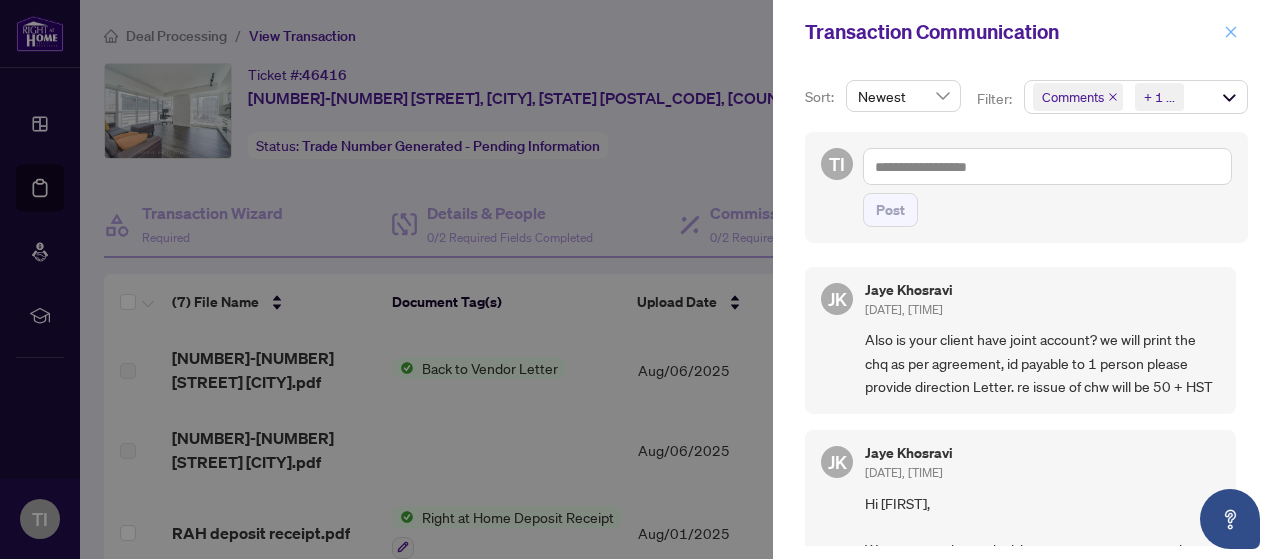 click 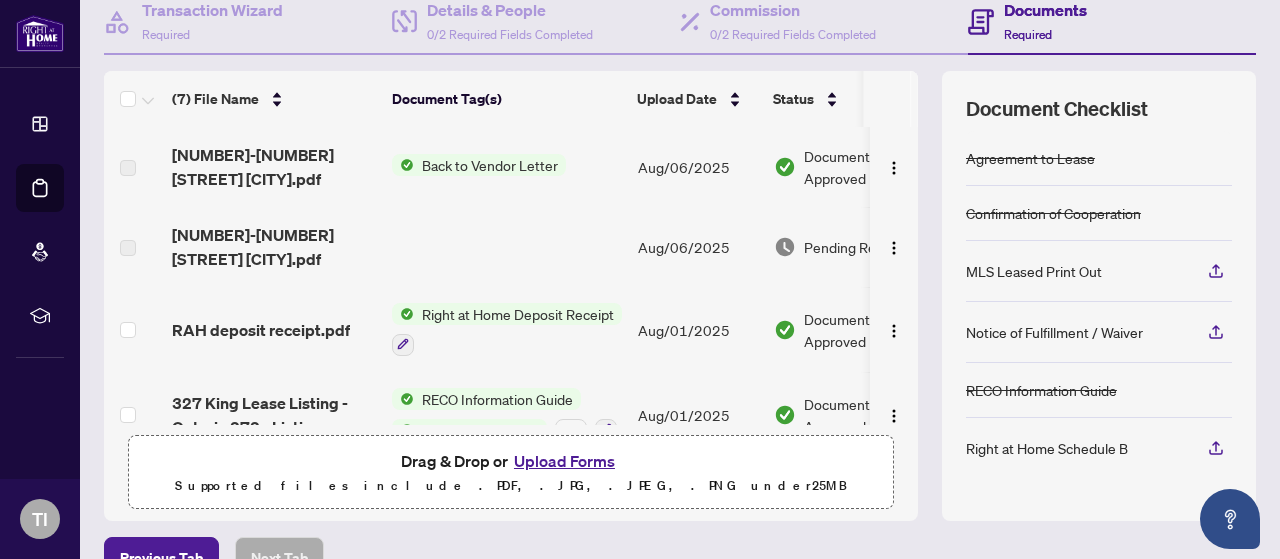 scroll, scrollTop: 0, scrollLeft: 0, axis: both 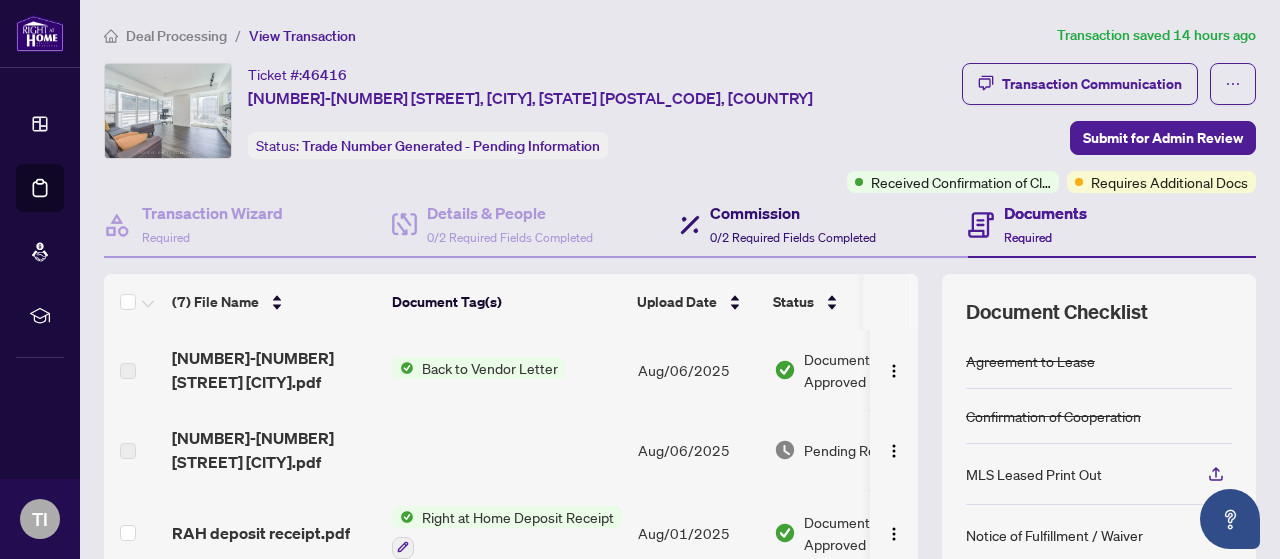 click on "Commission" at bounding box center (793, 213) 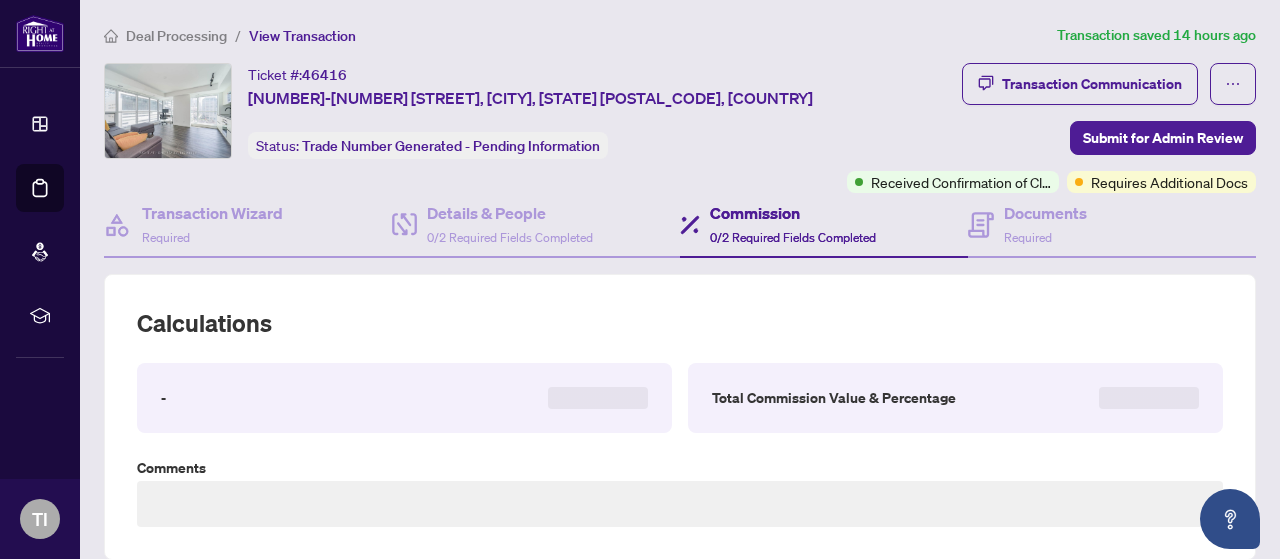 type on "**********" 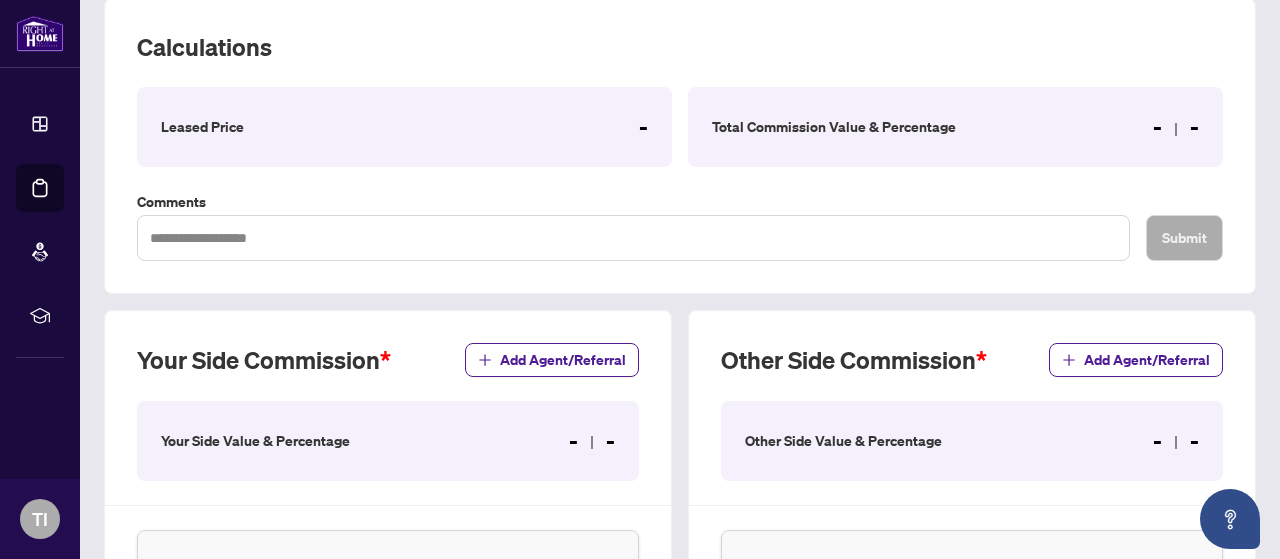 scroll, scrollTop: 277, scrollLeft: 0, axis: vertical 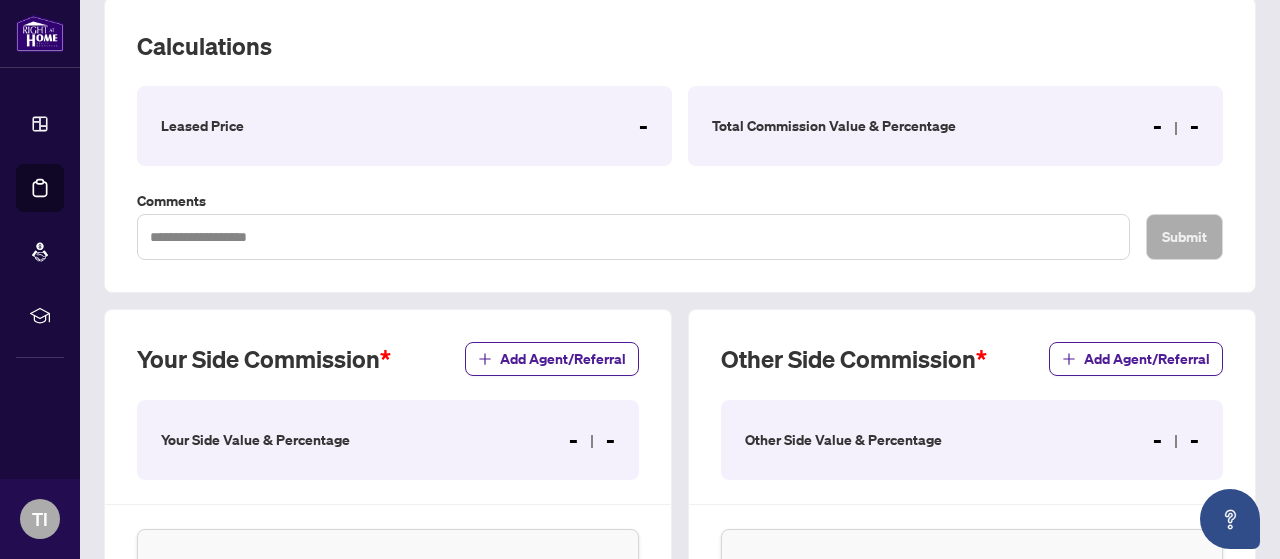 click on "Leased Price -" at bounding box center (404, 126) 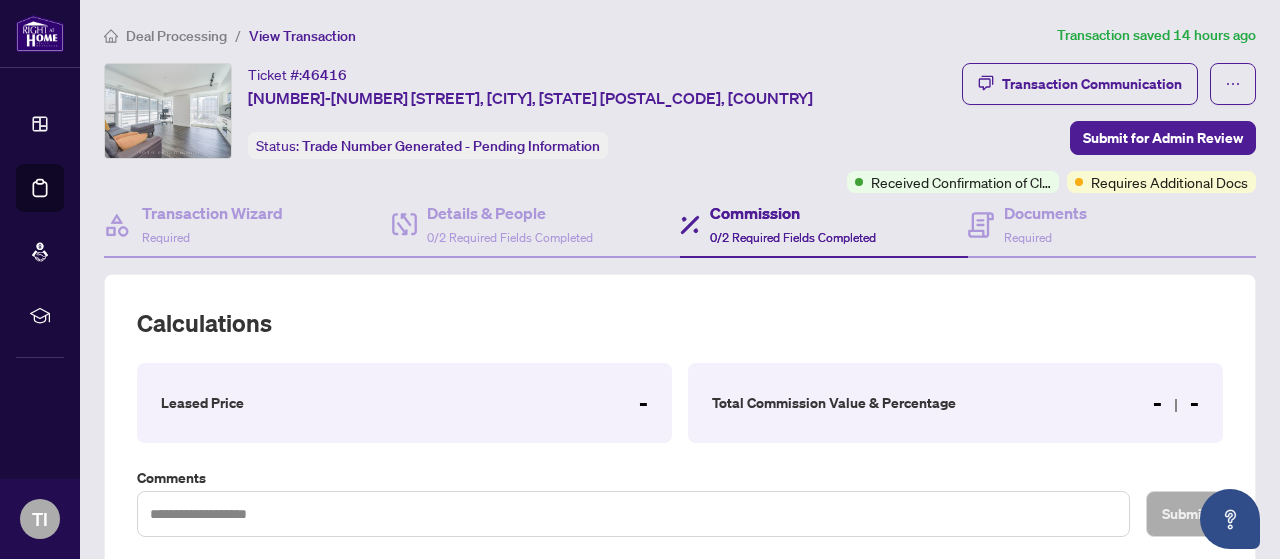 scroll, scrollTop: 1, scrollLeft: 0, axis: vertical 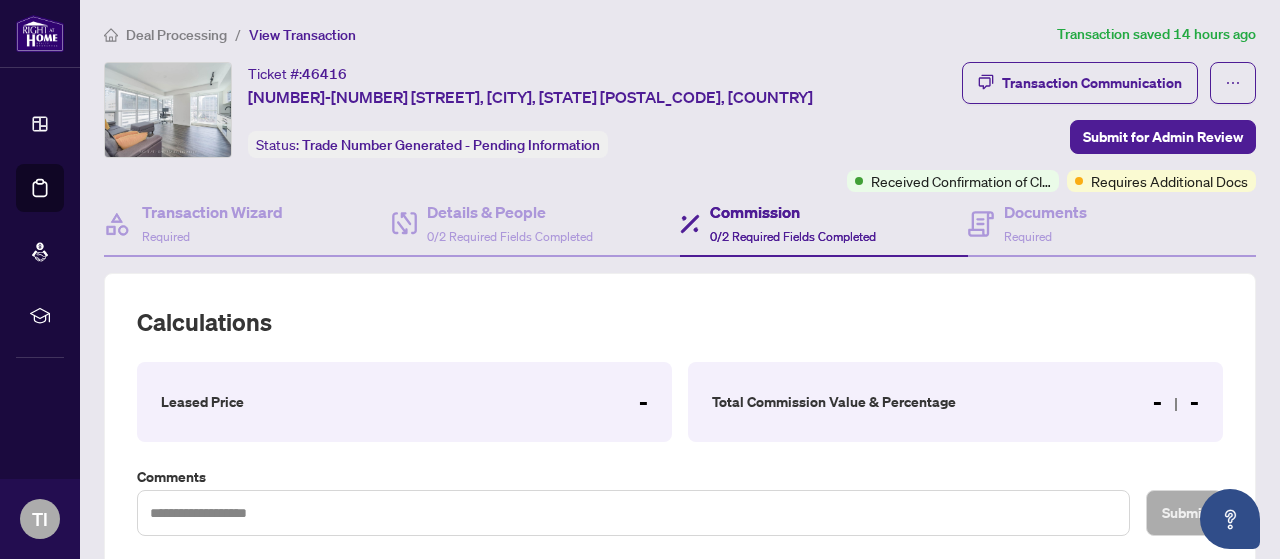 click on "Commission" at bounding box center (793, 212) 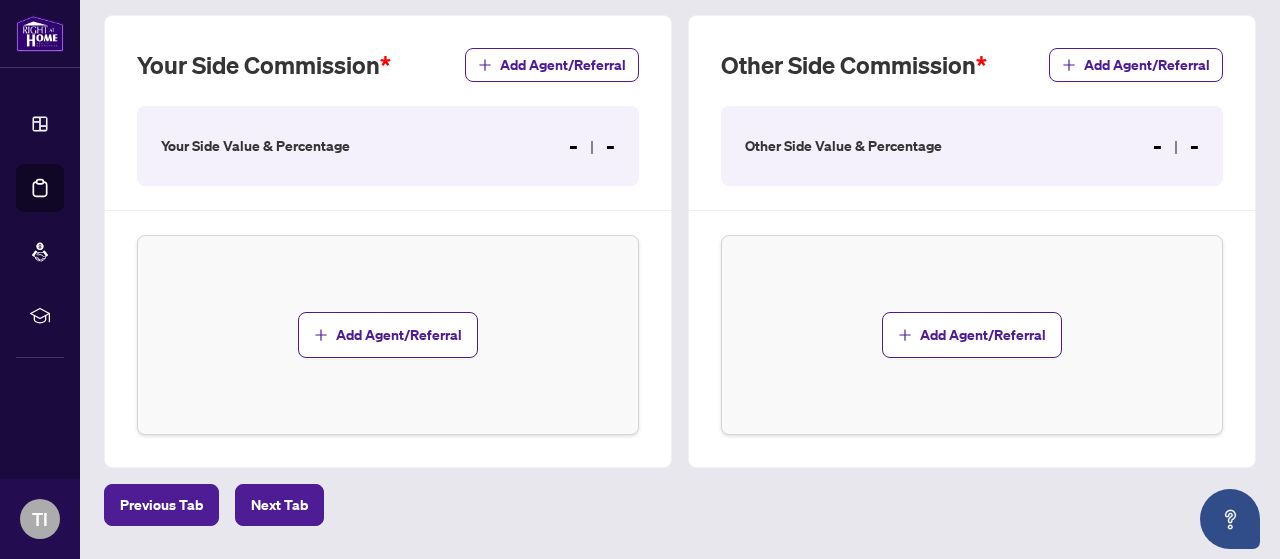 scroll, scrollTop: 625, scrollLeft: 0, axis: vertical 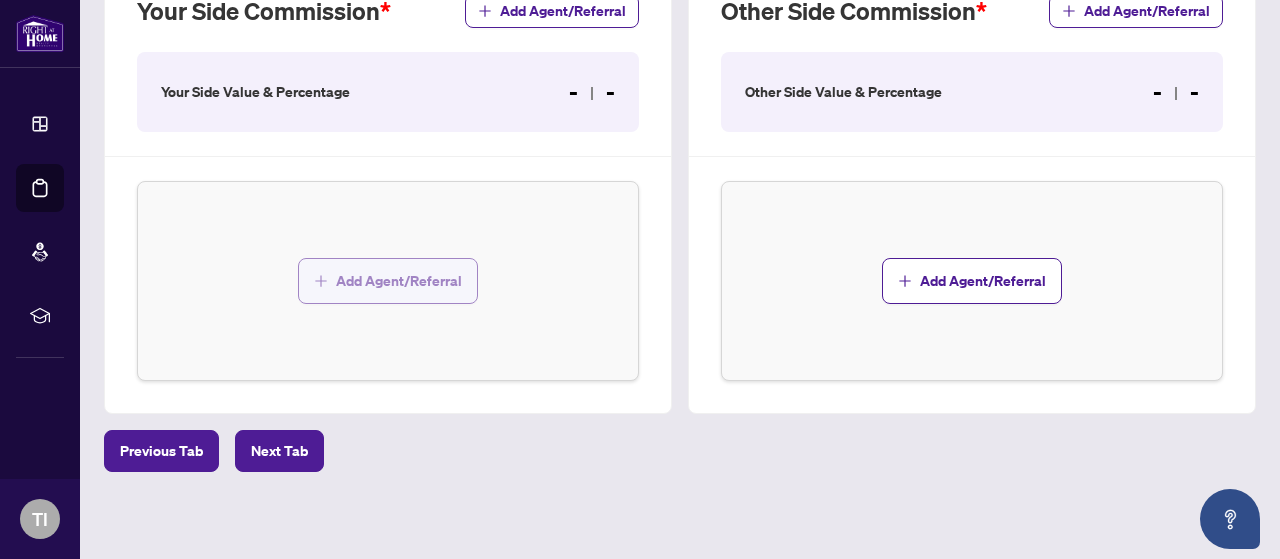 click on "Add Agent/Referral" at bounding box center (399, 281) 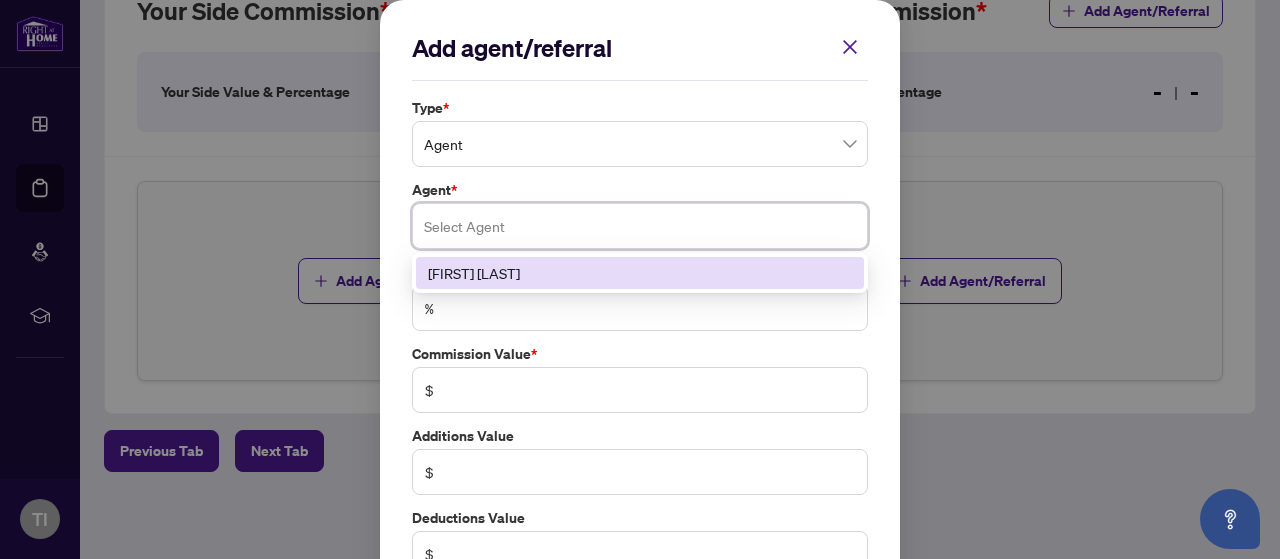 click at bounding box center (640, 226) 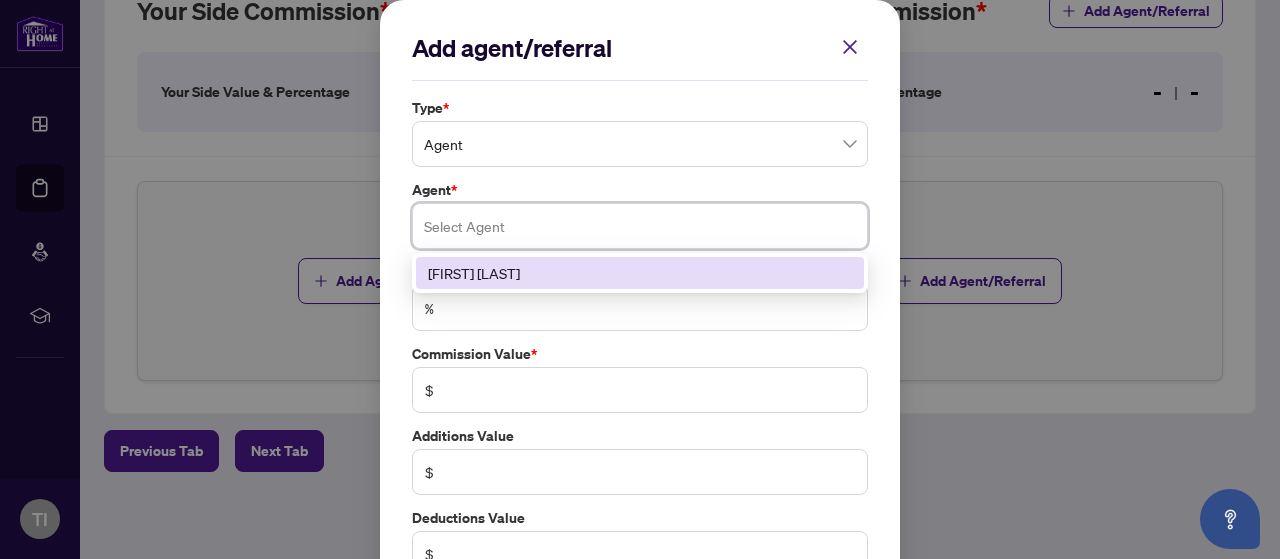 click on "[FIRST] [LAST]" at bounding box center [640, 273] 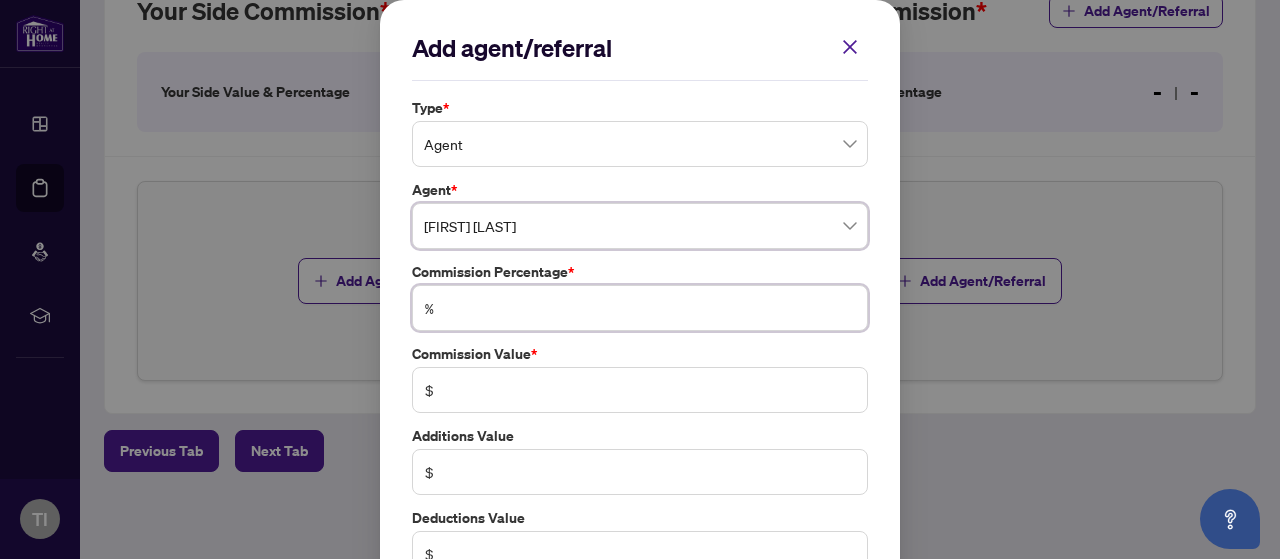 click at bounding box center [650, 308] 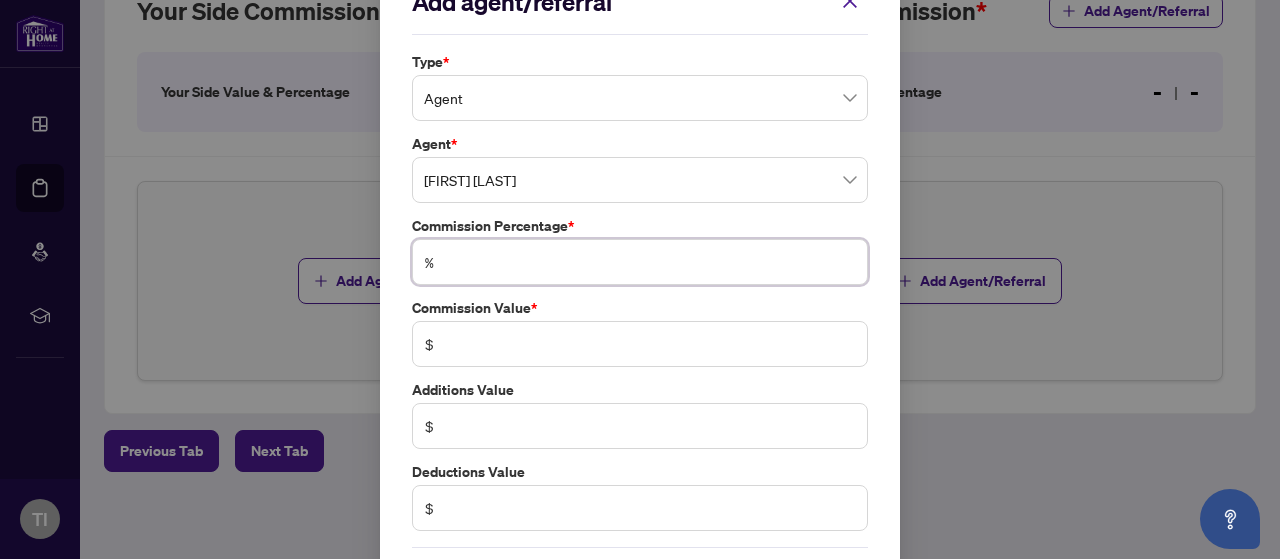 scroll, scrollTop: 47, scrollLeft: 0, axis: vertical 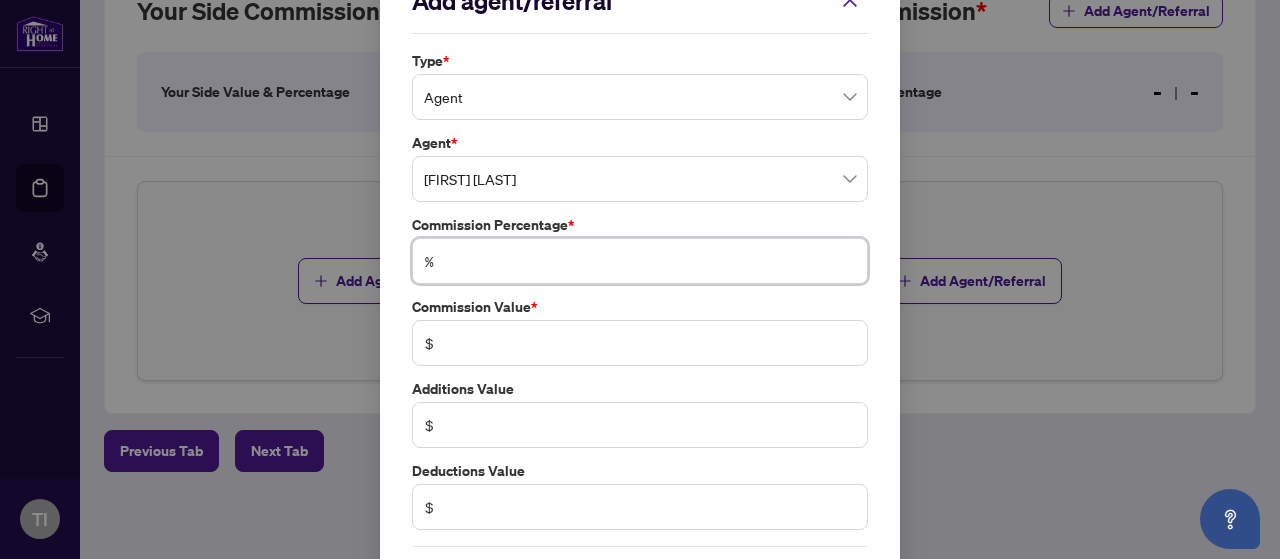type on "*" 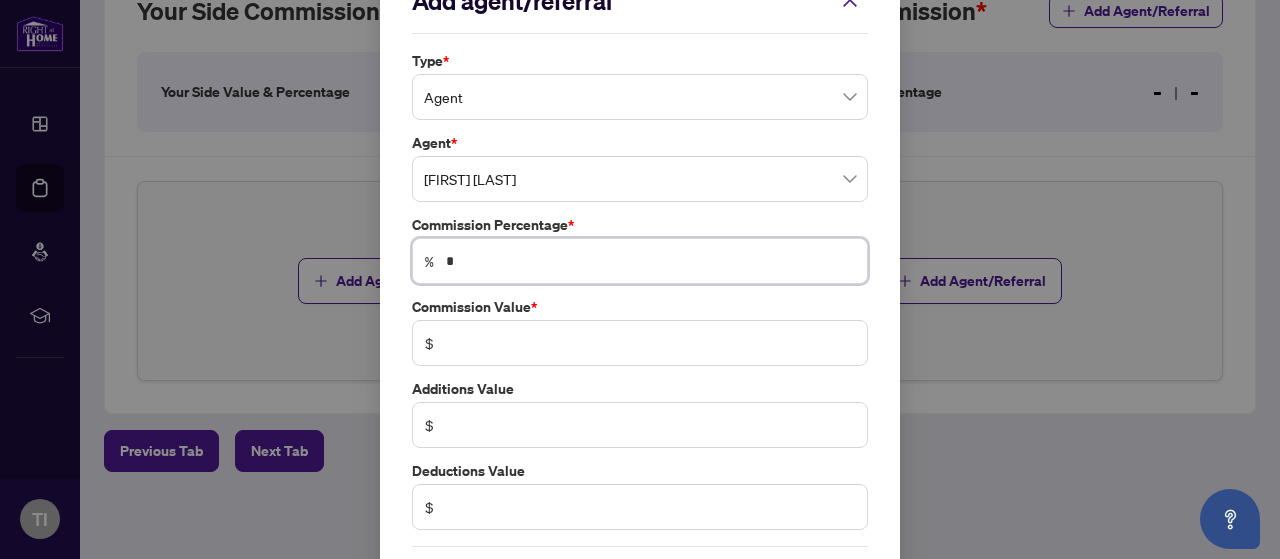 type on "*" 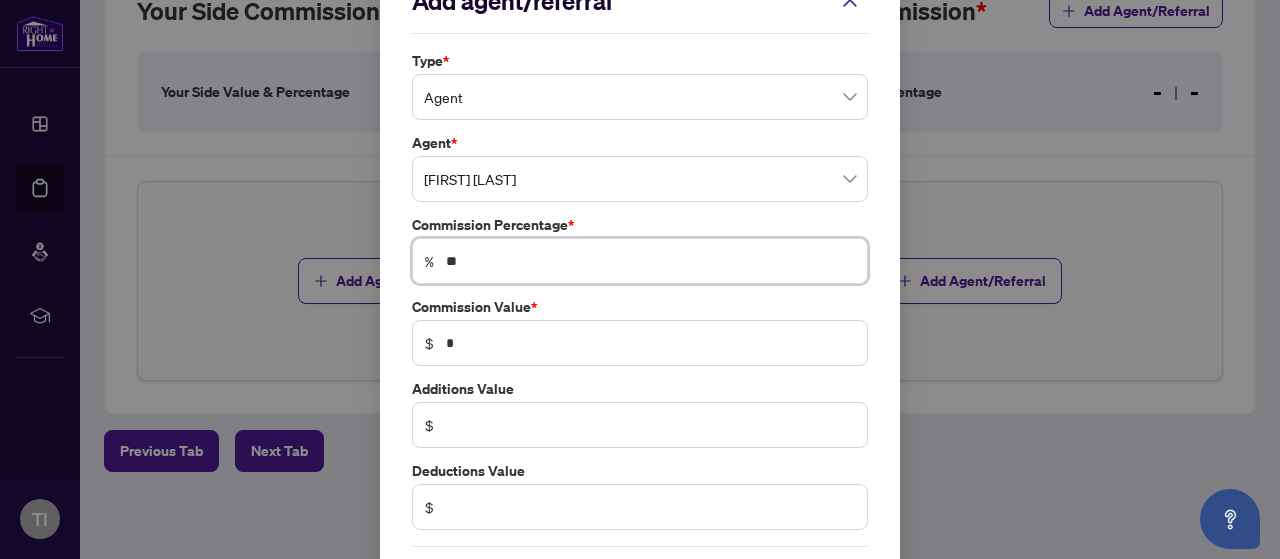 scroll, scrollTop: 128, scrollLeft: 0, axis: vertical 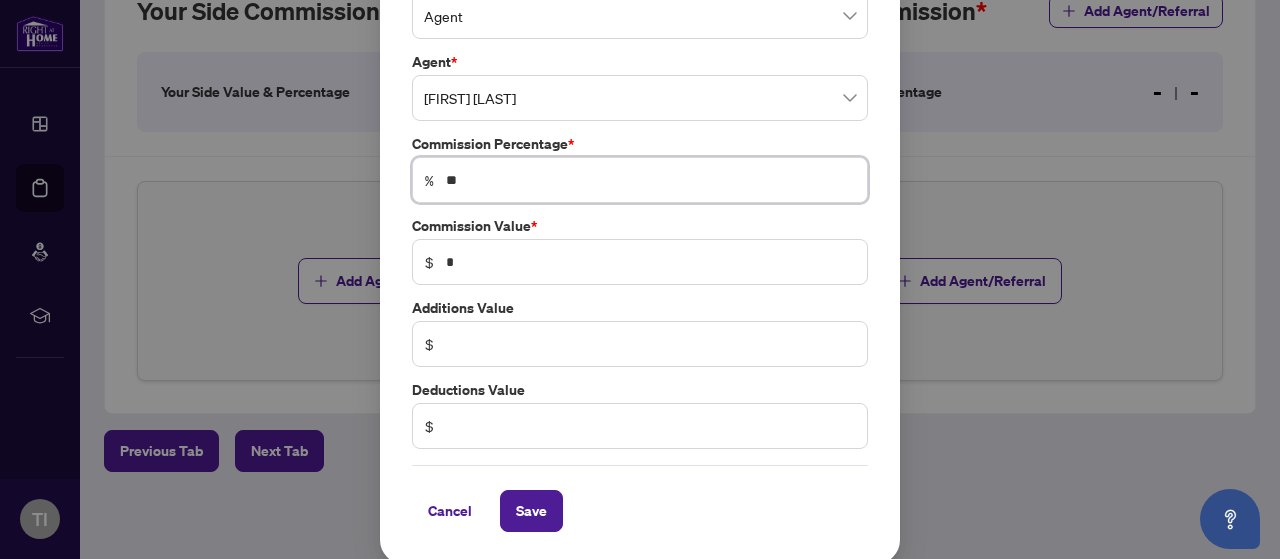 type on "**" 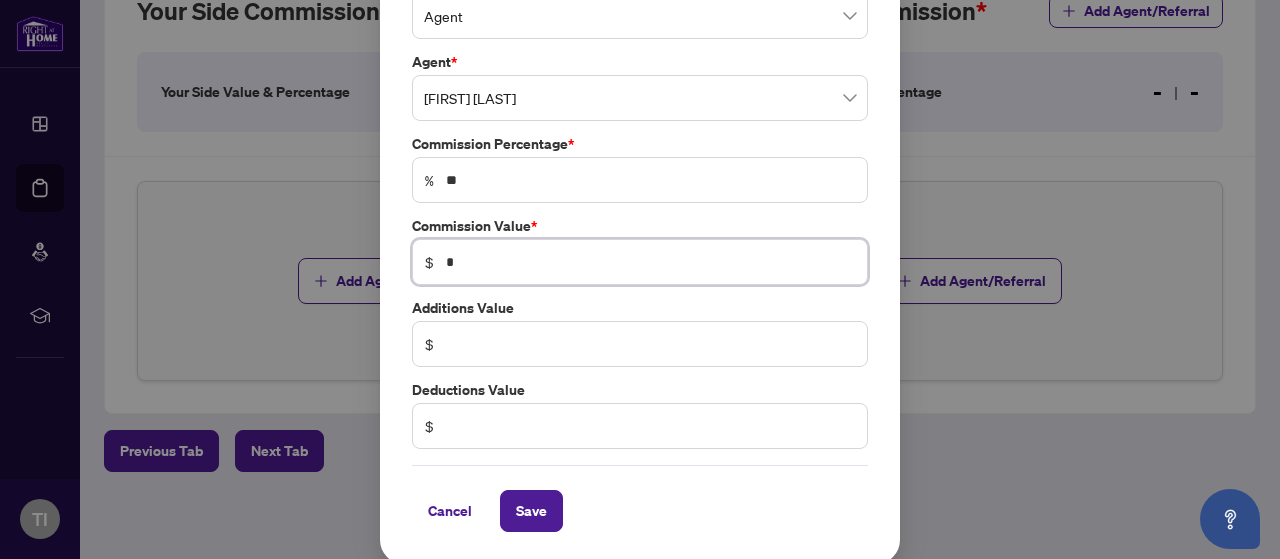 click on "*" at bounding box center (650, 262) 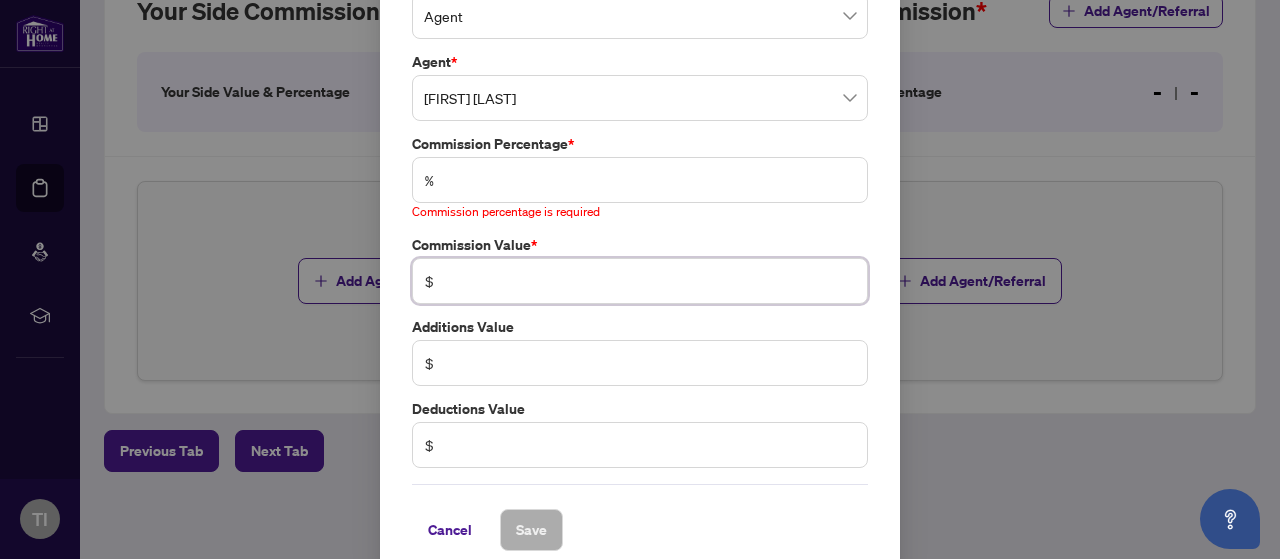type on "*" 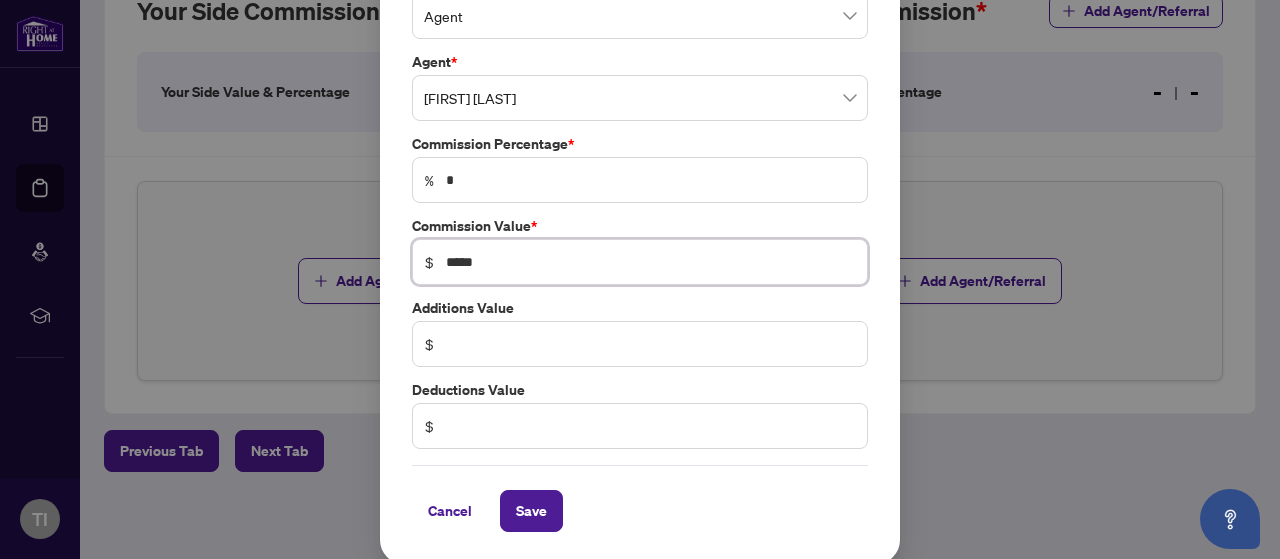 type on "*****" 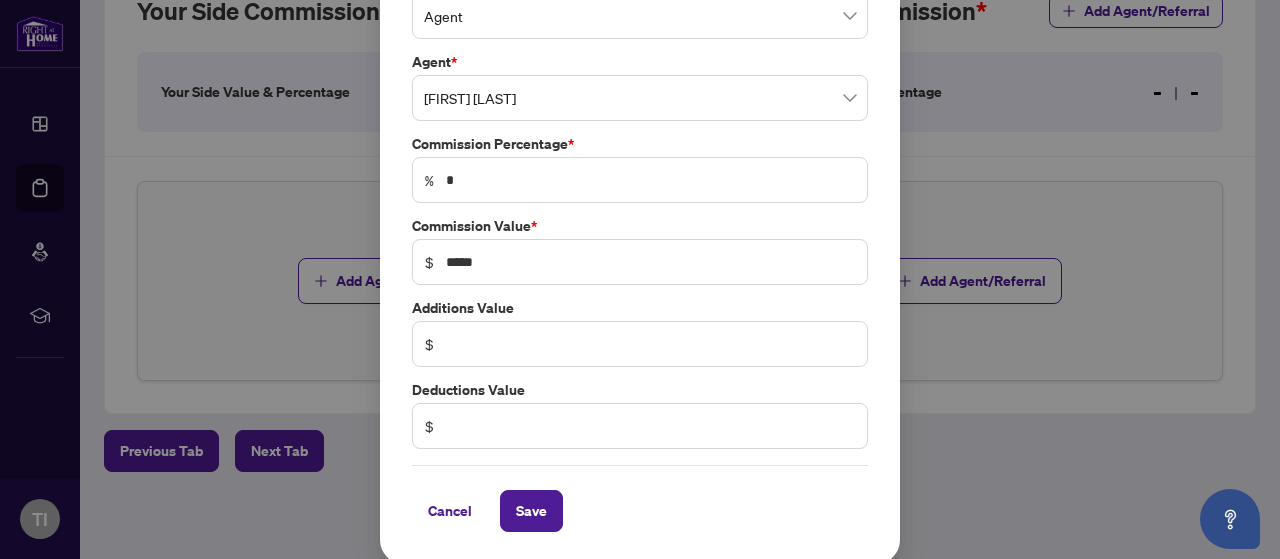click on "Cancel Save" at bounding box center [640, 498] 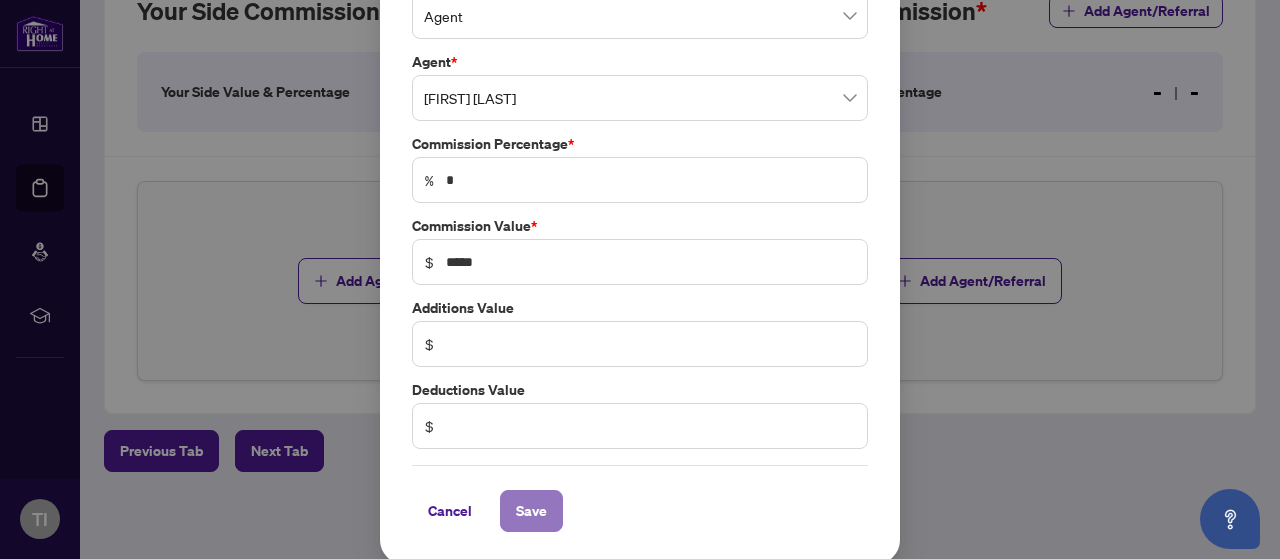 click on "Save" at bounding box center [531, 511] 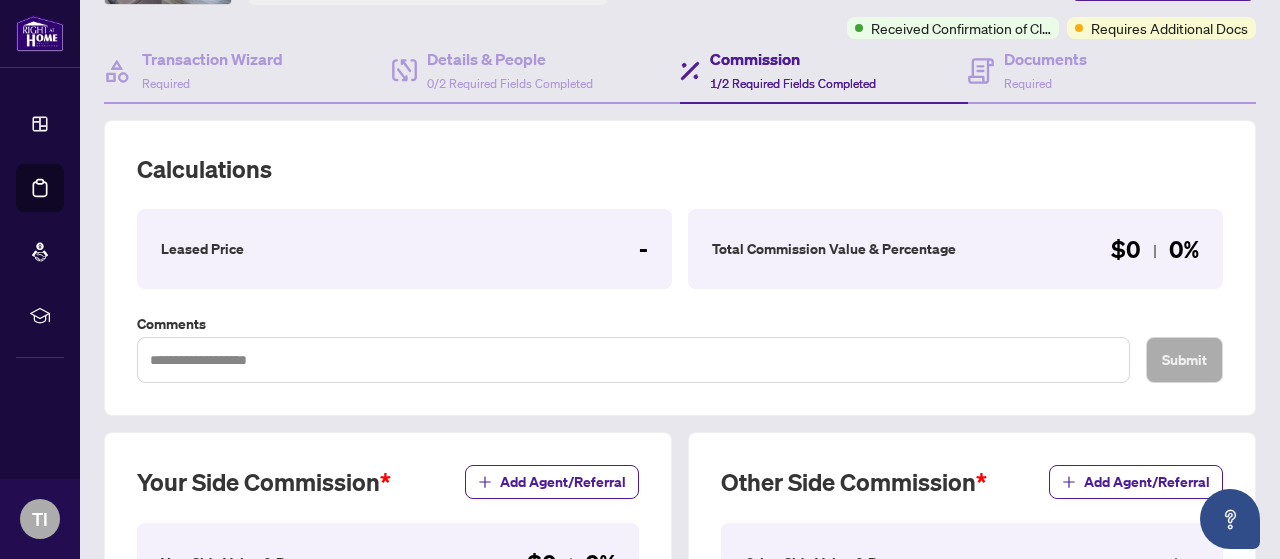 scroll, scrollTop: 0, scrollLeft: 0, axis: both 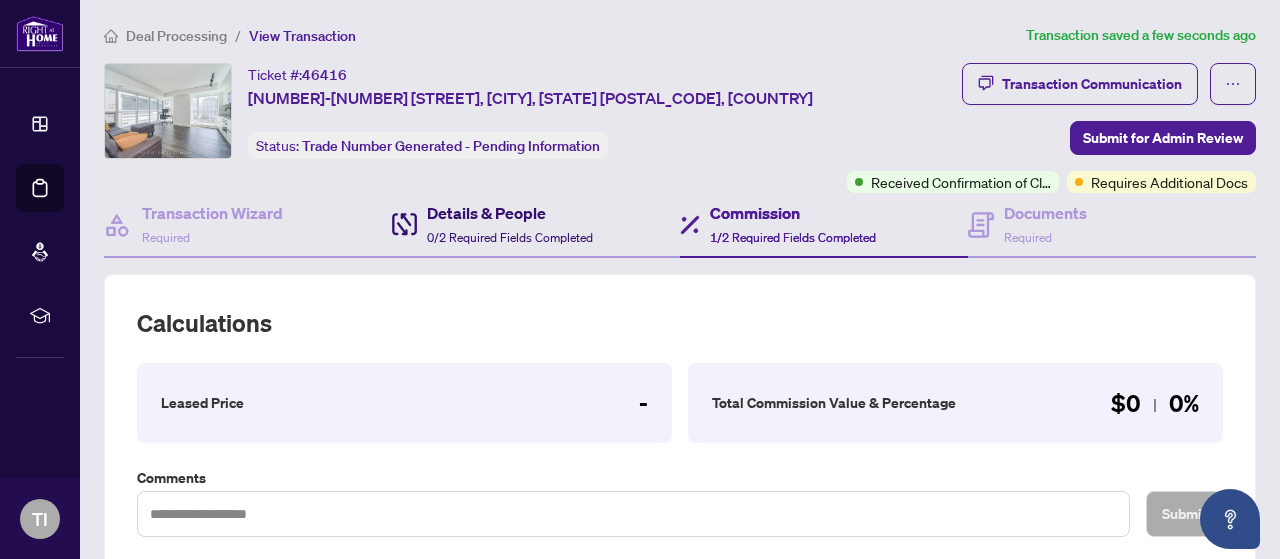 click on "0/2 Required Fields Completed" at bounding box center [510, 237] 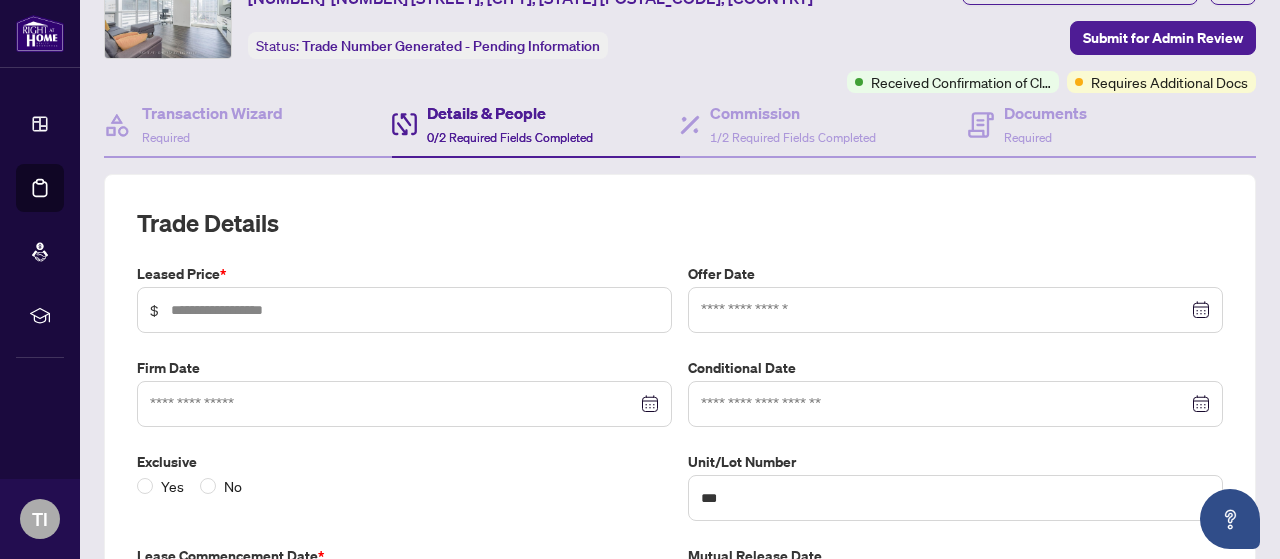 scroll, scrollTop: 107, scrollLeft: 0, axis: vertical 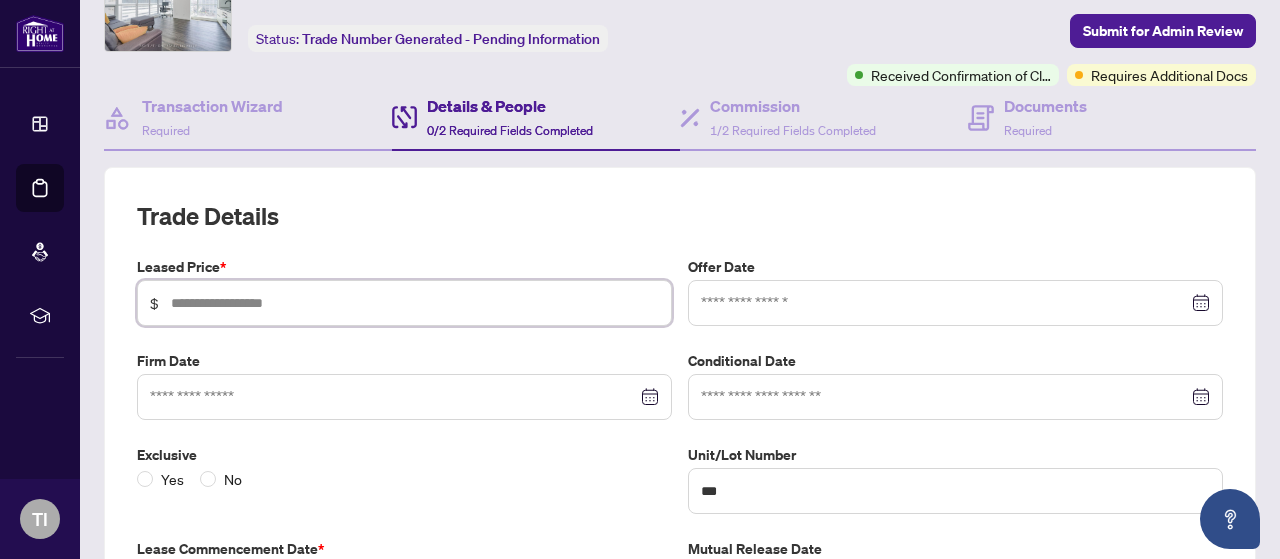click at bounding box center (415, 303) 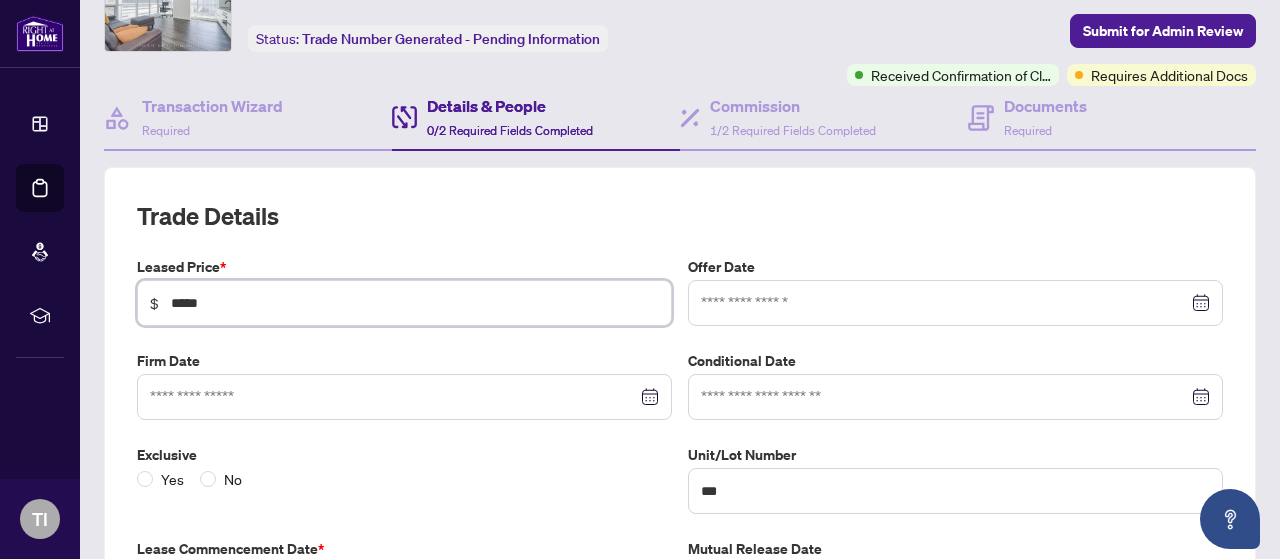 type on "*****" 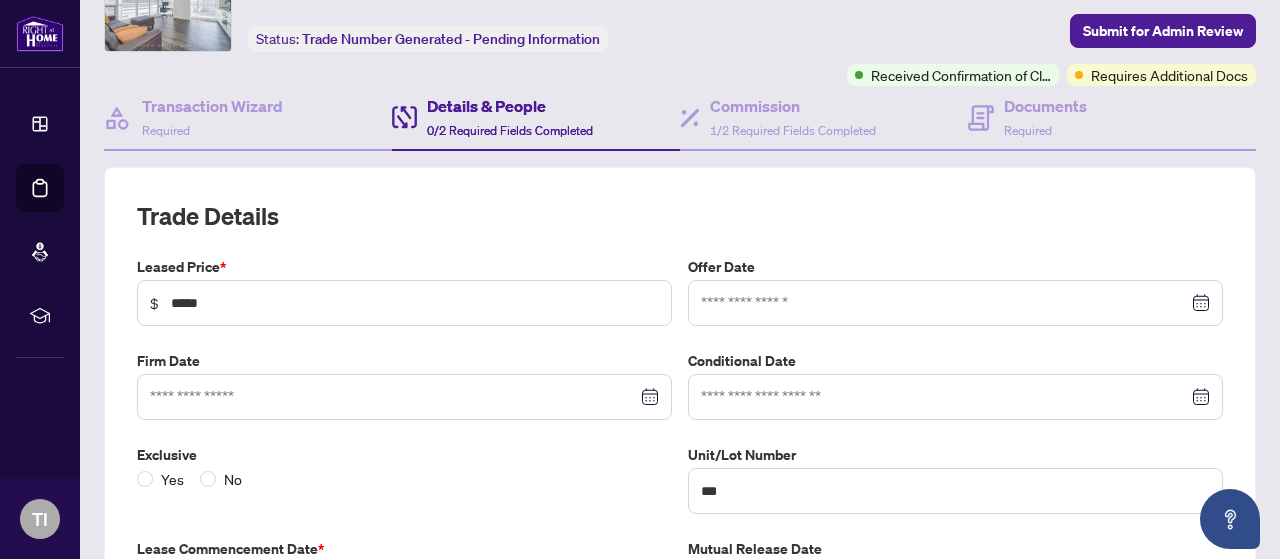 click on "Firm Date" at bounding box center (404, 361) 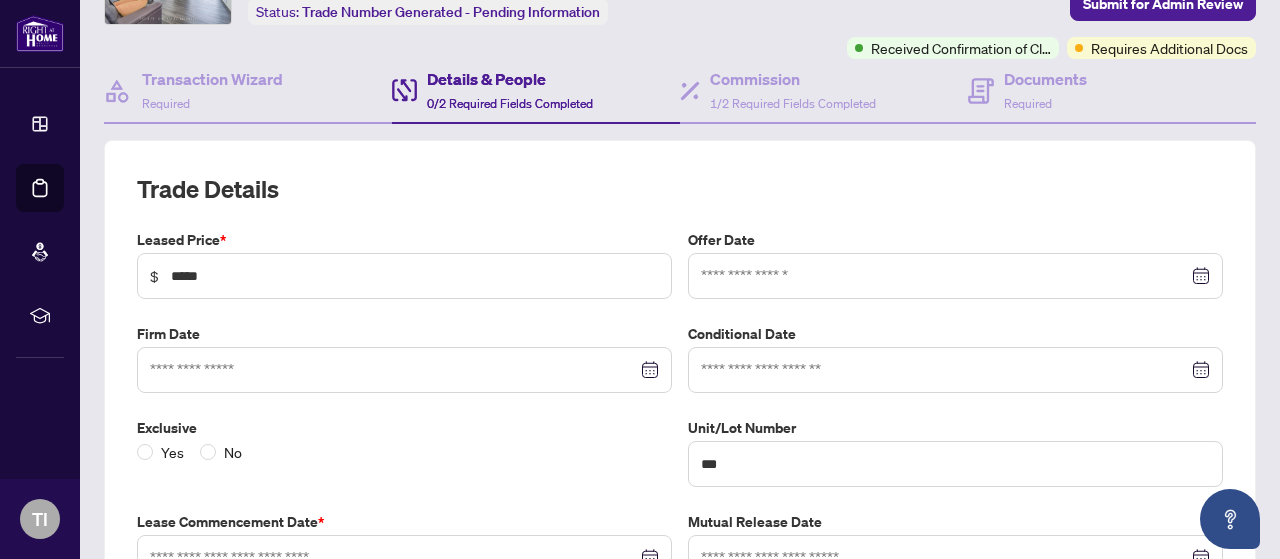 scroll, scrollTop: 285, scrollLeft: 0, axis: vertical 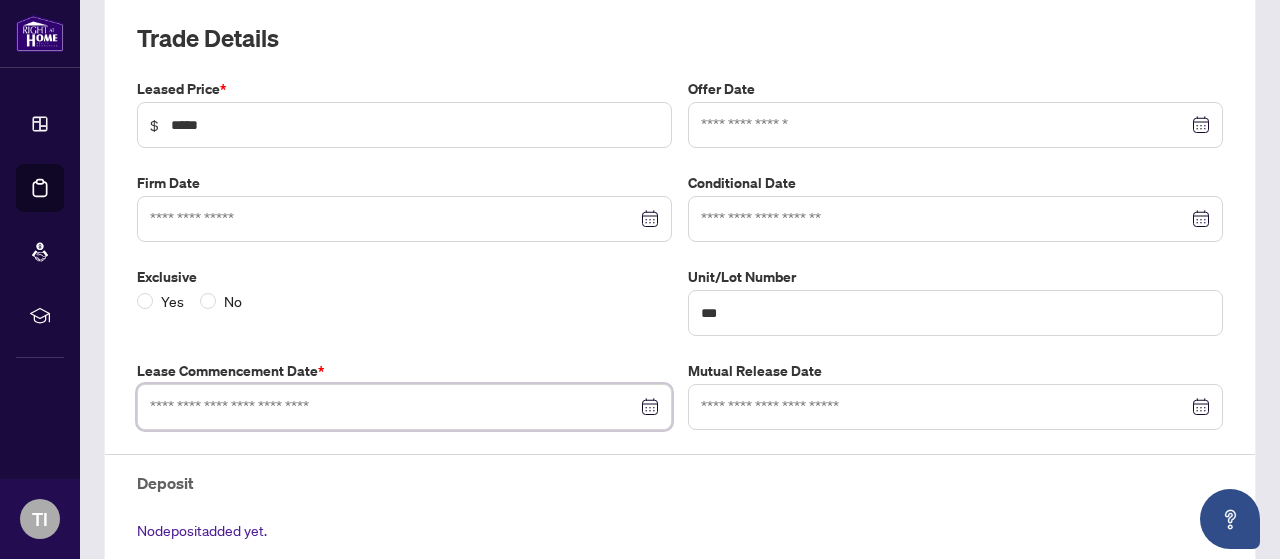 click at bounding box center [393, 407] 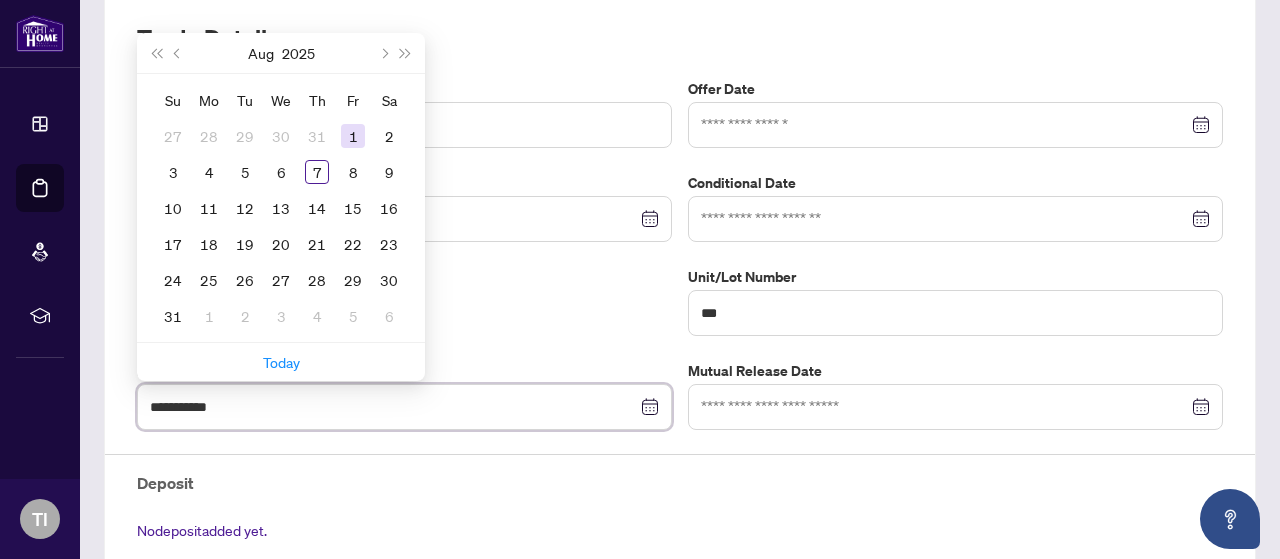 type on "**********" 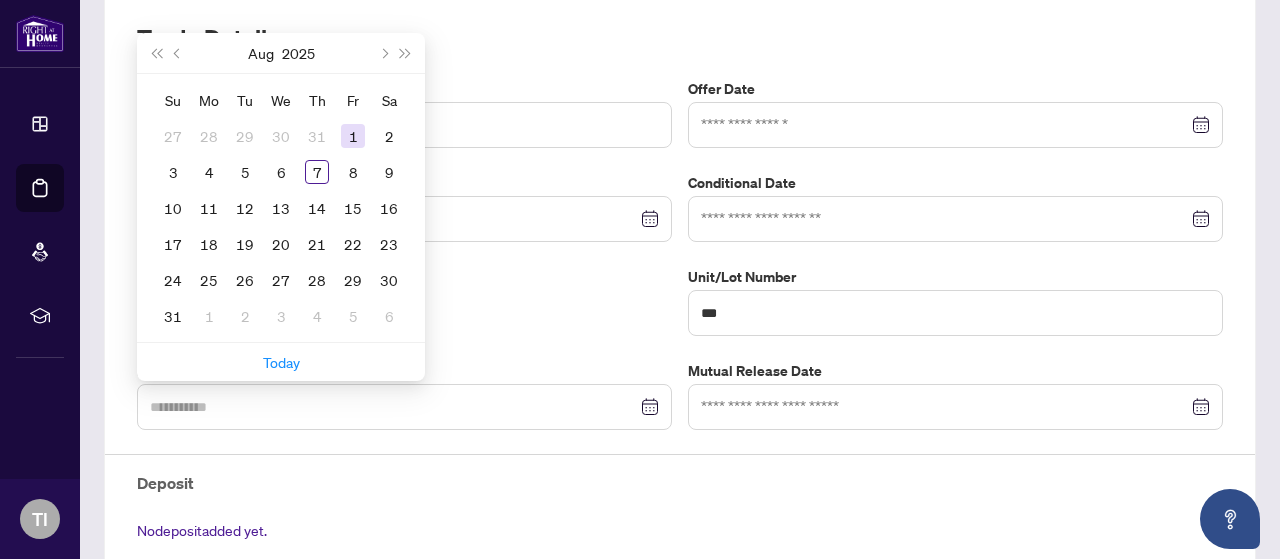 click on "1" at bounding box center (353, 136) 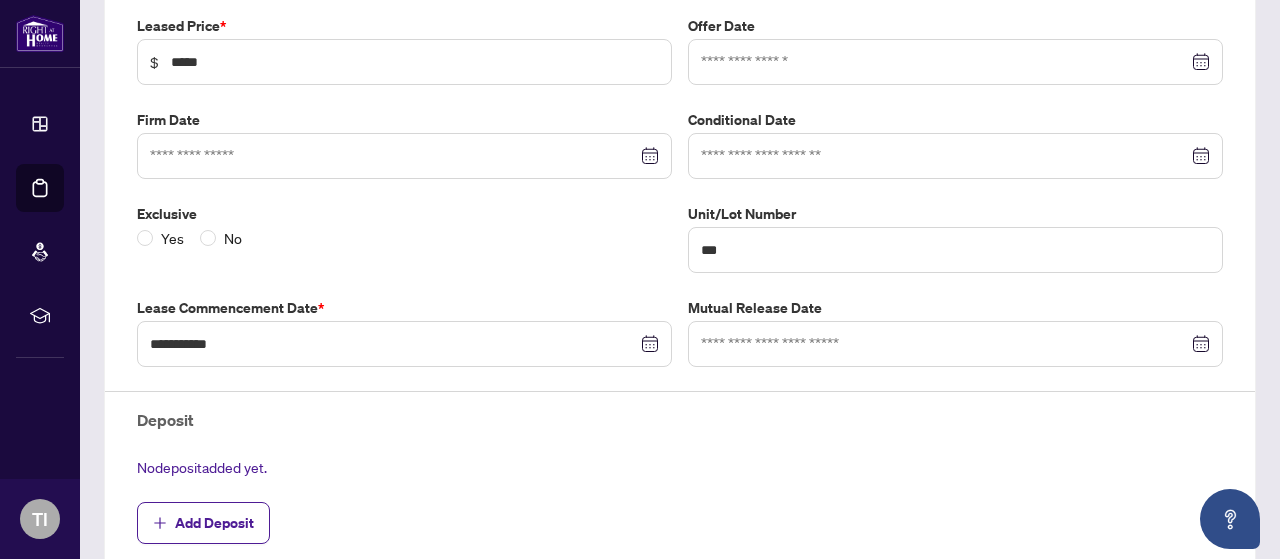 scroll, scrollTop: 0, scrollLeft: 0, axis: both 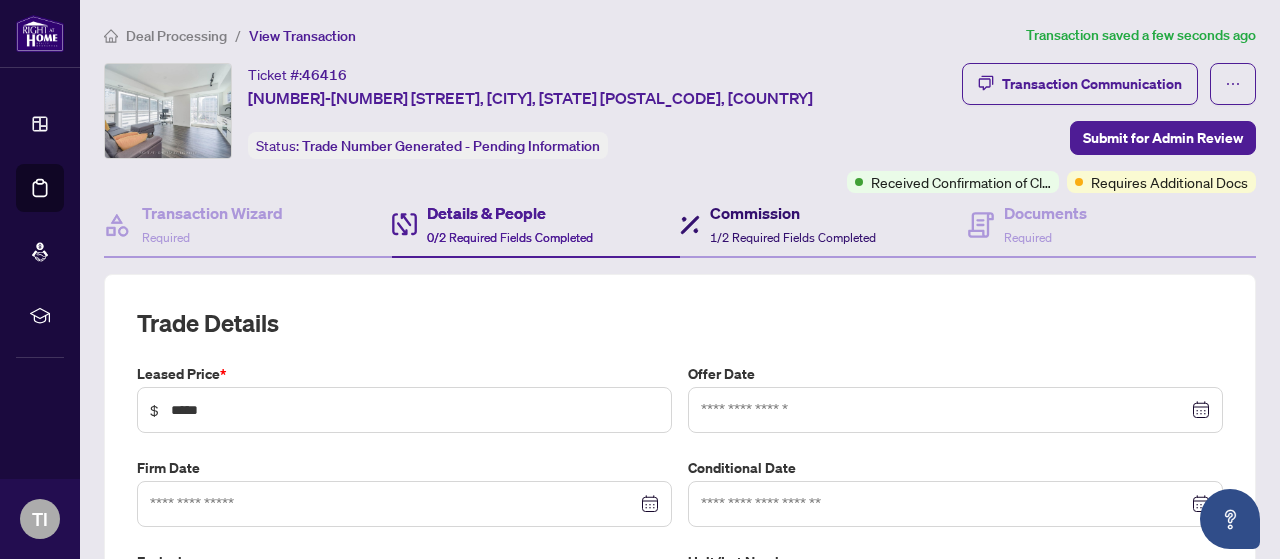 click on "Commission" at bounding box center [793, 213] 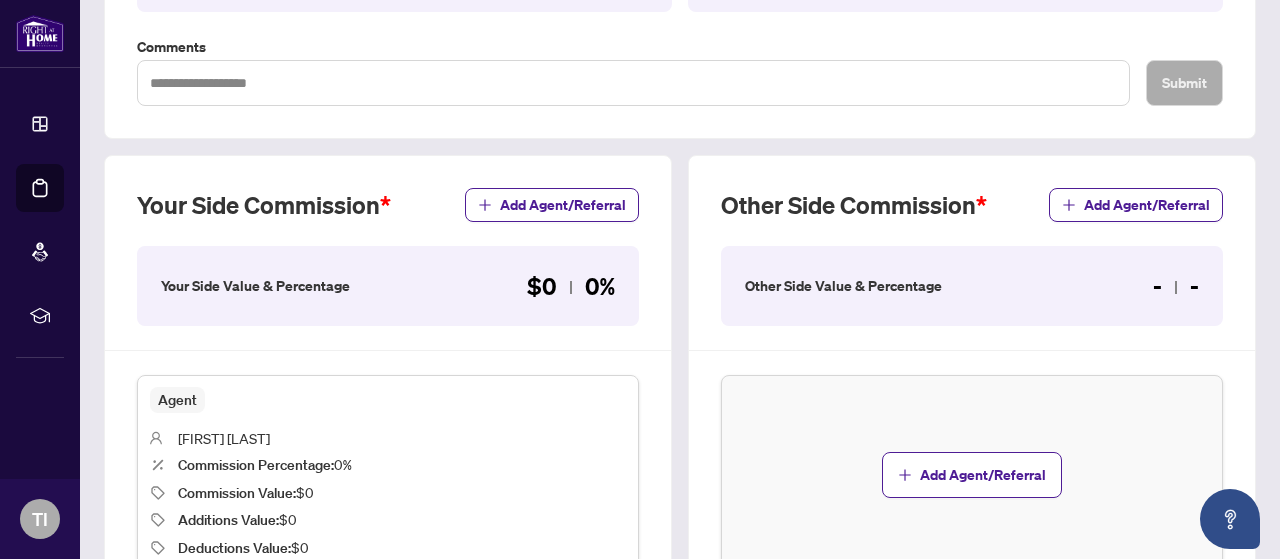 scroll, scrollTop: 430, scrollLeft: 0, axis: vertical 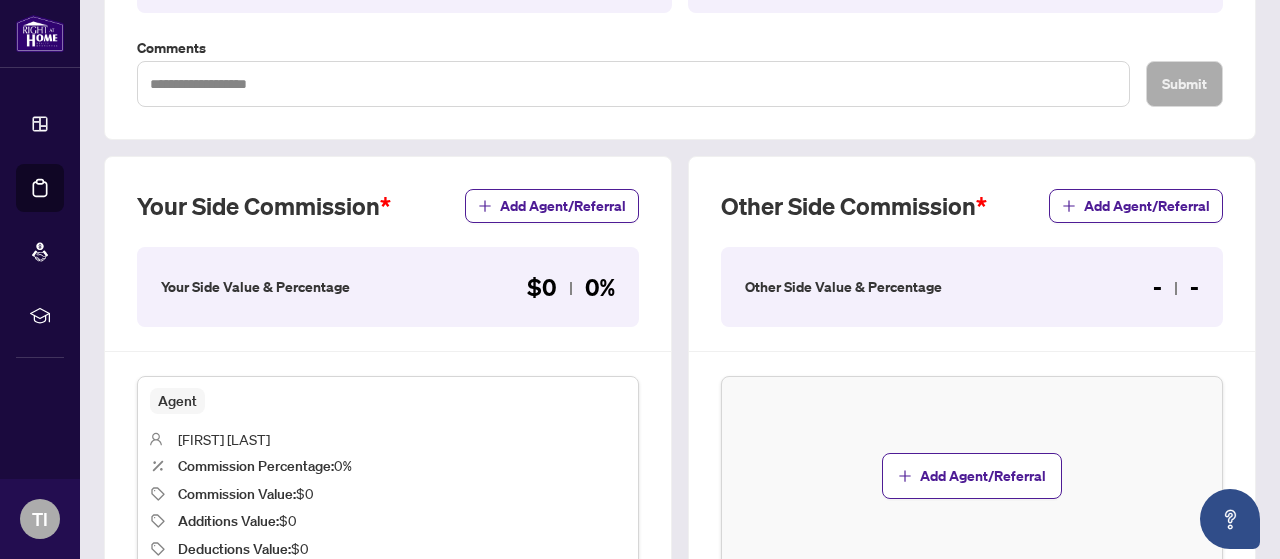 click on "Your Side Value & Percentage $0     0%" at bounding box center [388, 287] 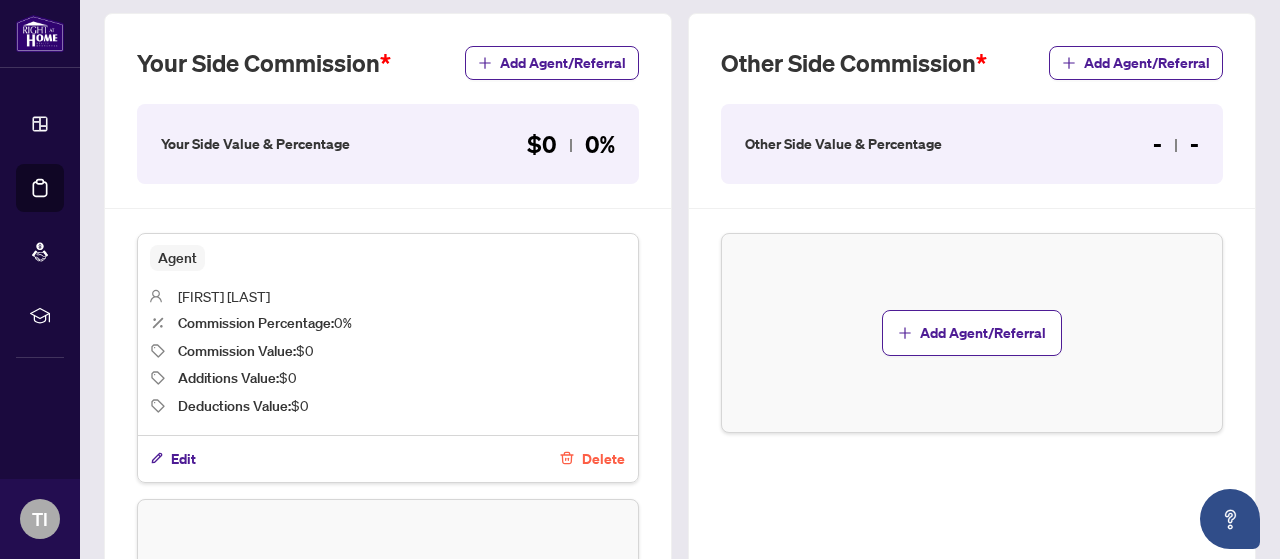 scroll, scrollTop: 574, scrollLeft: 0, axis: vertical 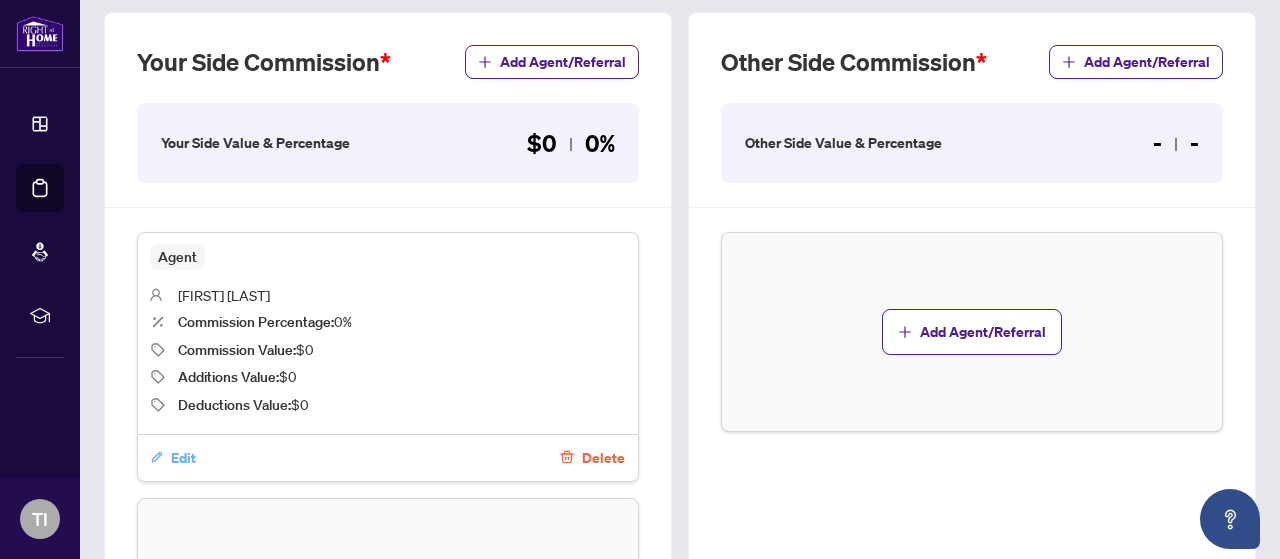 click on "Edit" at bounding box center [183, 458] 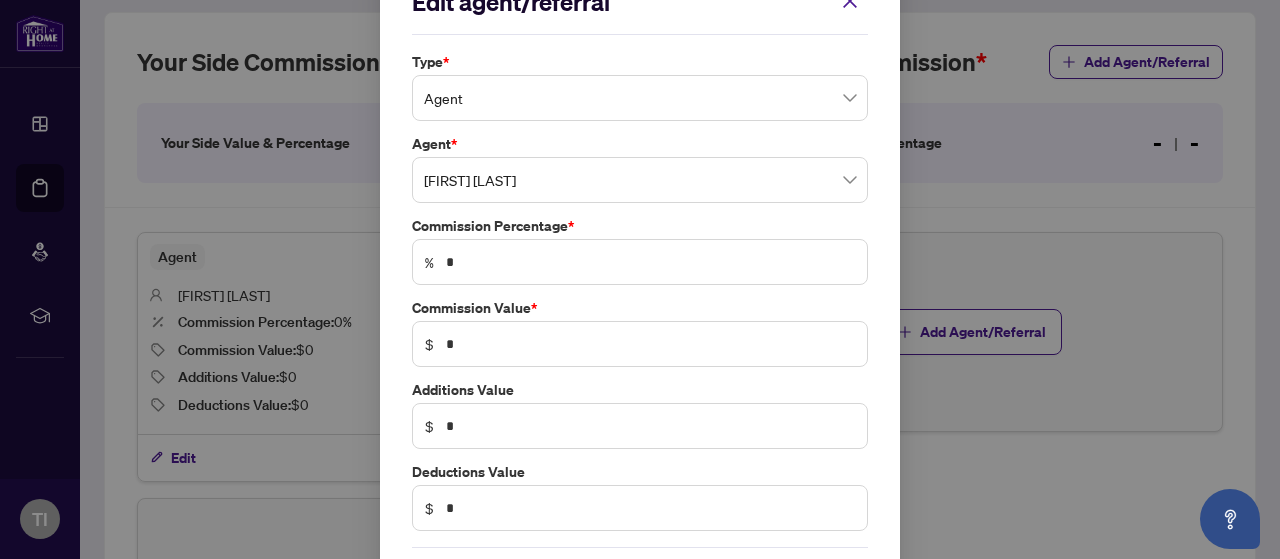 scroll, scrollTop: 47, scrollLeft: 0, axis: vertical 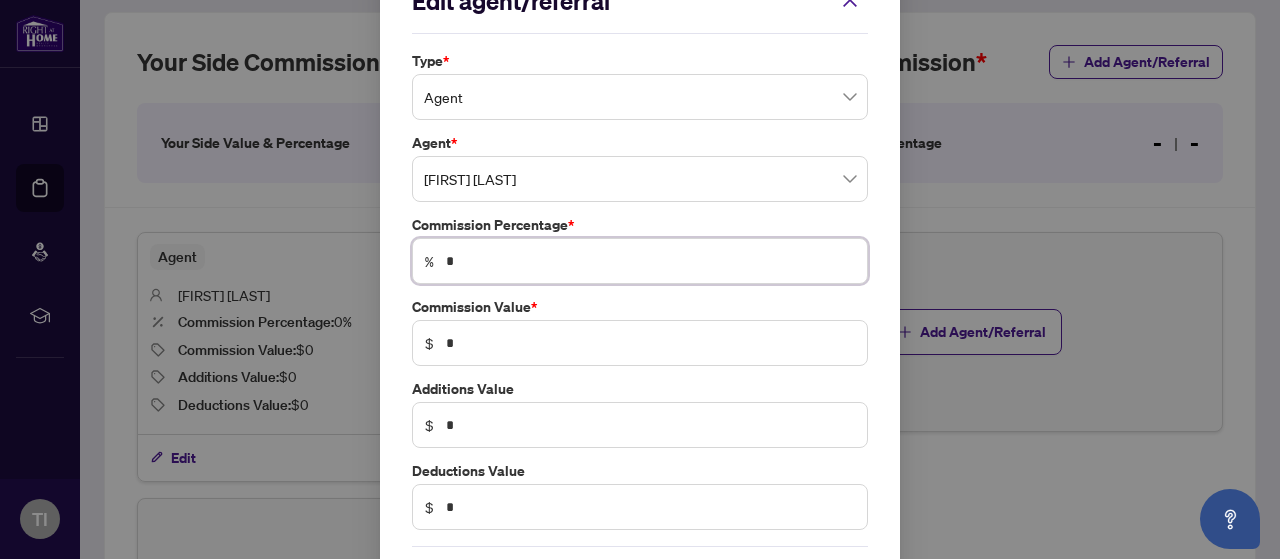 click on "*" at bounding box center [650, 261] 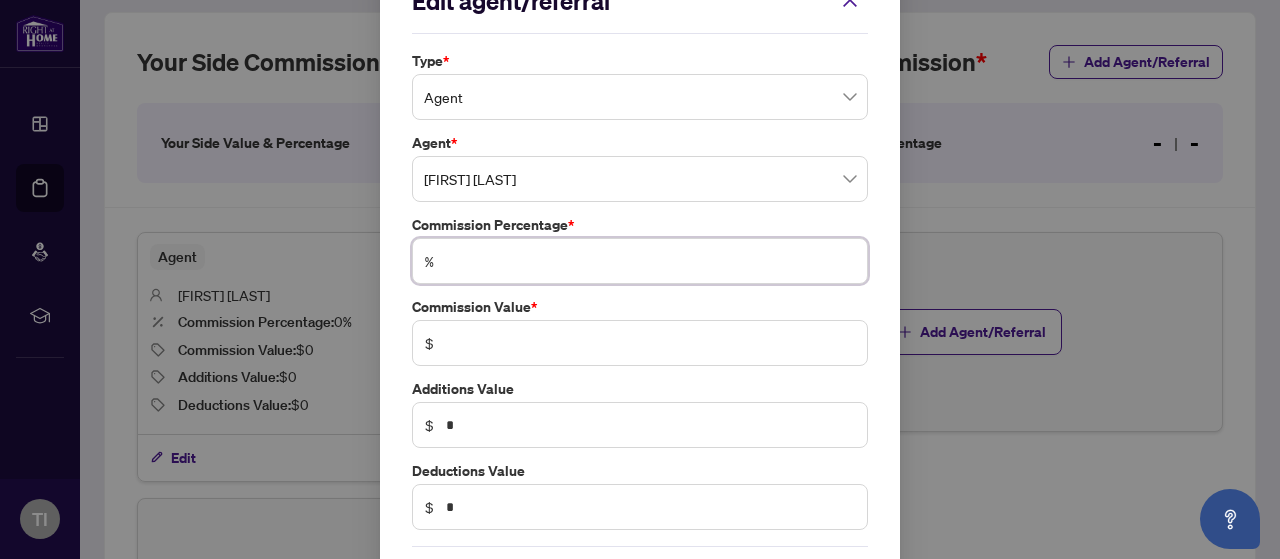 type on "*" 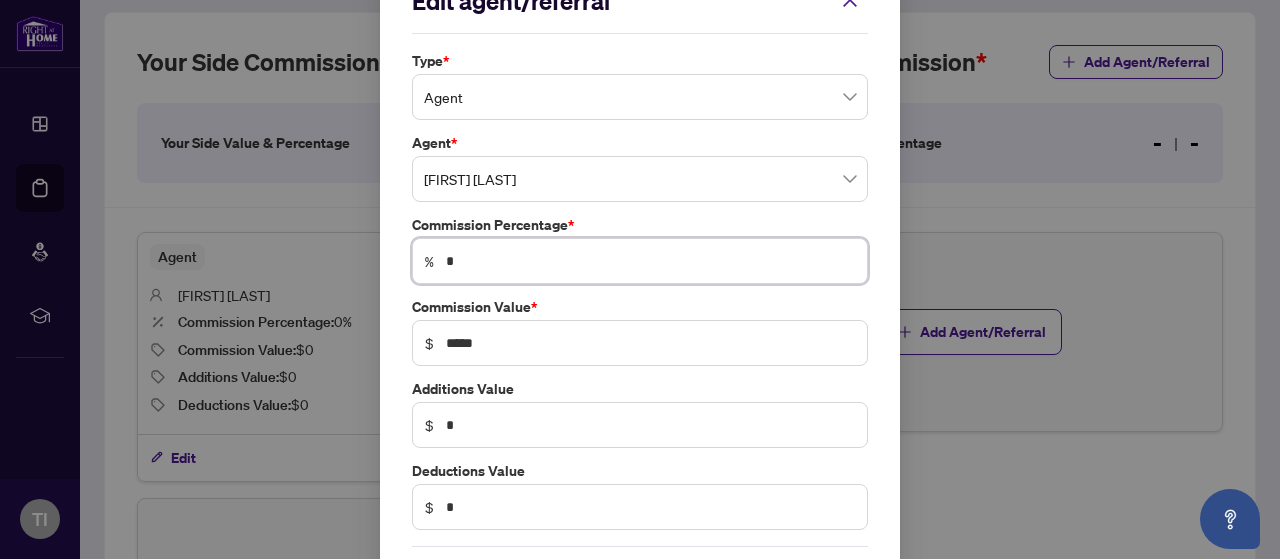 type on "**" 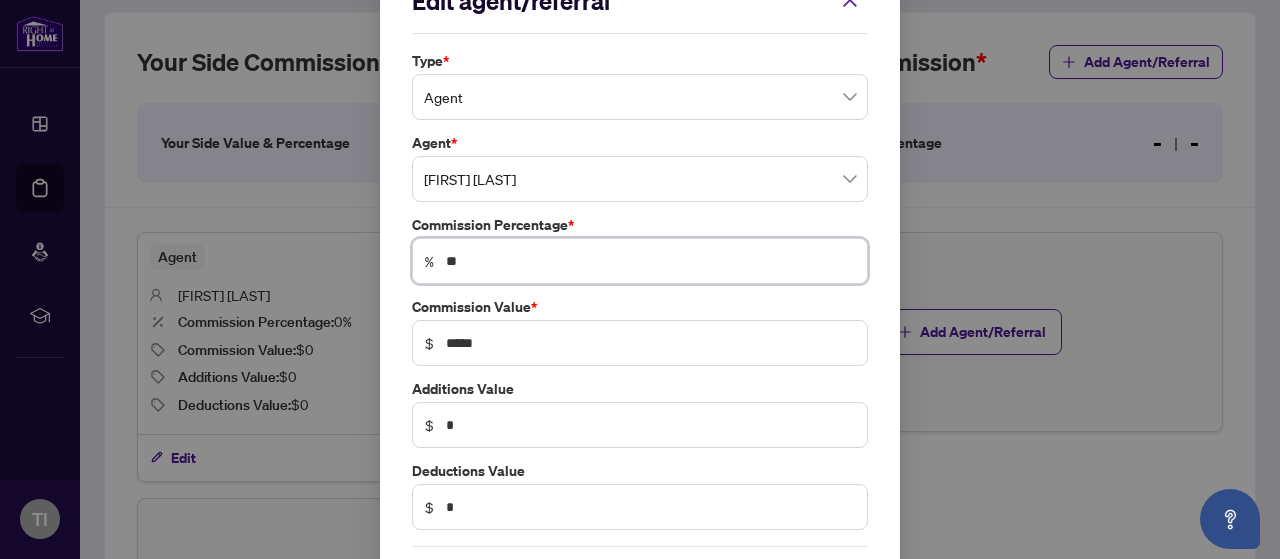 scroll, scrollTop: 128, scrollLeft: 0, axis: vertical 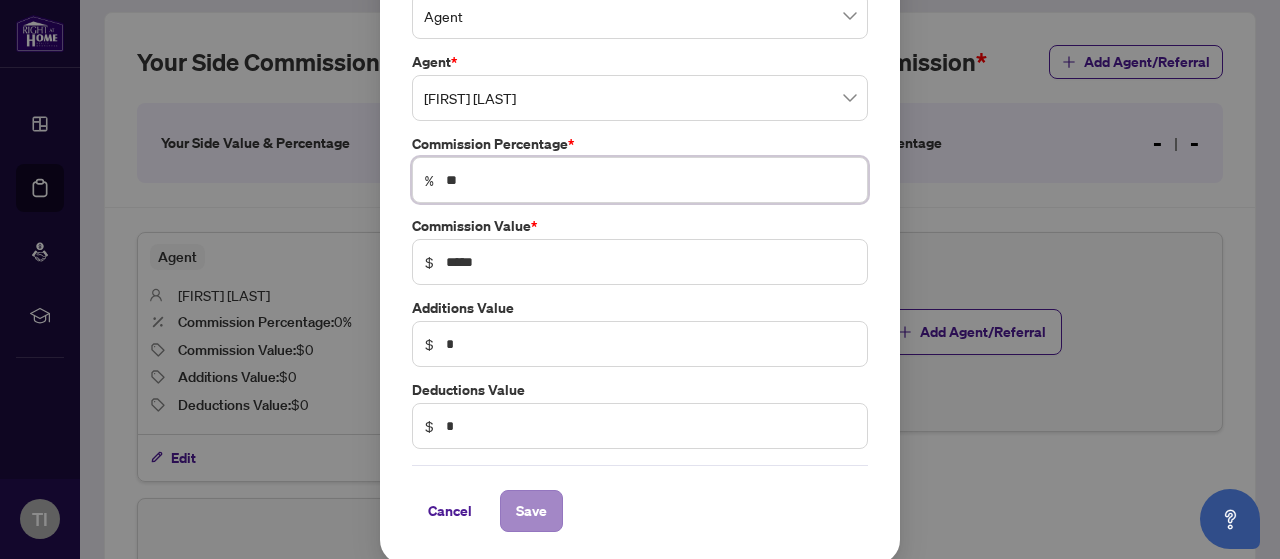 type on "**" 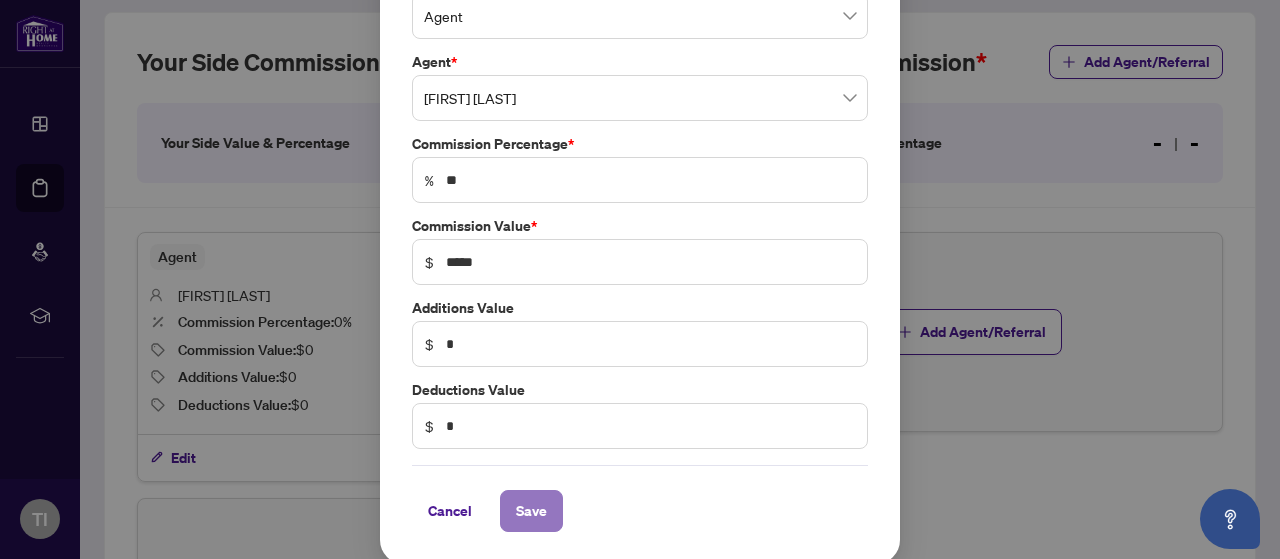 click on "Save" at bounding box center [531, 511] 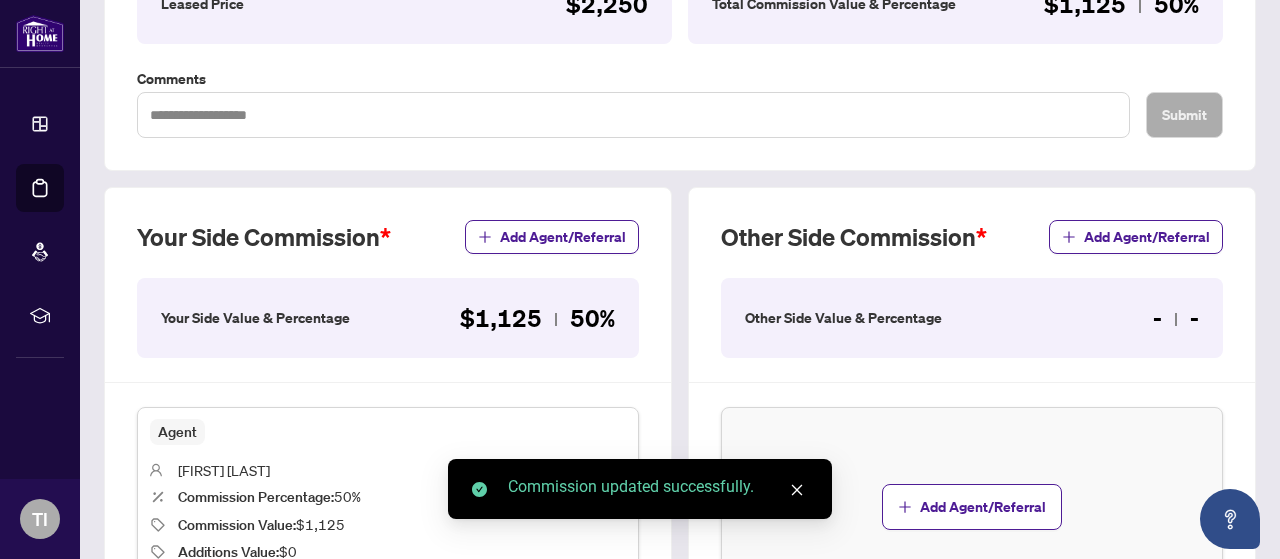 scroll, scrollTop: 397, scrollLeft: 0, axis: vertical 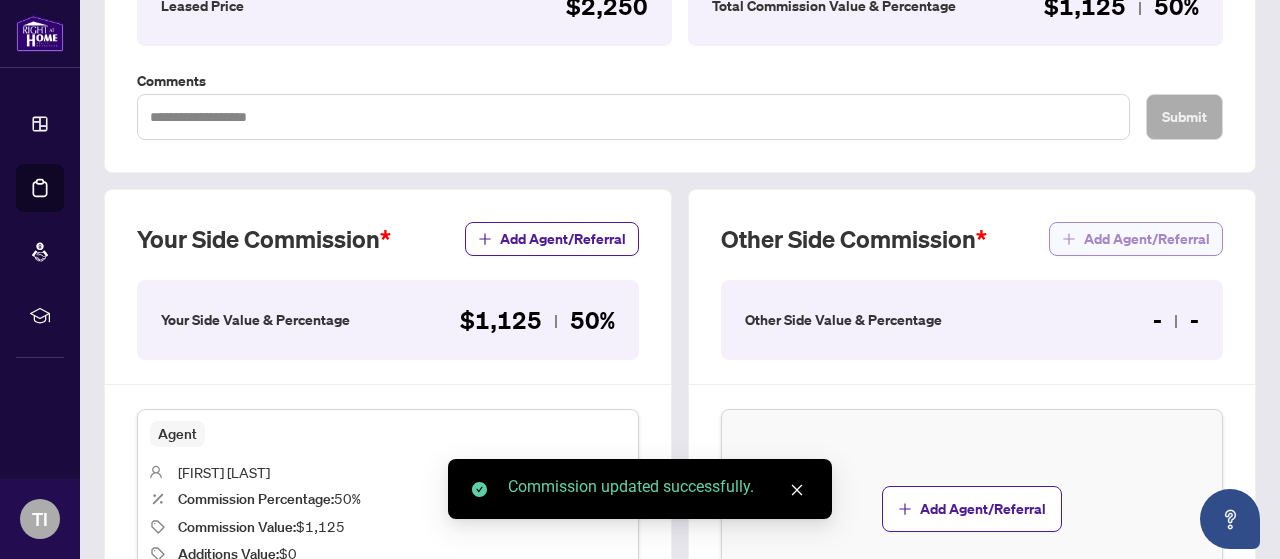 click on "Add Agent/Referral" at bounding box center [1147, 239] 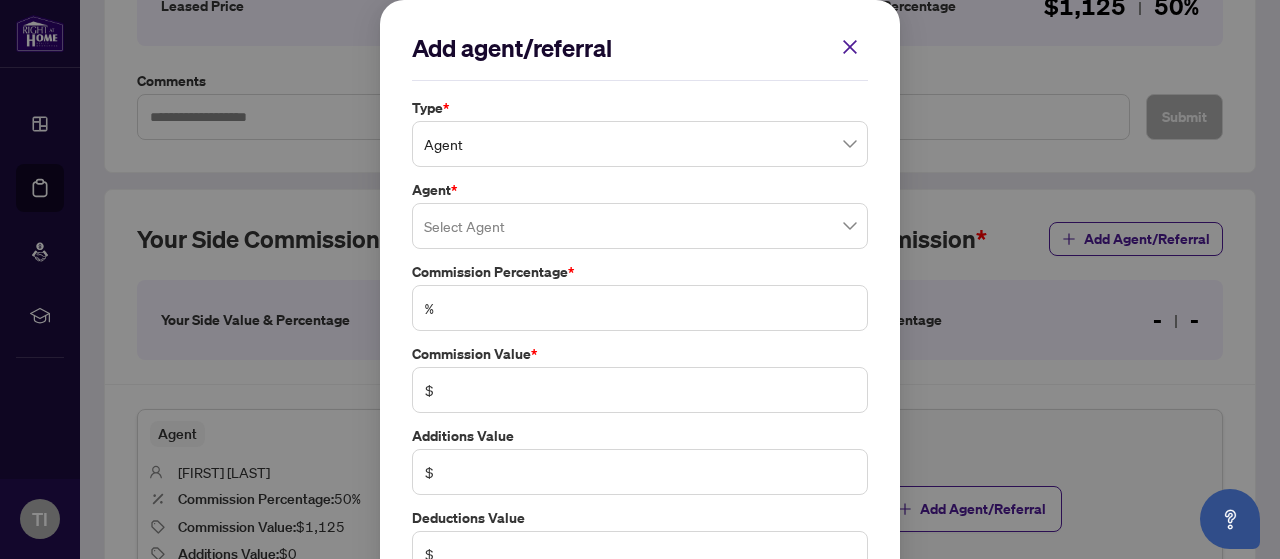 click at bounding box center [640, 226] 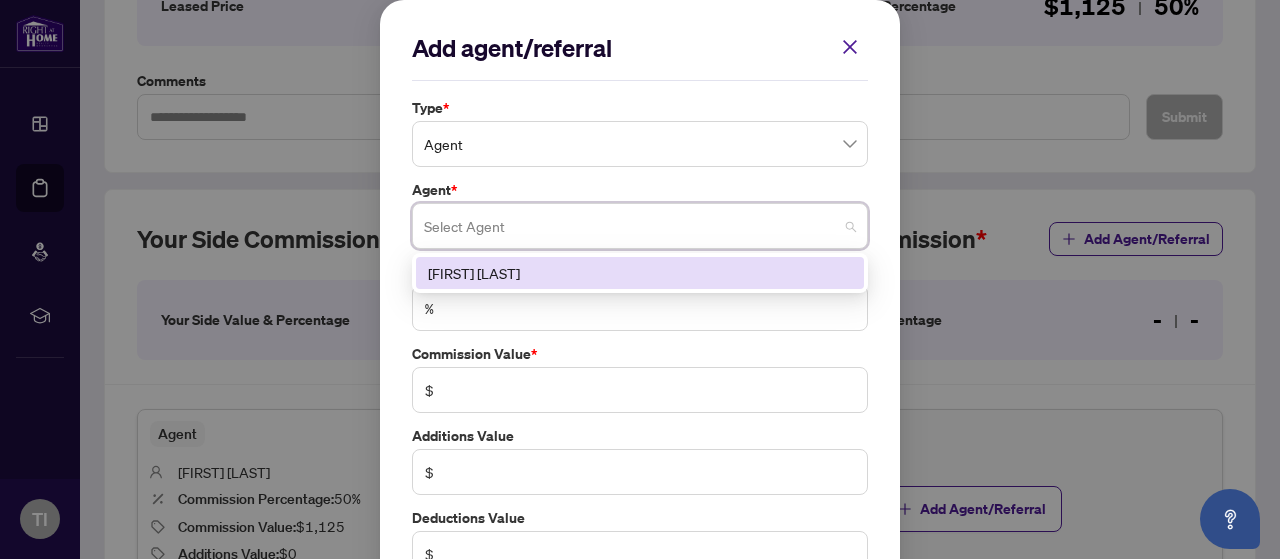 click on "Agent" at bounding box center [640, 144] 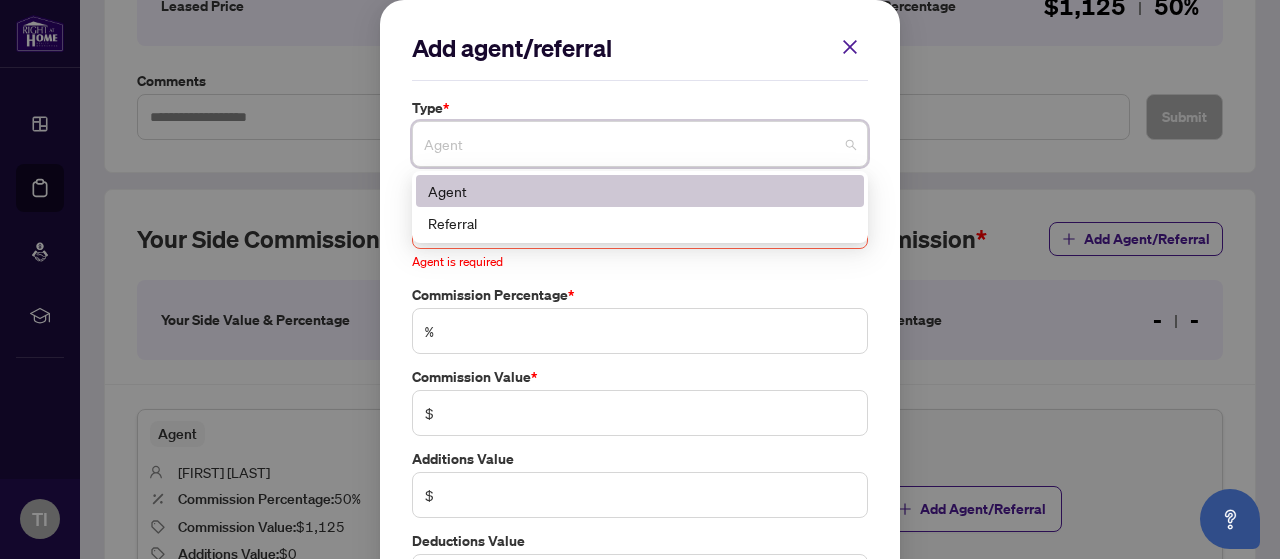 click on "Add agent/referral Type * Agent 0 1 Agent Referral Agent * Select Agent [AGENT_ID] [FIRST] [LAST] Agent is required Commission Percentage * % Commission Value * $ Additions Value $ Deductions Value $ Cancel Save" at bounding box center (640, 357) 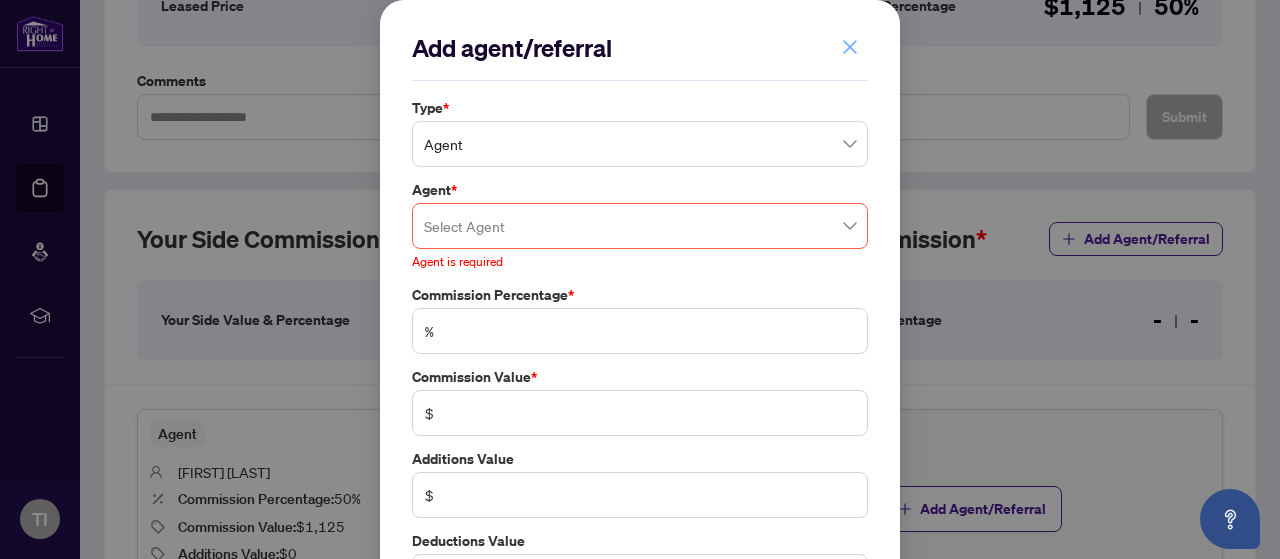 click at bounding box center (850, 47) 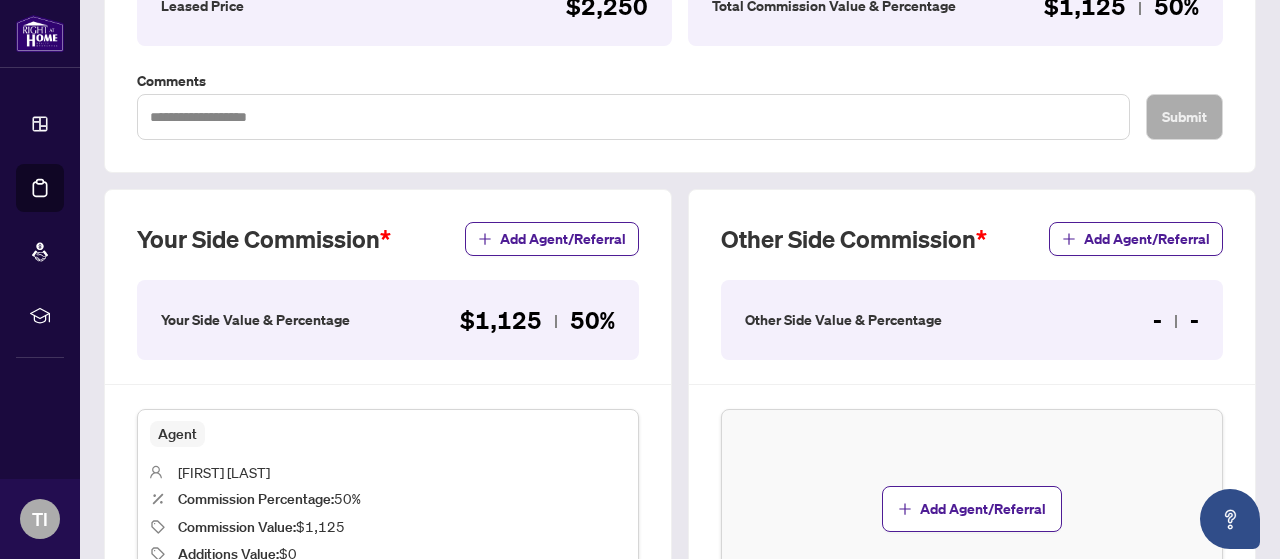 scroll, scrollTop: 63, scrollLeft: 0, axis: vertical 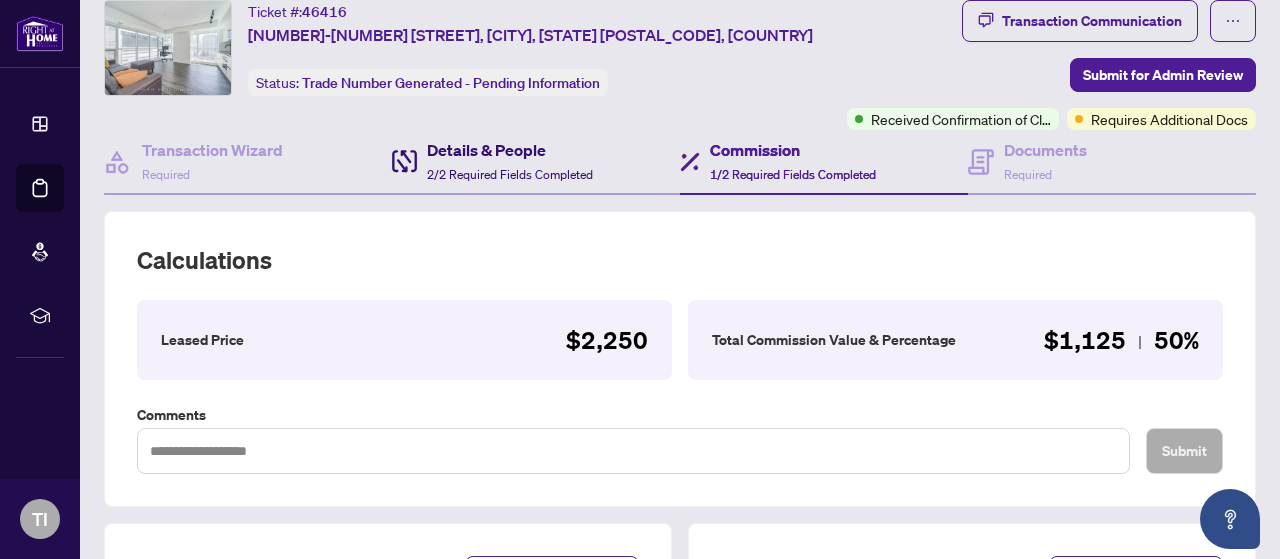 click on "Details & People" at bounding box center [510, 150] 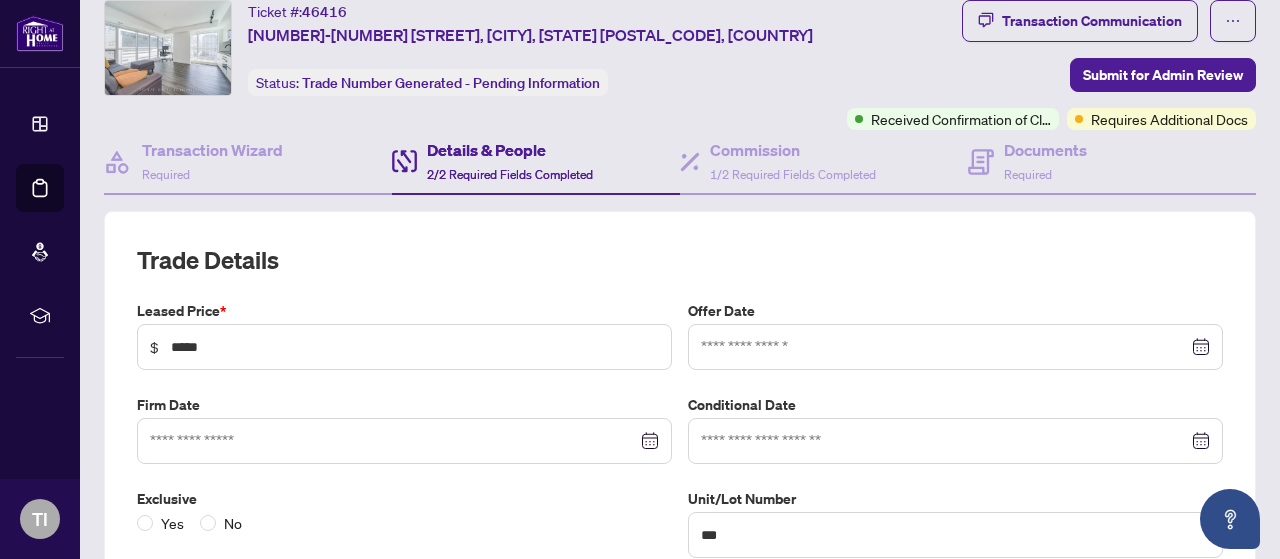 type on "**********" 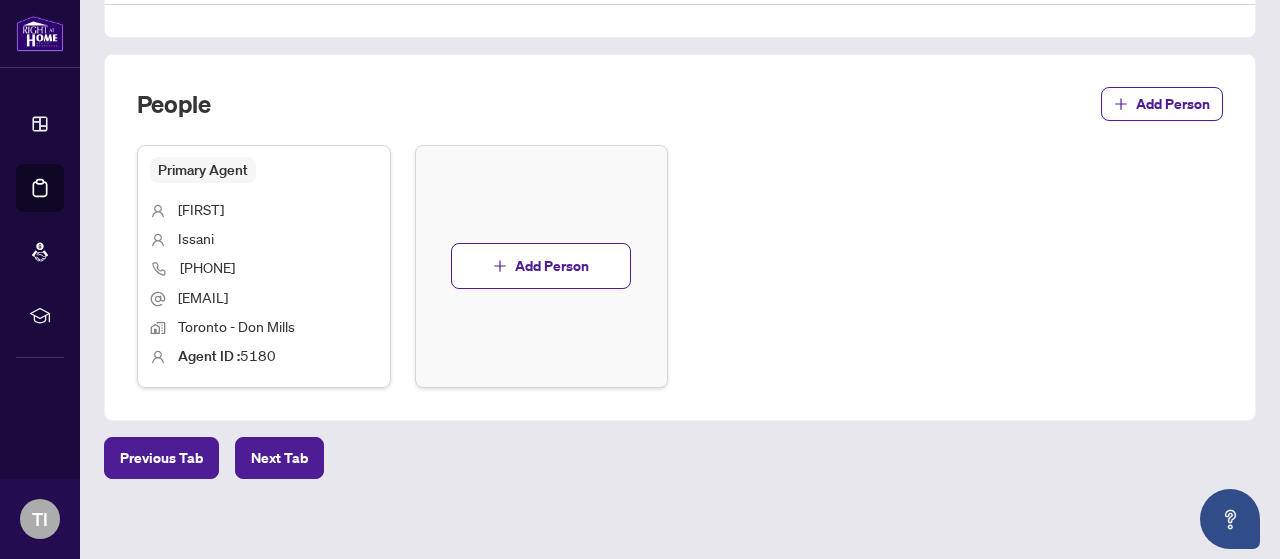 scroll, scrollTop: 914, scrollLeft: 0, axis: vertical 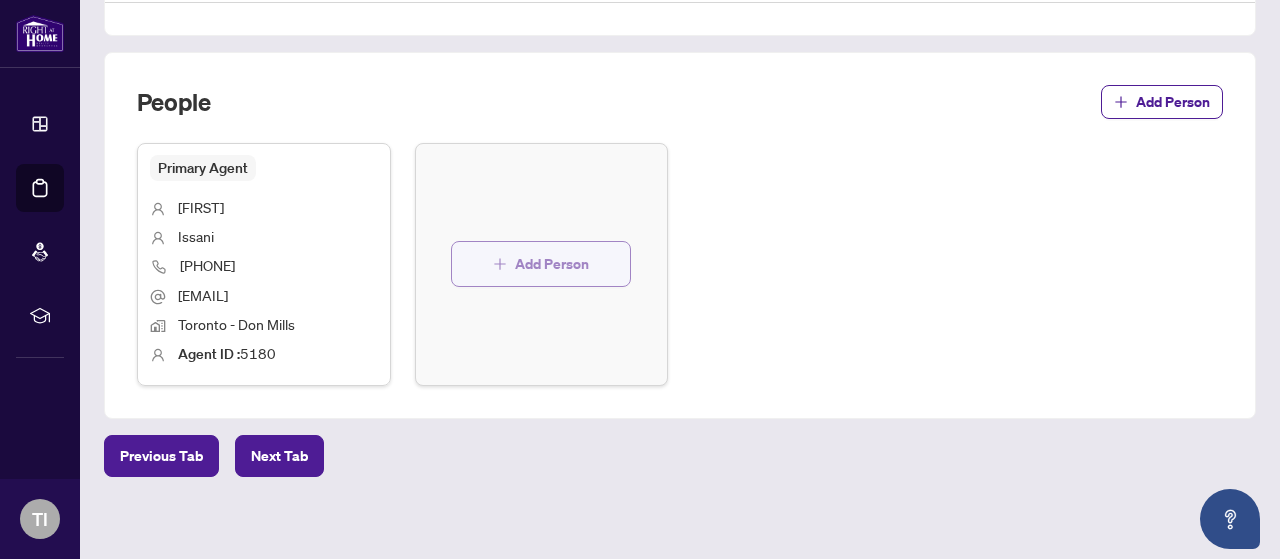 click on "Add Person" at bounding box center [552, 264] 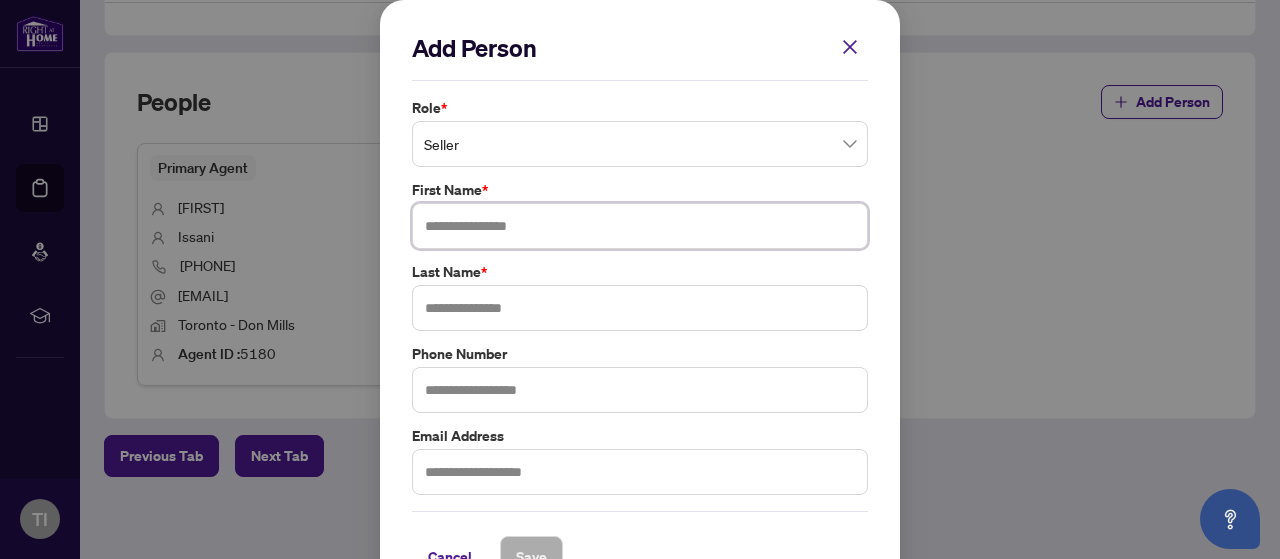 click at bounding box center [640, 226] 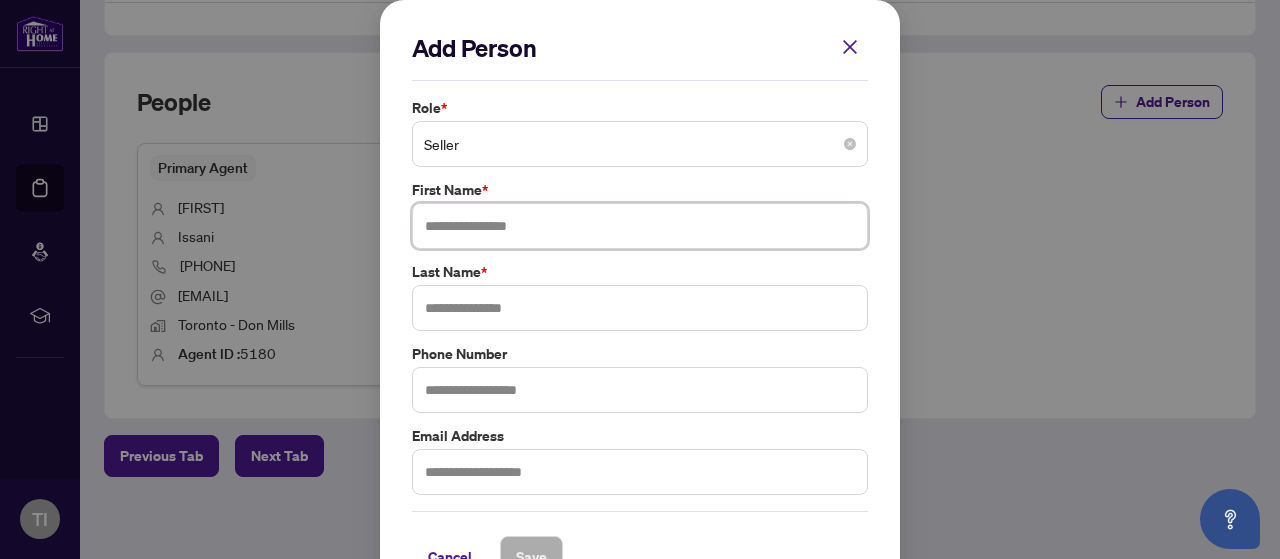 click on "Seller" at bounding box center (640, 144) 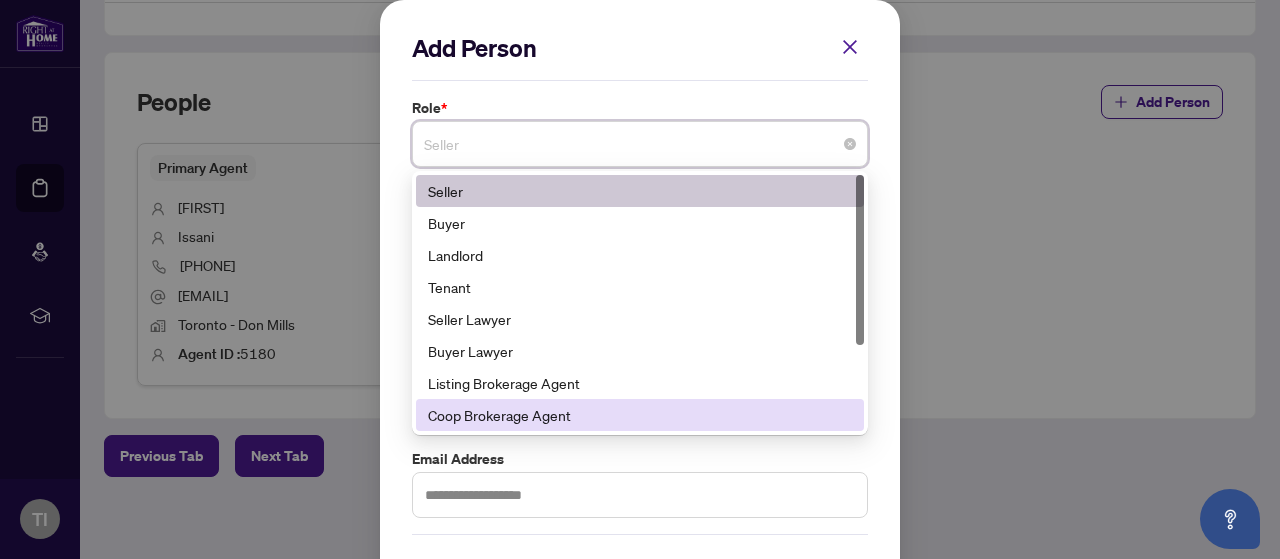 click on "Coop Brokerage Agent" at bounding box center [640, 415] 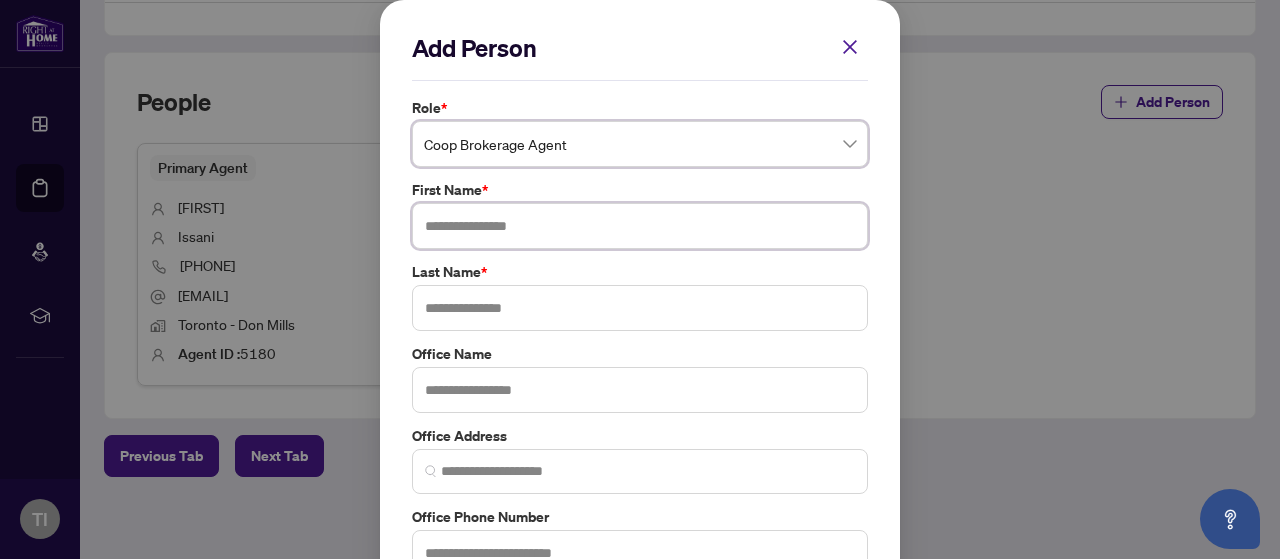 click at bounding box center [640, 226] 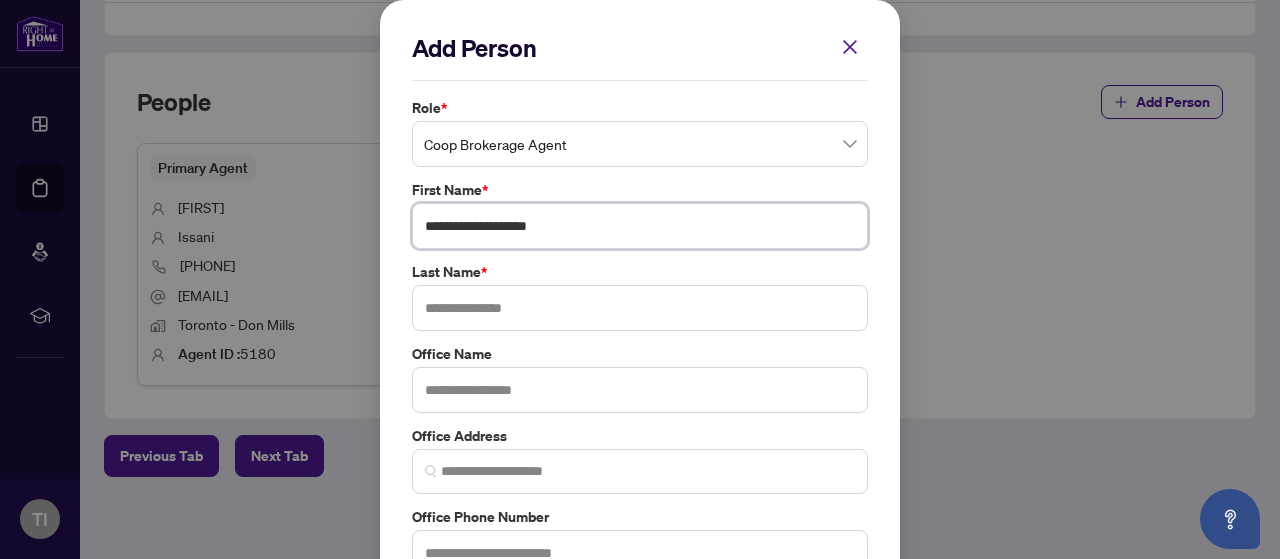 drag, startPoint x: 476, startPoint y: 228, endPoint x: 614, endPoint y: 221, distance: 138.17743 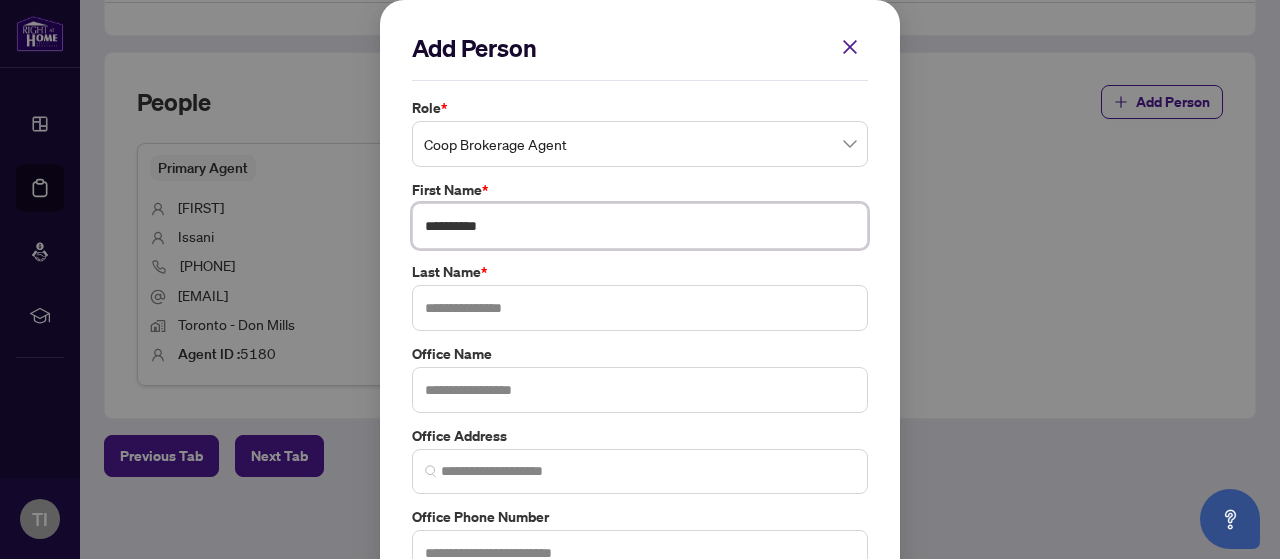 type on "*********" 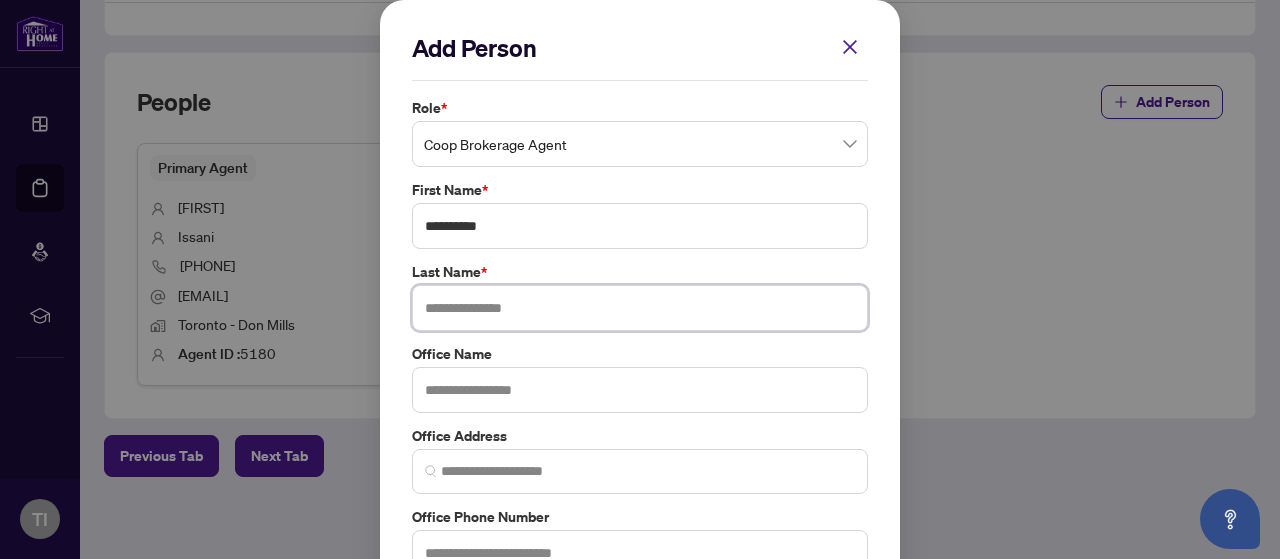 click at bounding box center [640, 308] 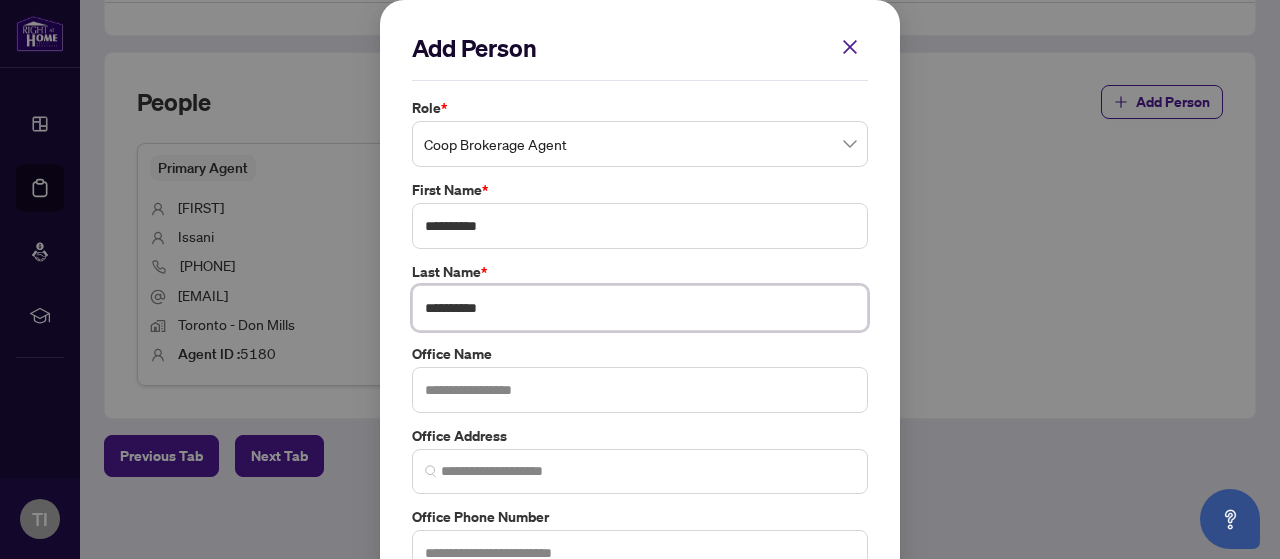 scroll, scrollTop: 208, scrollLeft: 0, axis: vertical 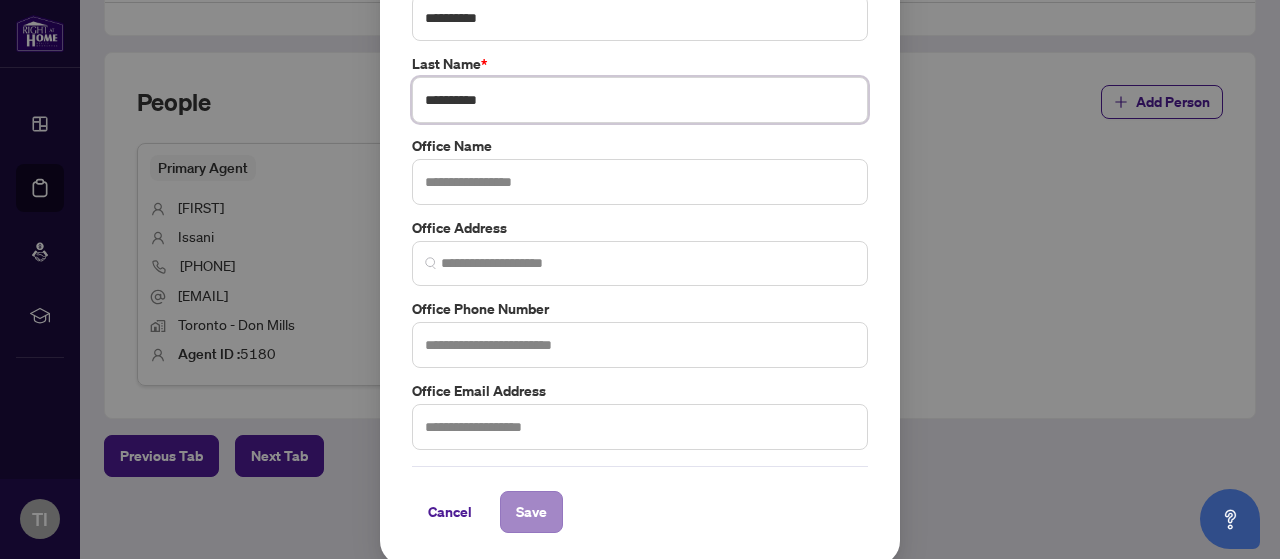 type on "*********" 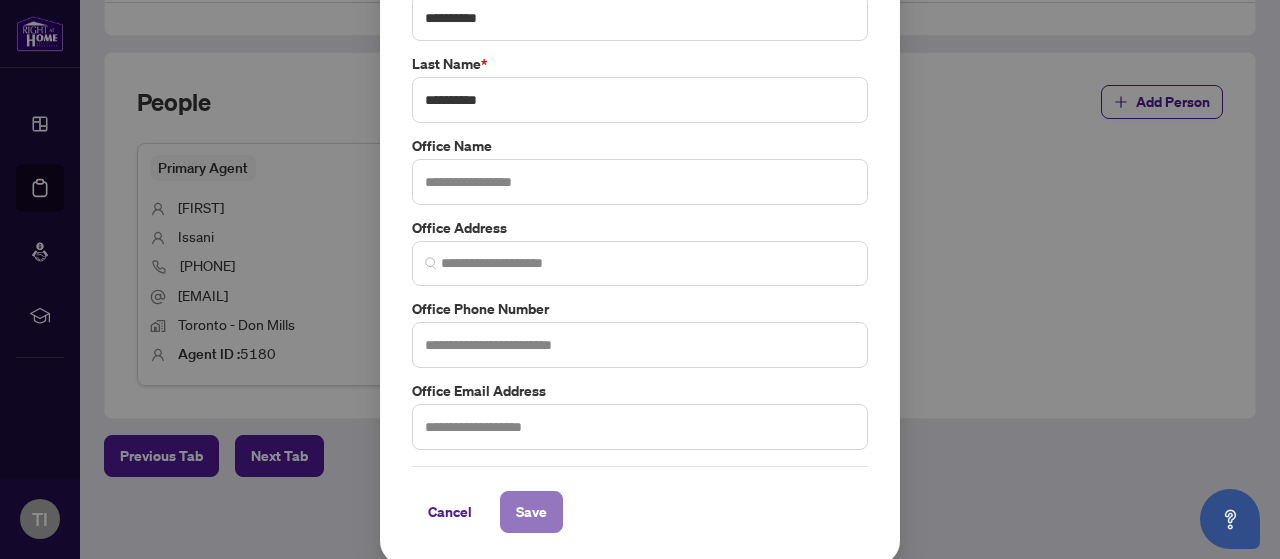 click on "Save" at bounding box center [531, 512] 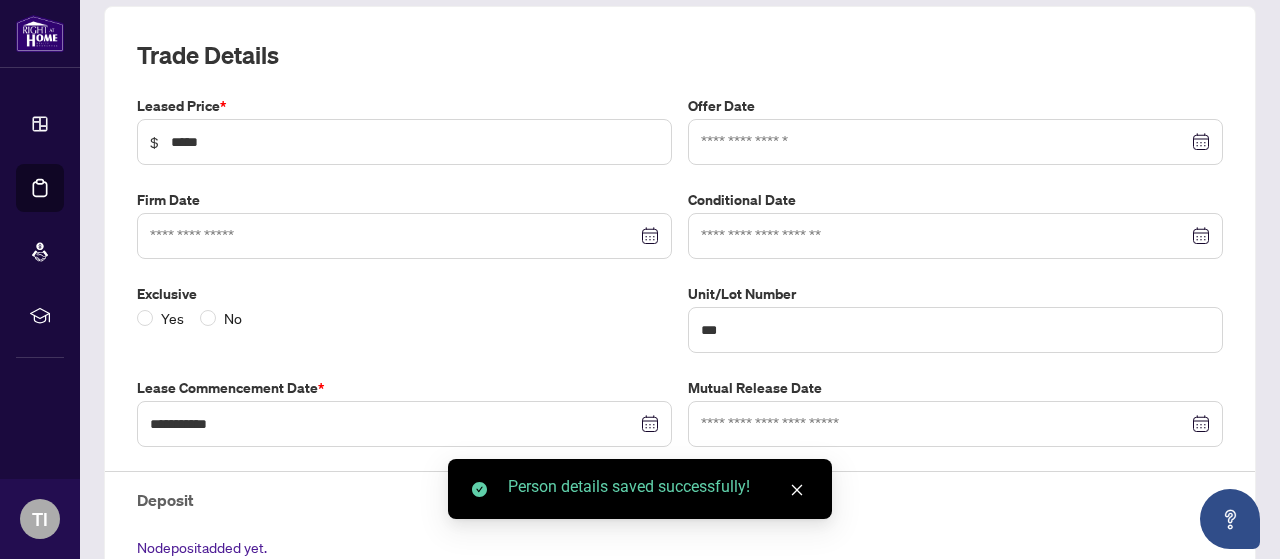 scroll, scrollTop: 0, scrollLeft: 0, axis: both 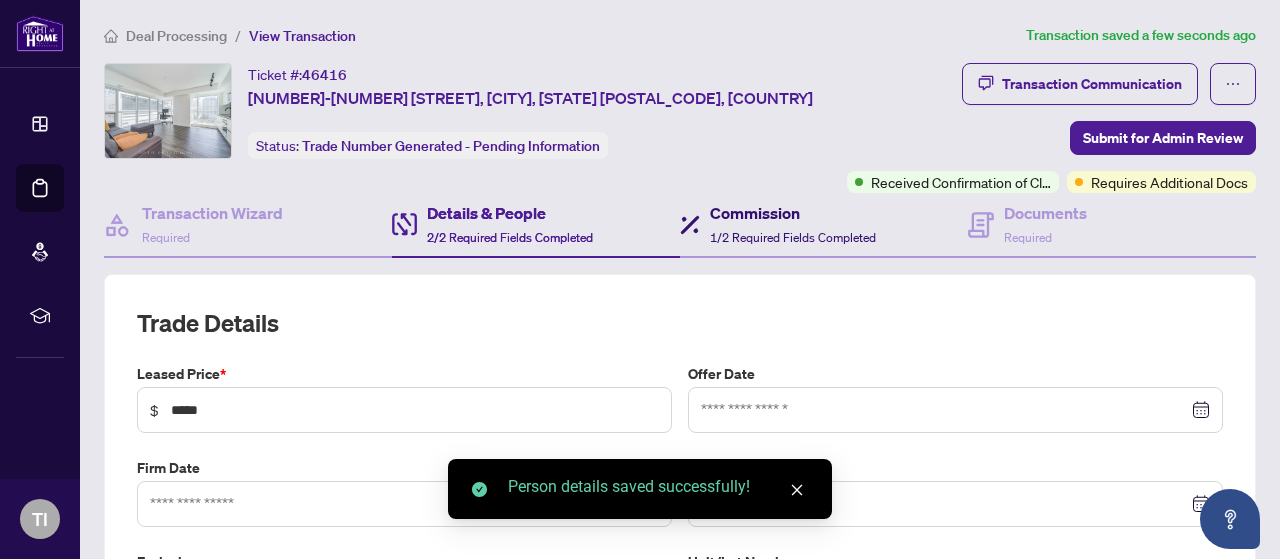 click on "Commission" at bounding box center [793, 213] 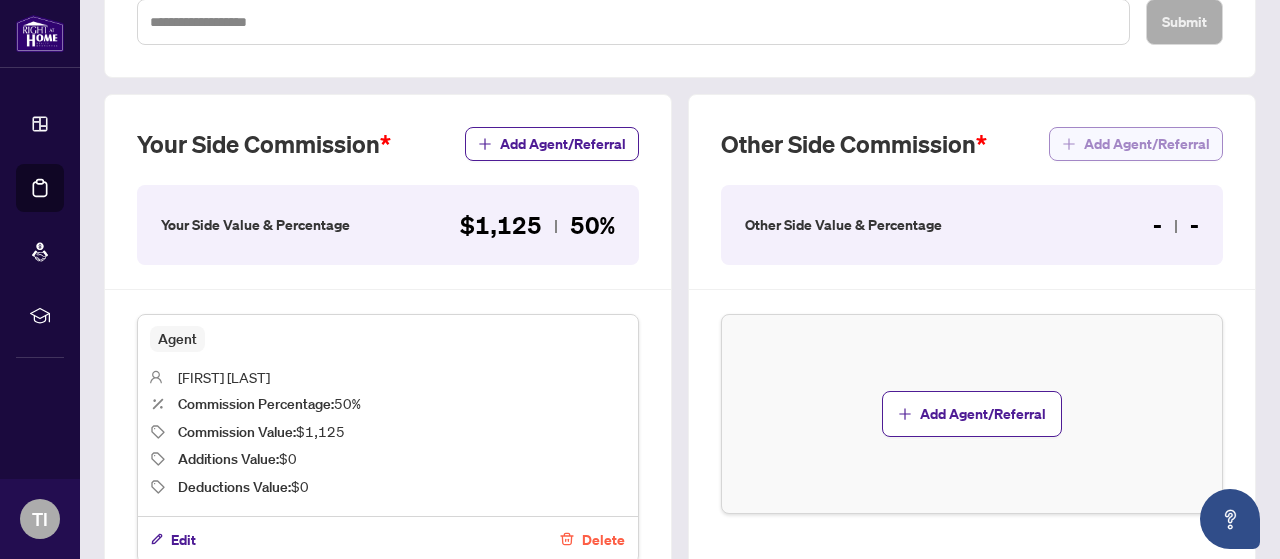 scroll, scrollTop: 493, scrollLeft: 0, axis: vertical 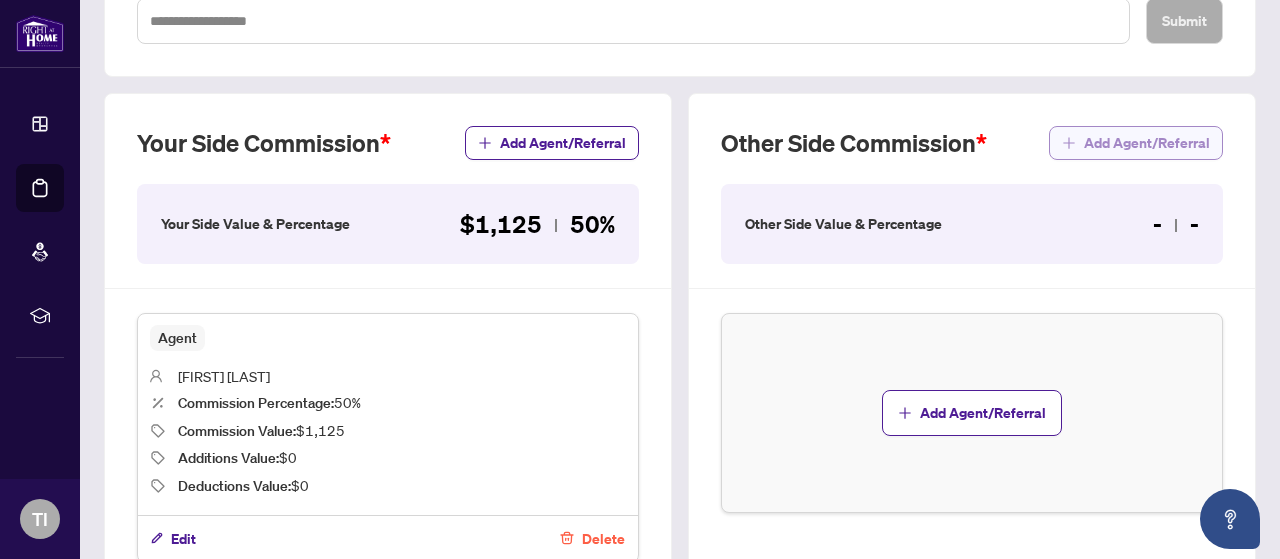click on "Add Agent/Referral" at bounding box center (1147, 143) 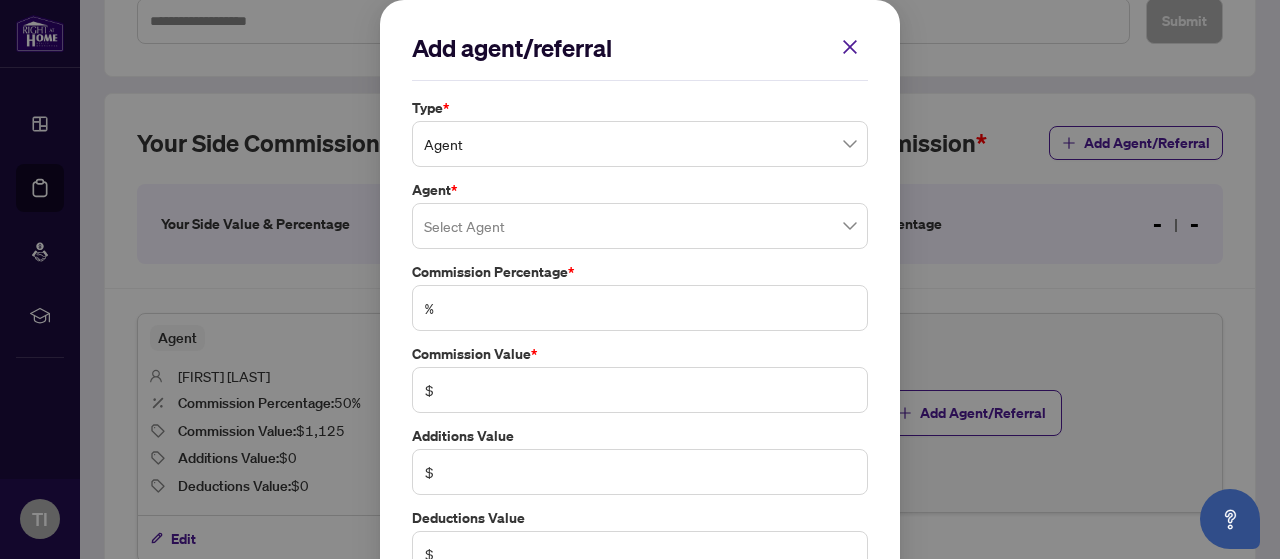 click on "Agent" at bounding box center (640, 144) 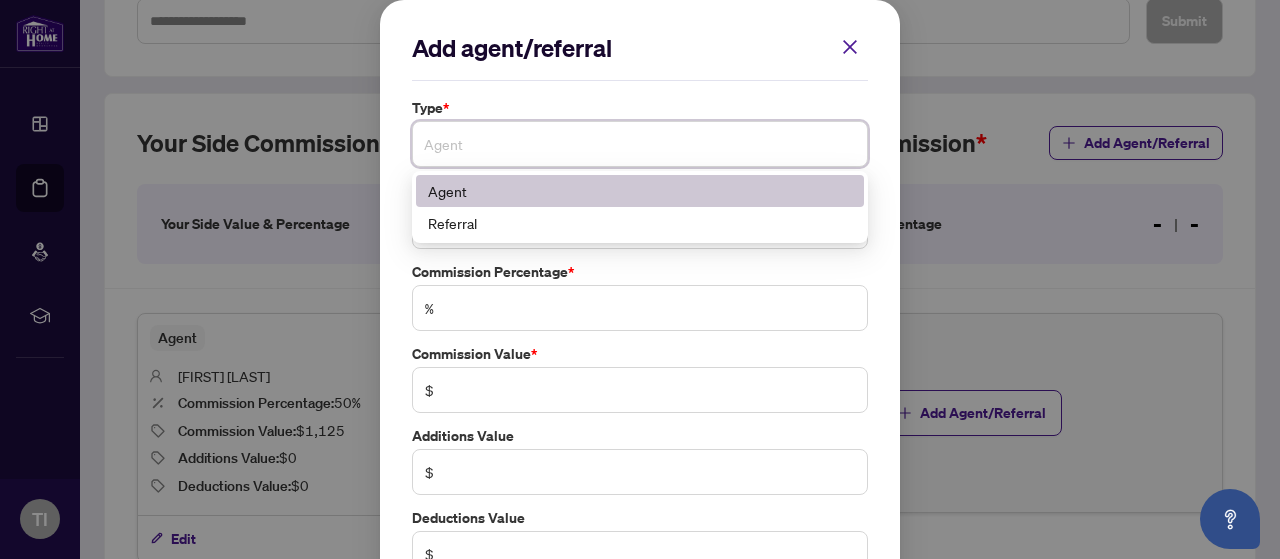 click on "Agent" at bounding box center (640, 191) 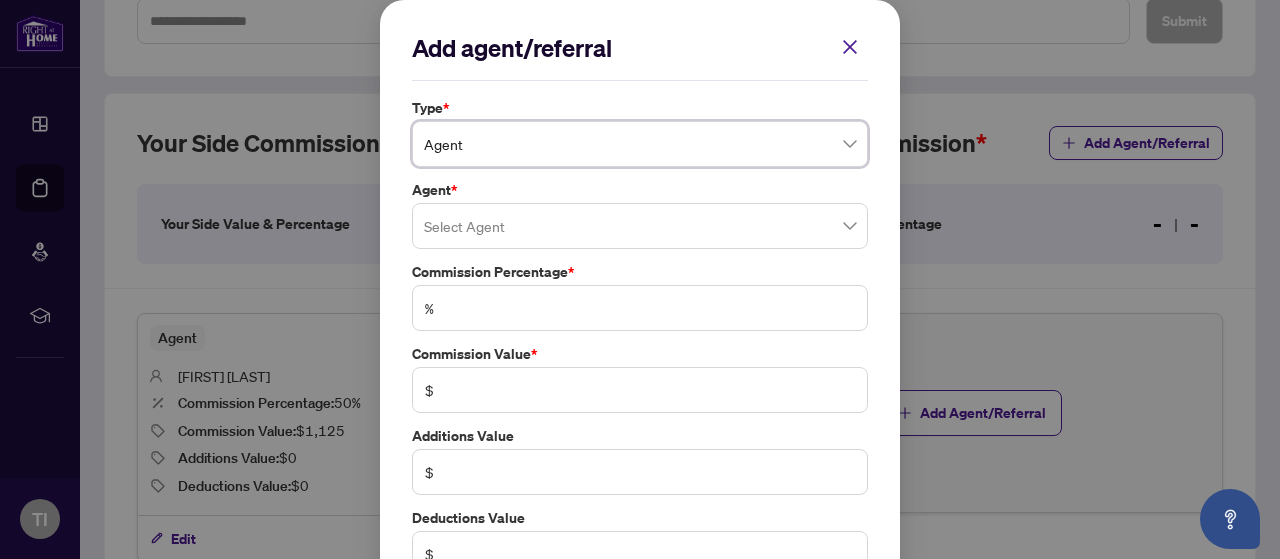 click at bounding box center [640, 226] 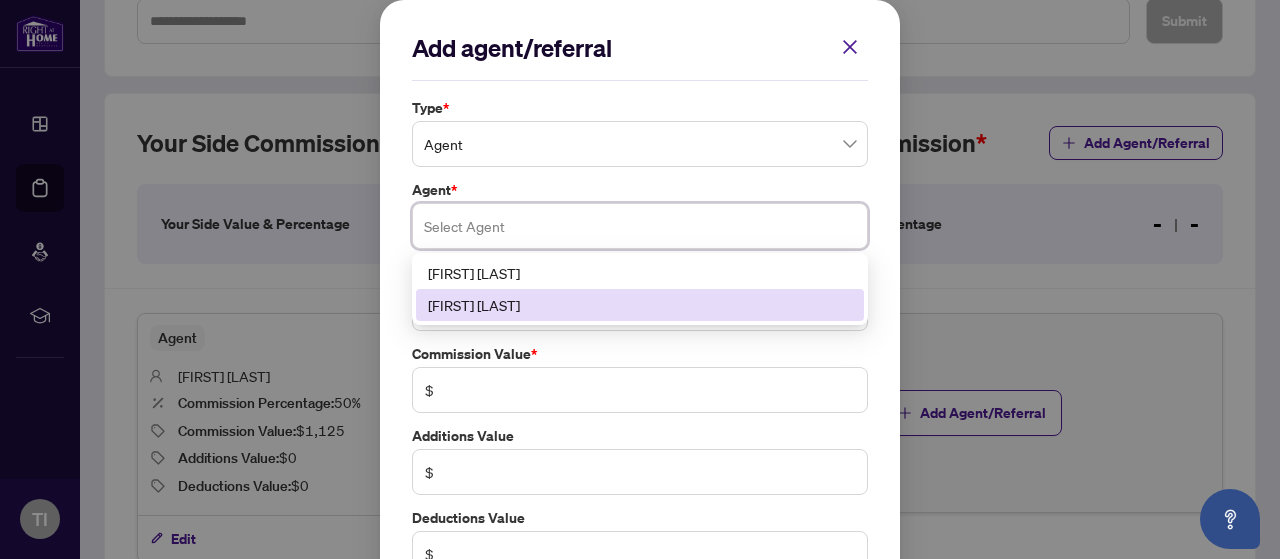 click on "[FIRST] [LAST]" at bounding box center [640, 305] 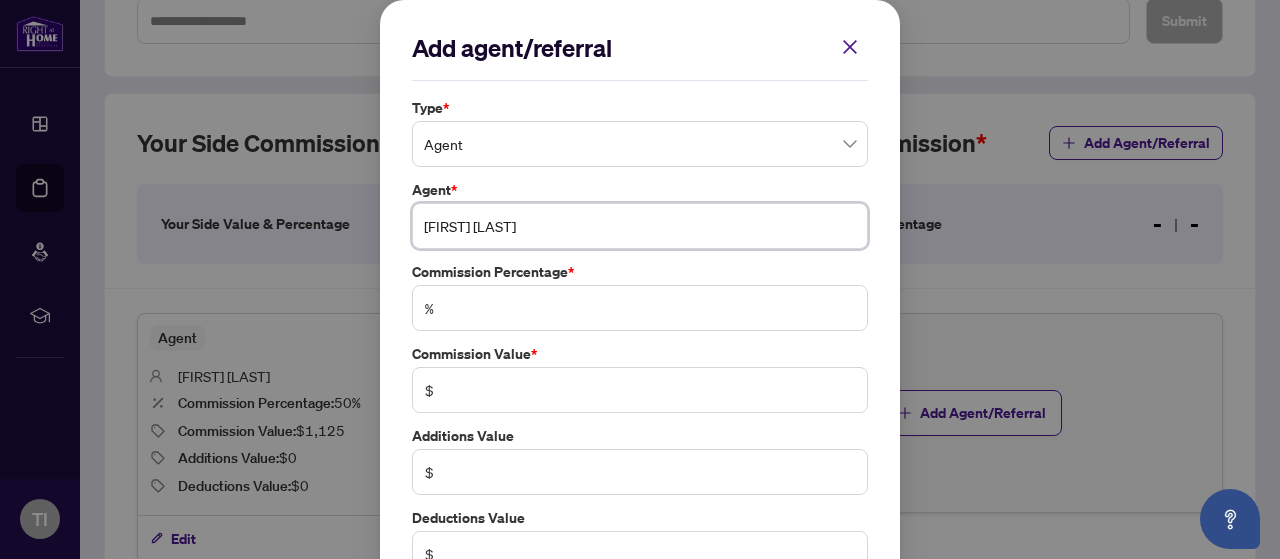 scroll, scrollTop: 46, scrollLeft: 0, axis: vertical 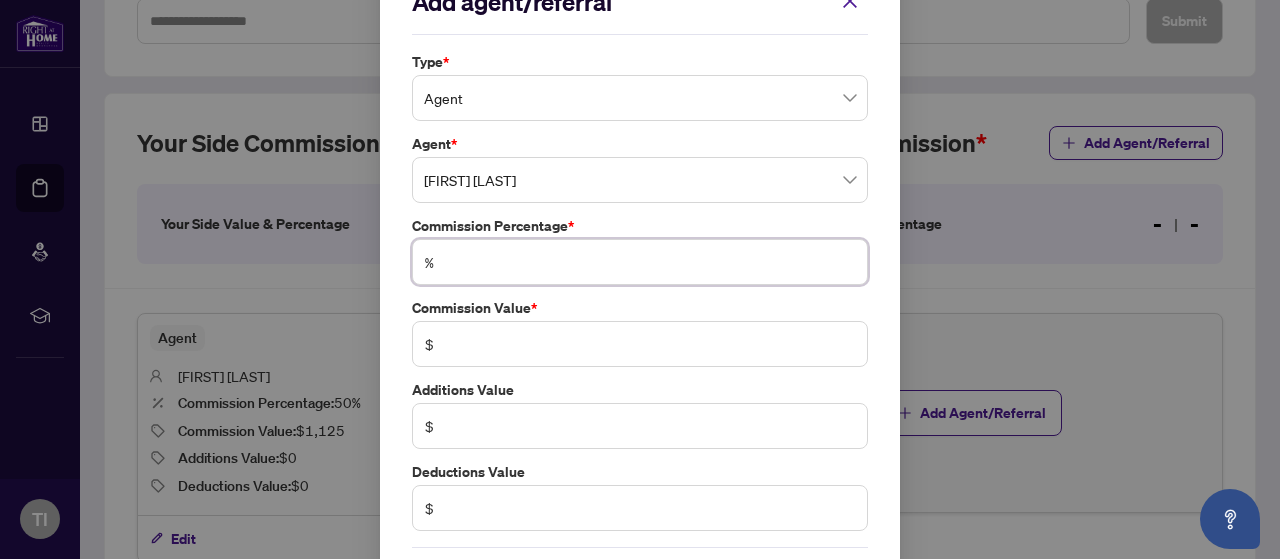 click at bounding box center (650, 262) 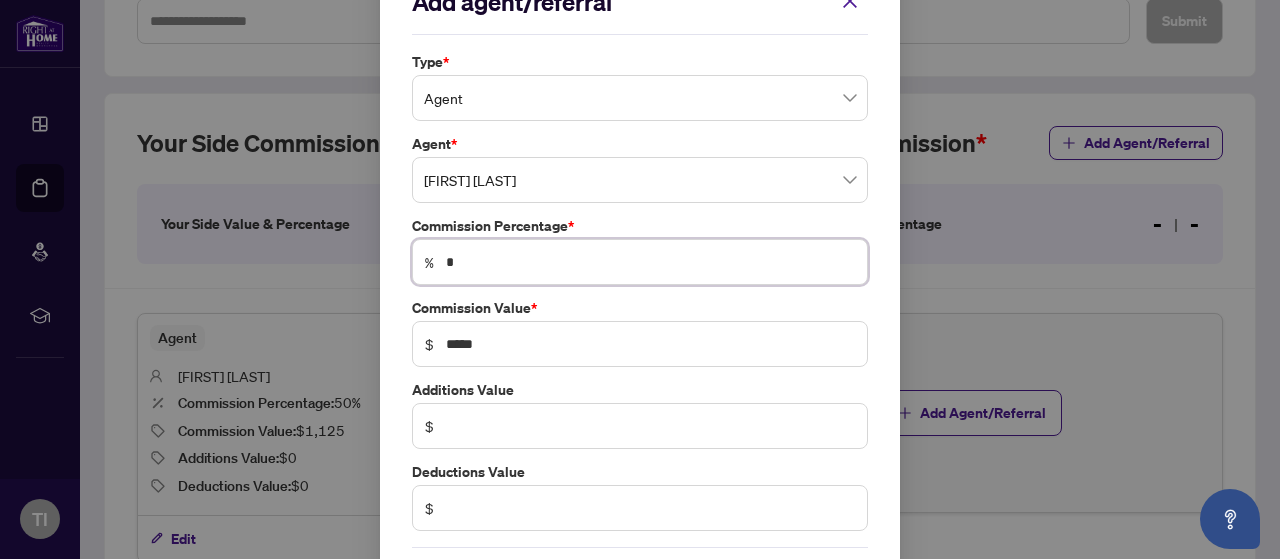 type on "**" 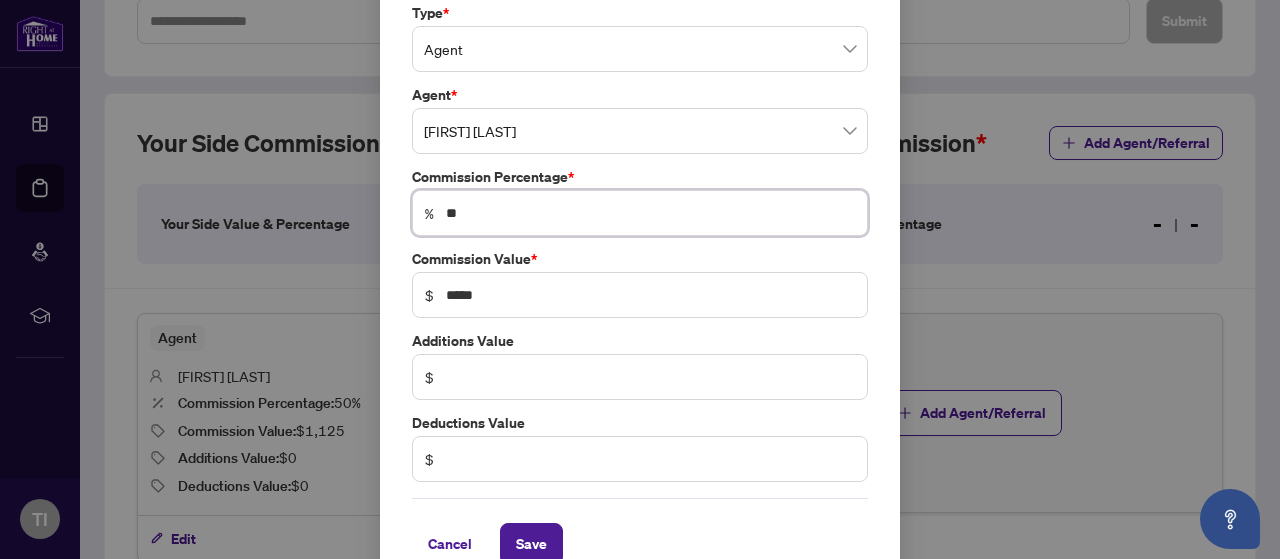 scroll, scrollTop: 128, scrollLeft: 0, axis: vertical 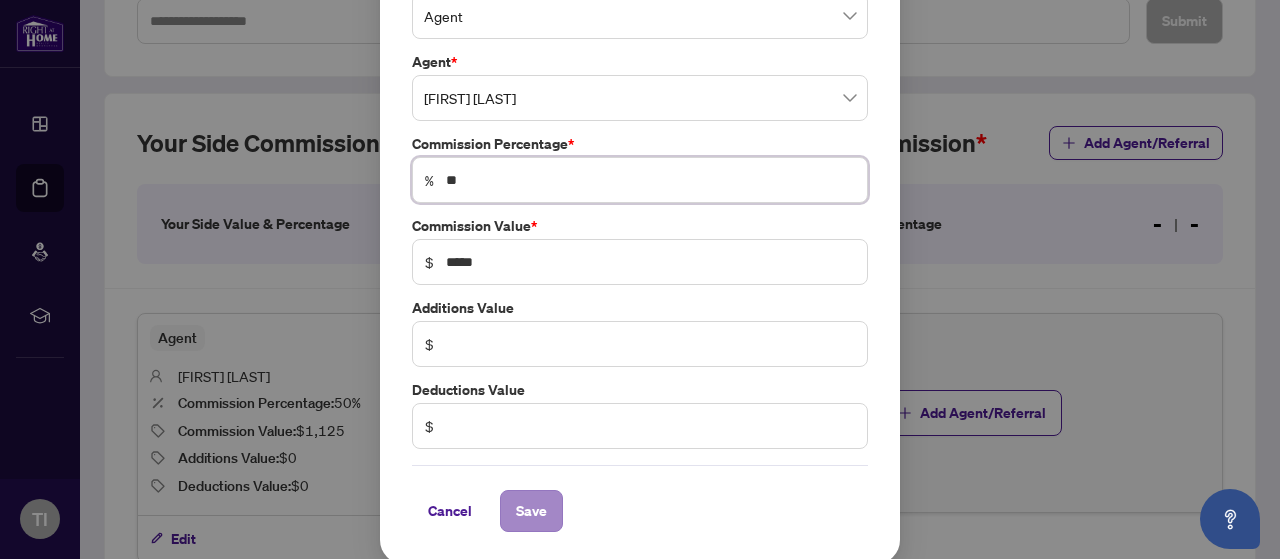 type on "**" 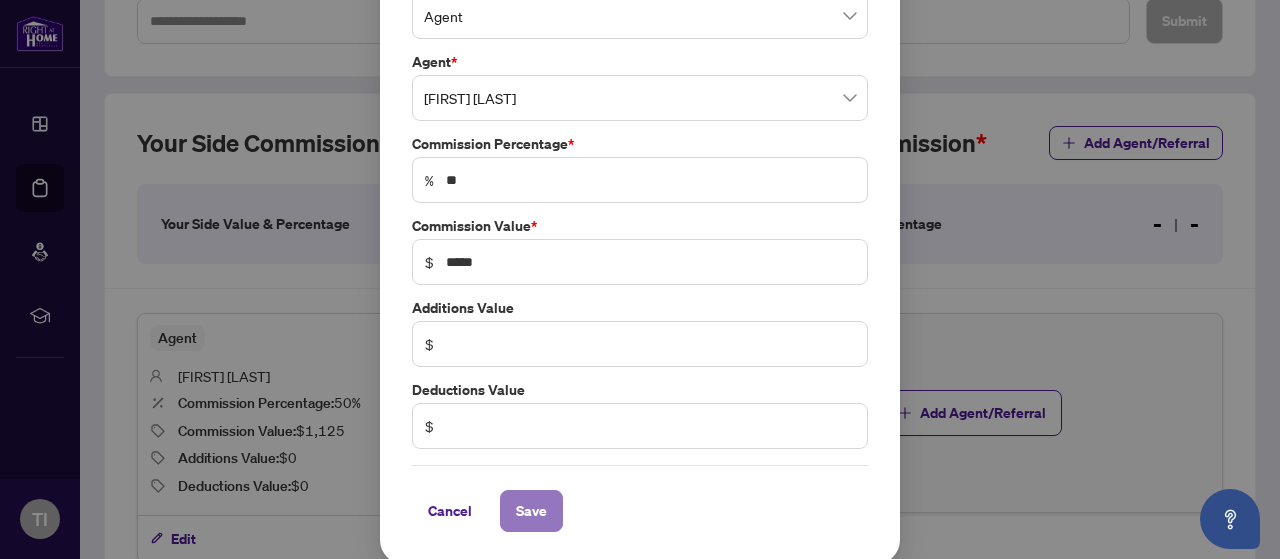 click on "Save" at bounding box center [531, 511] 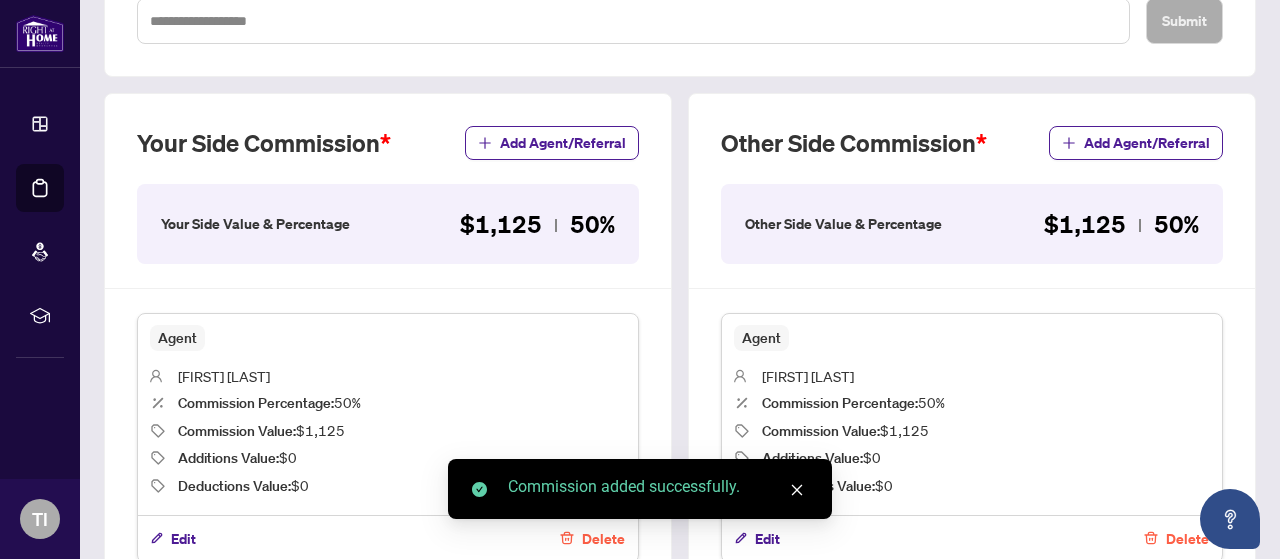 scroll, scrollTop: 0, scrollLeft: 0, axis: both 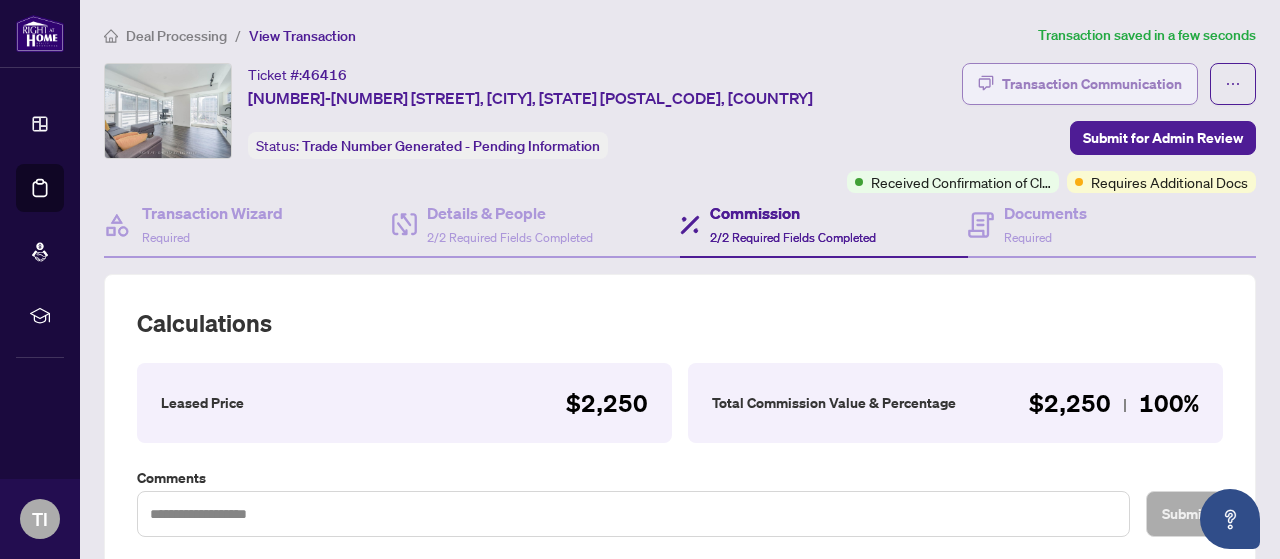 click on "Transaction Communication" at bounding box center [1092, 84] 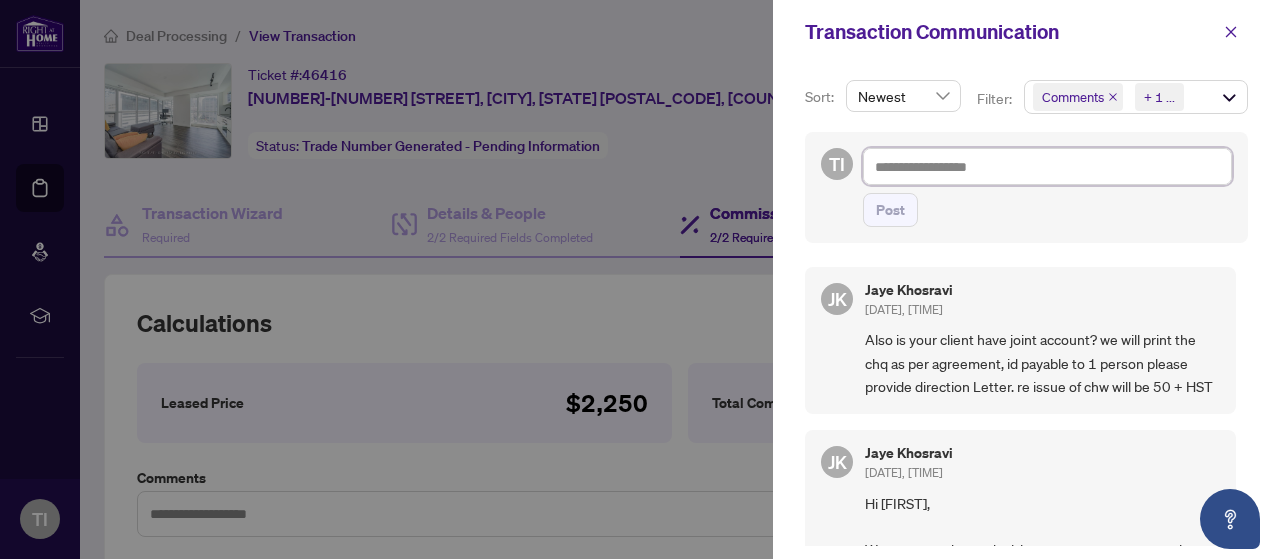 click at bounding box center (1047, 166) 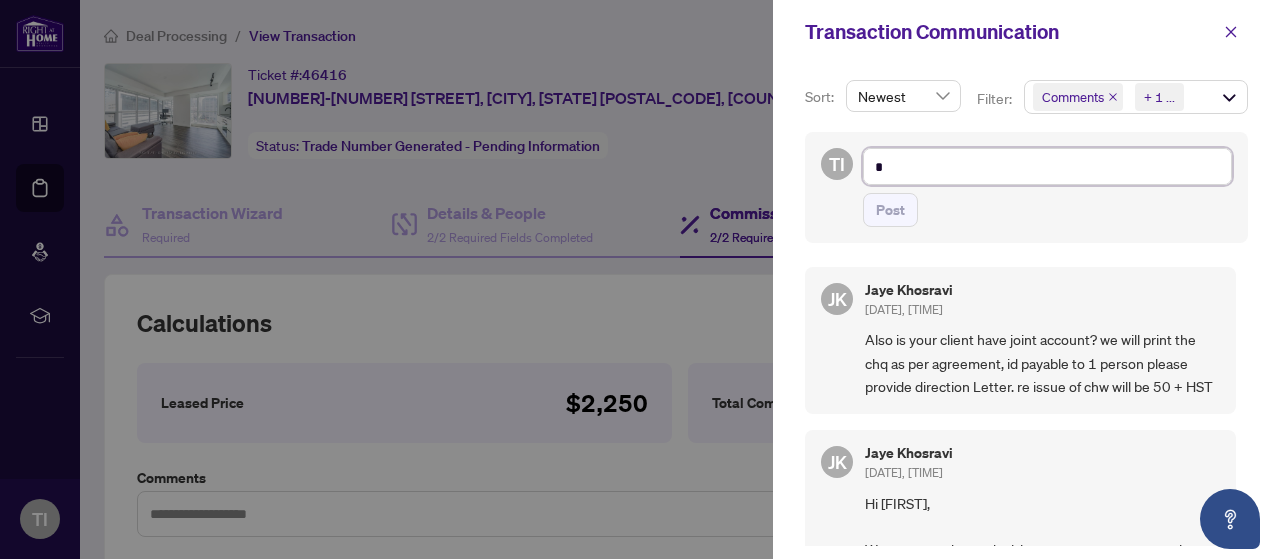 type on "**" 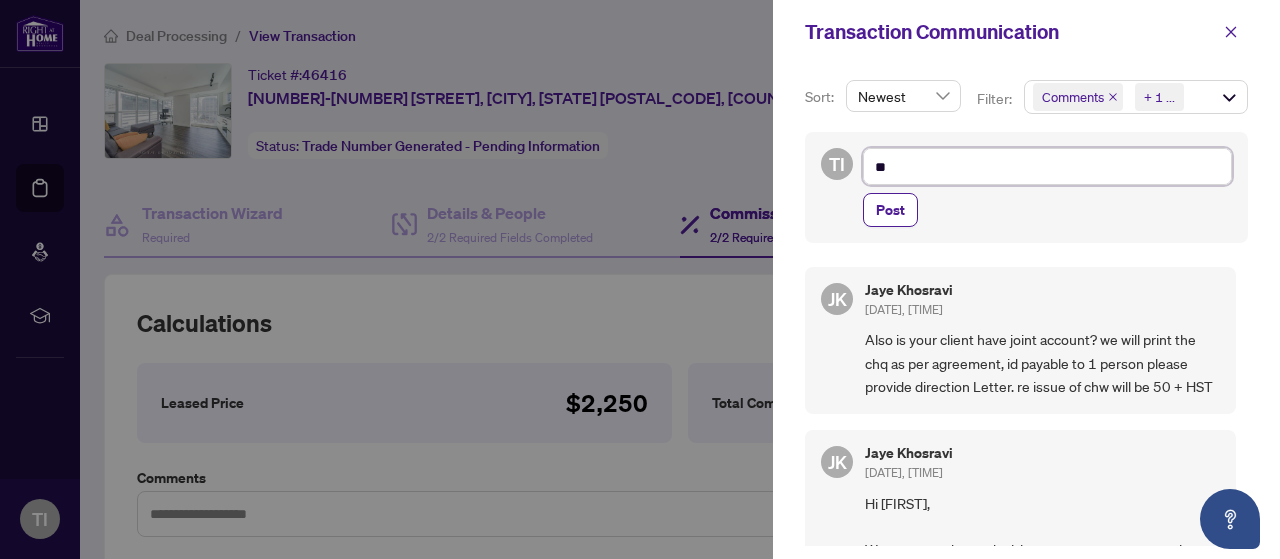 type on "***" 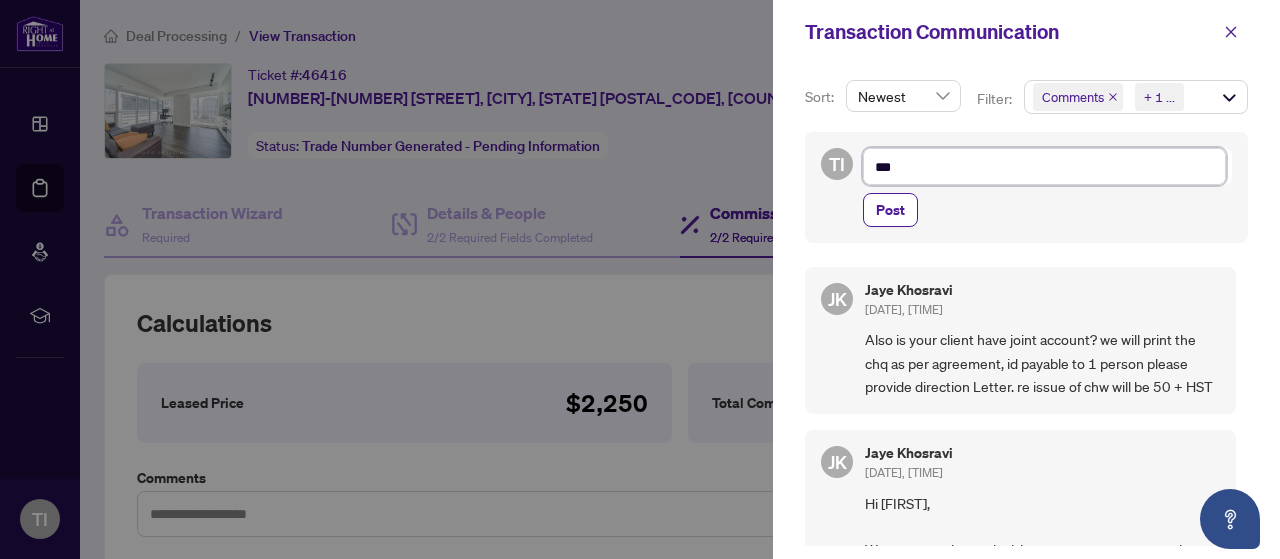 type on "***" 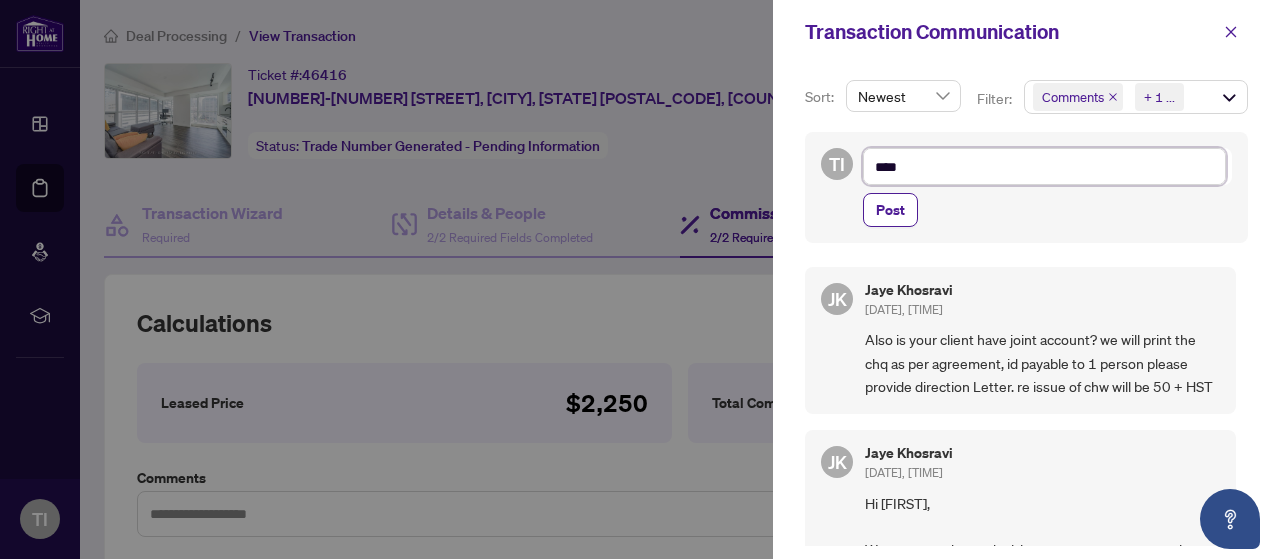 type on "*****" 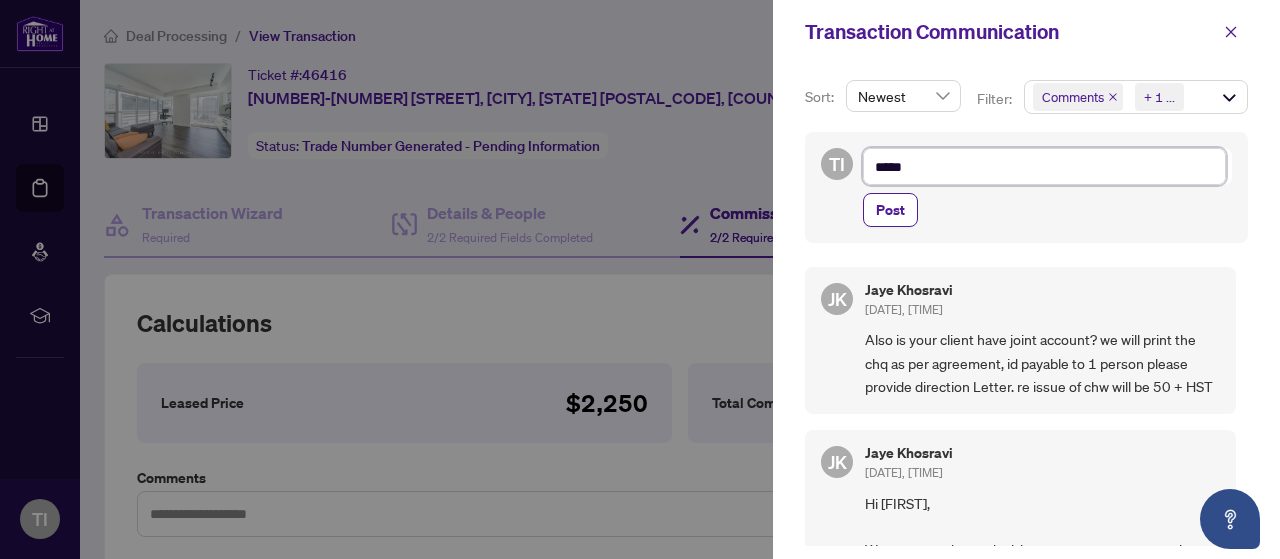 type on "******" 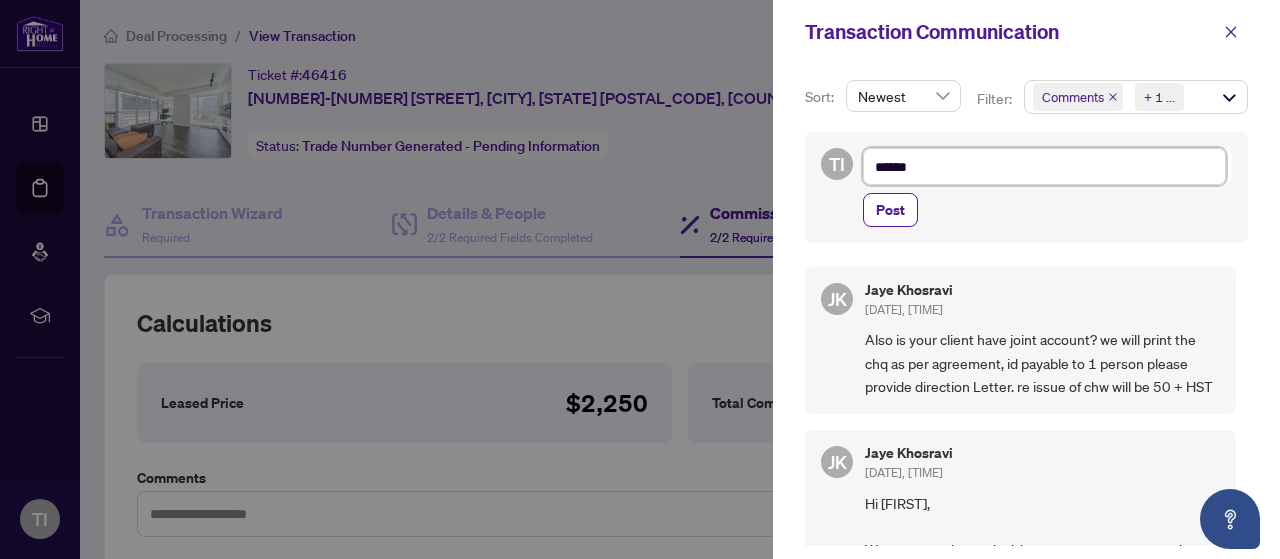 type on "*******" 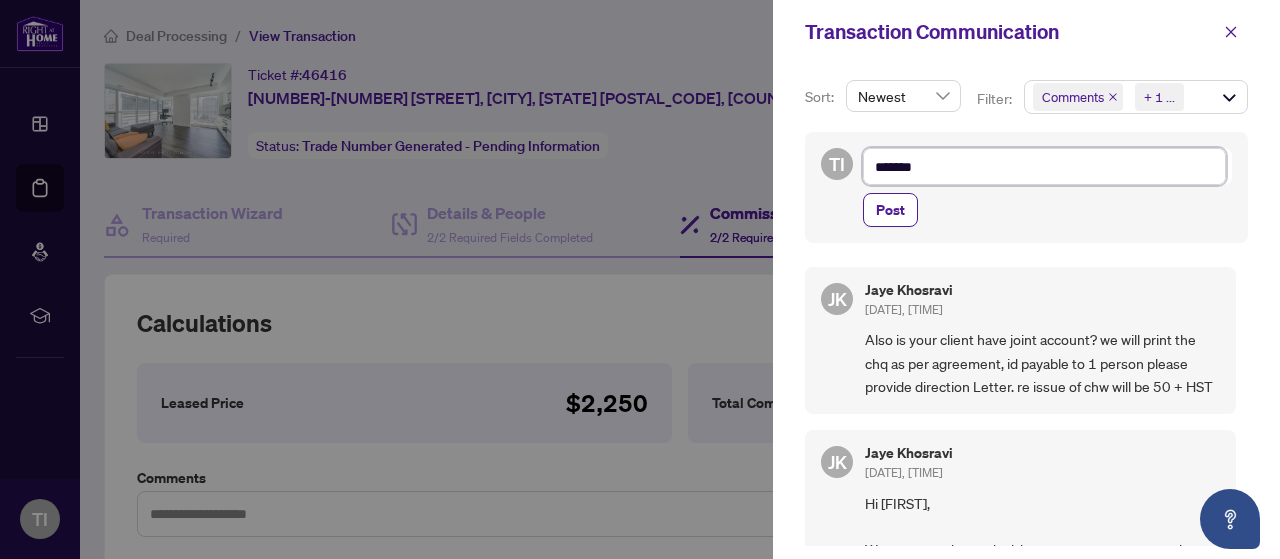 type on "********" 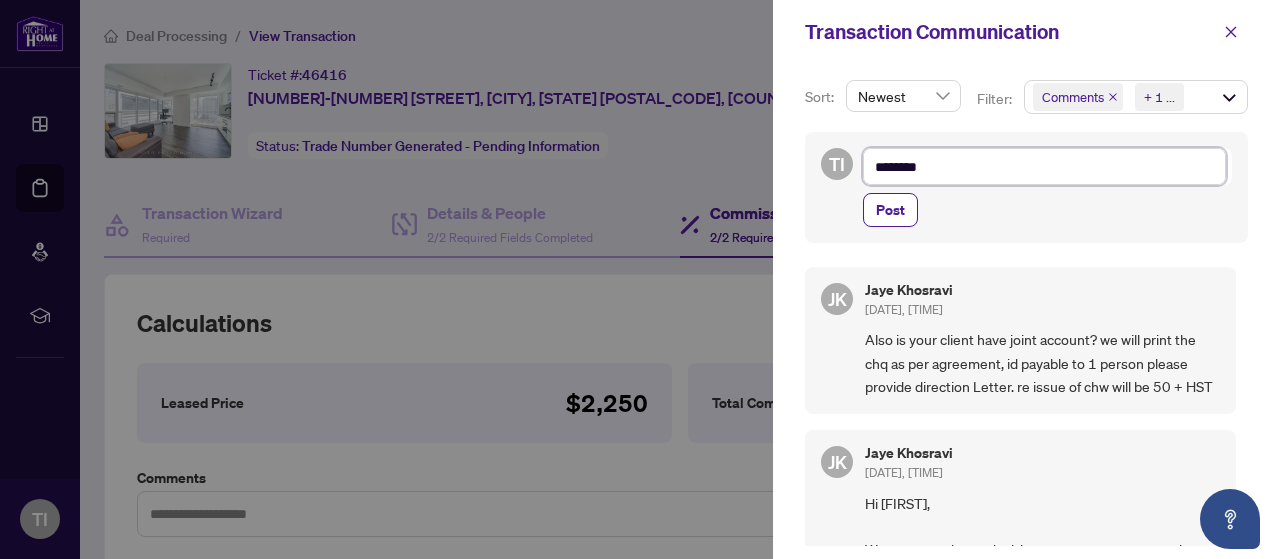 type on "********" 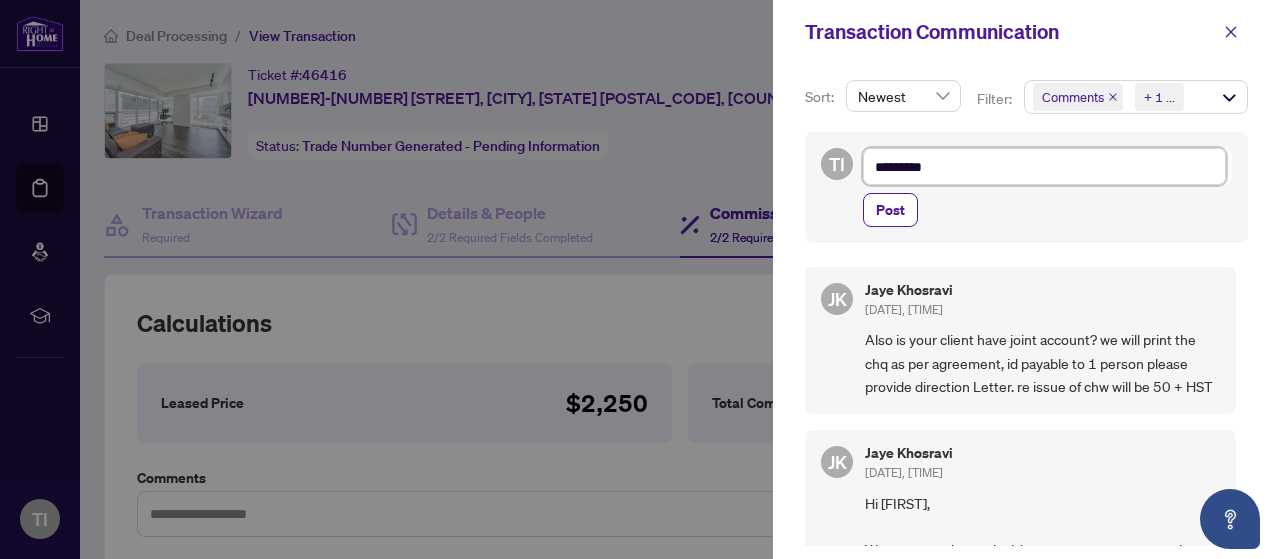 type on "**********" 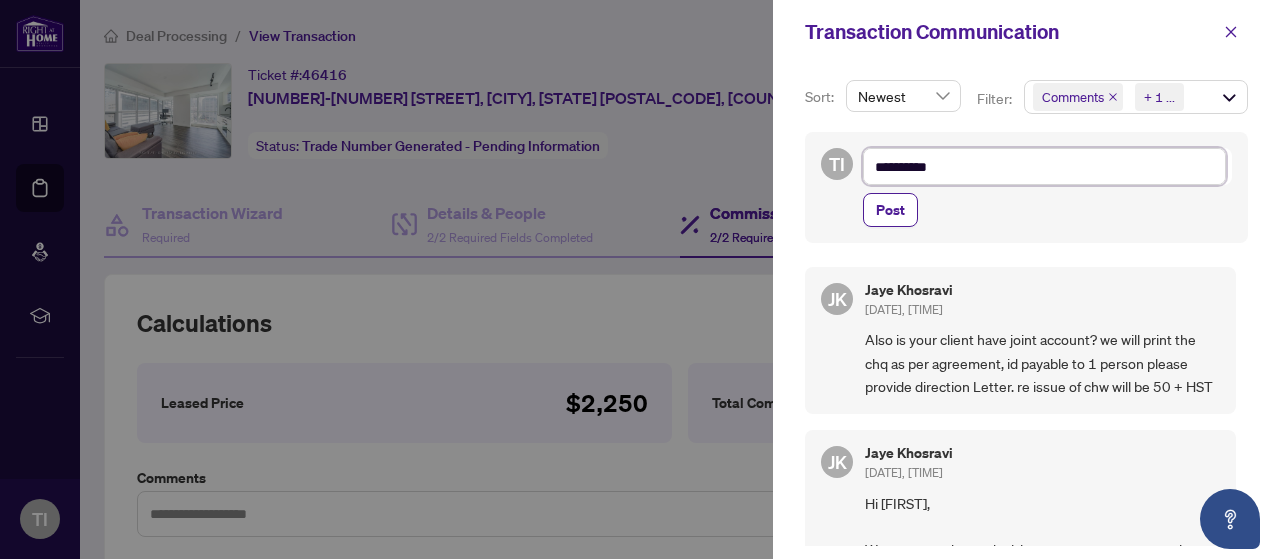 type on "**********" 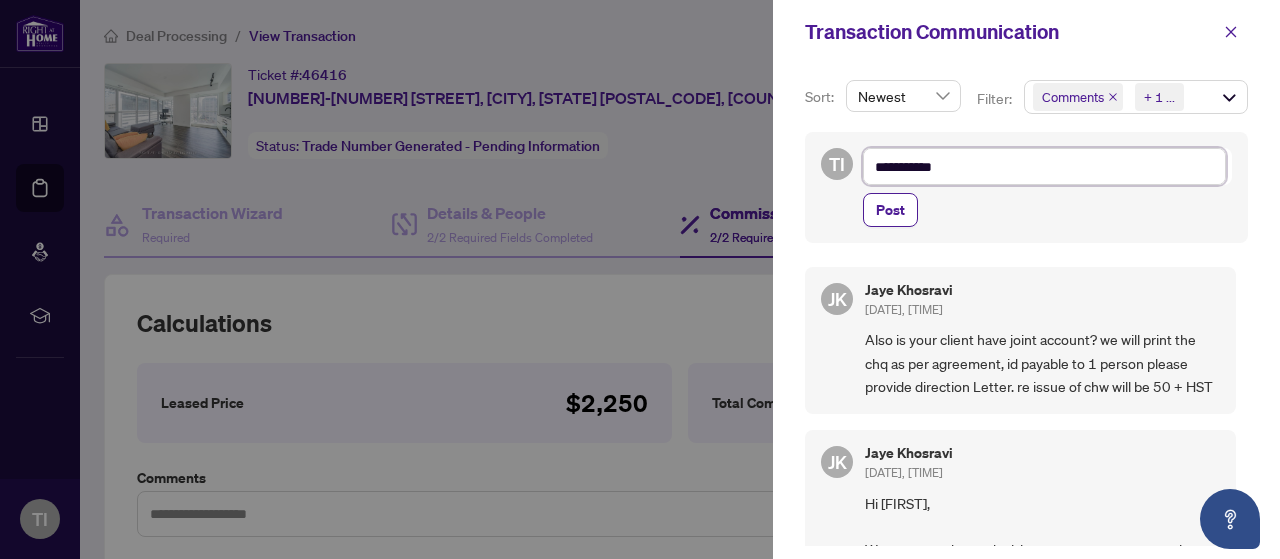 type on "**********" 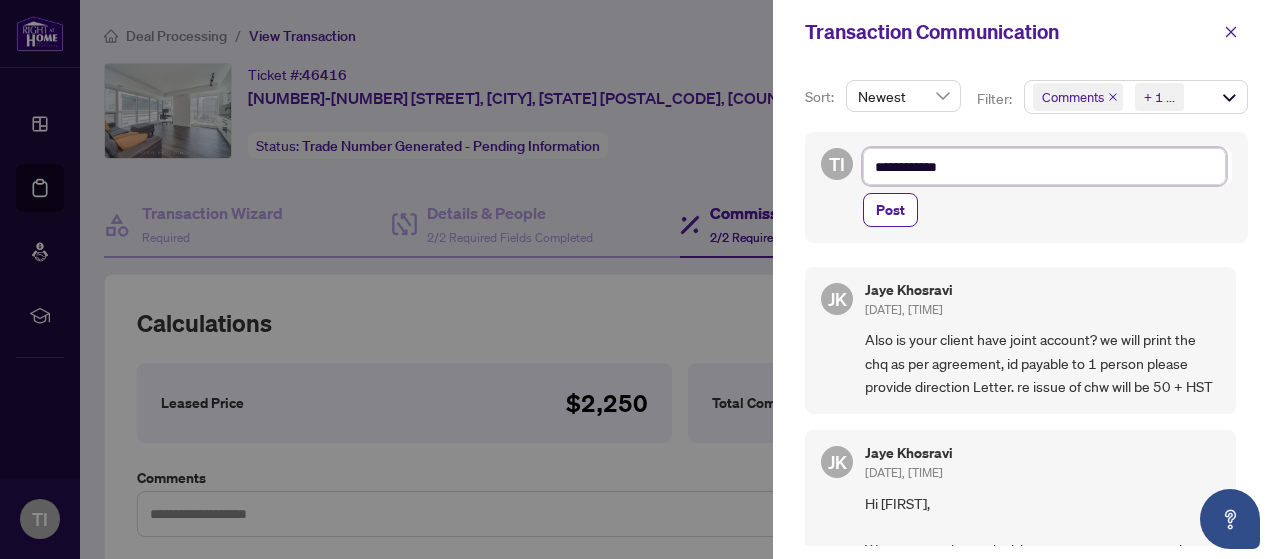 type on "**********" 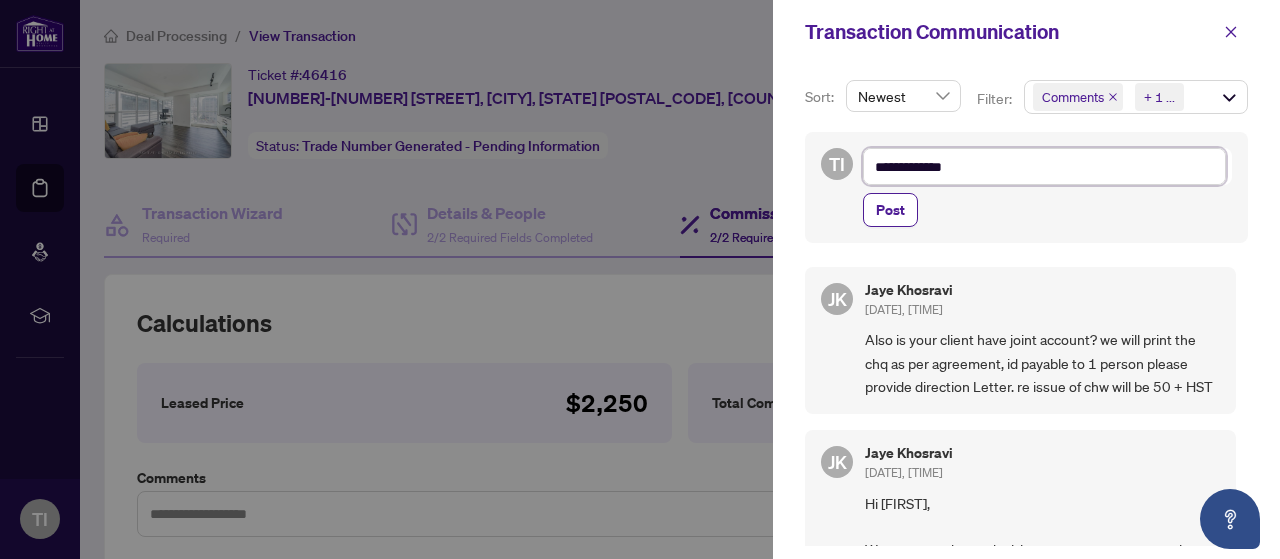 type on "**********" 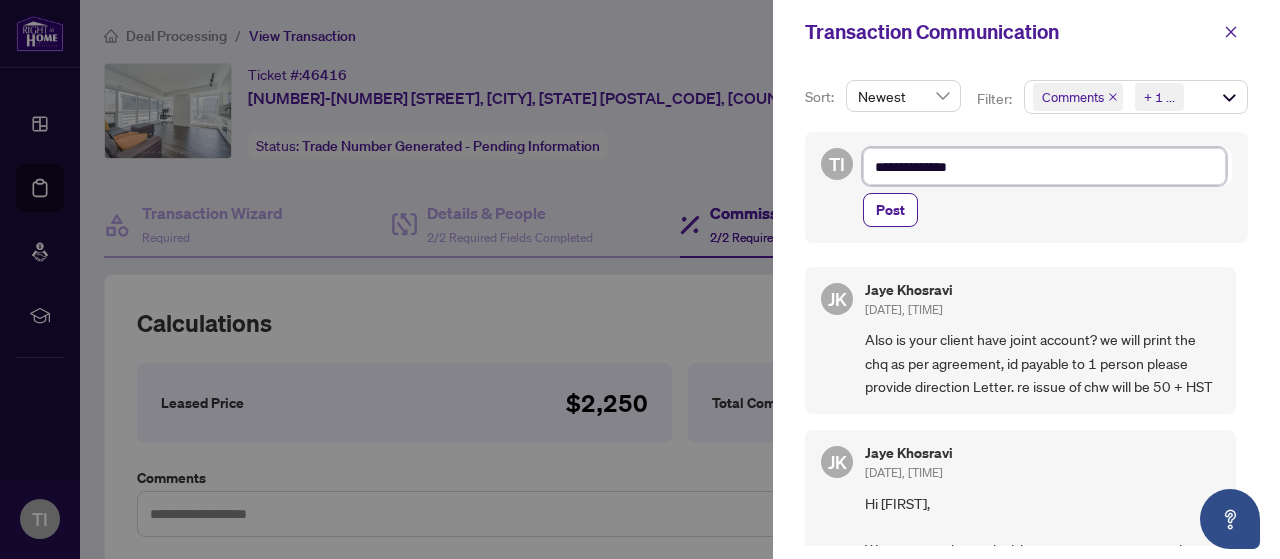 type on "**********" 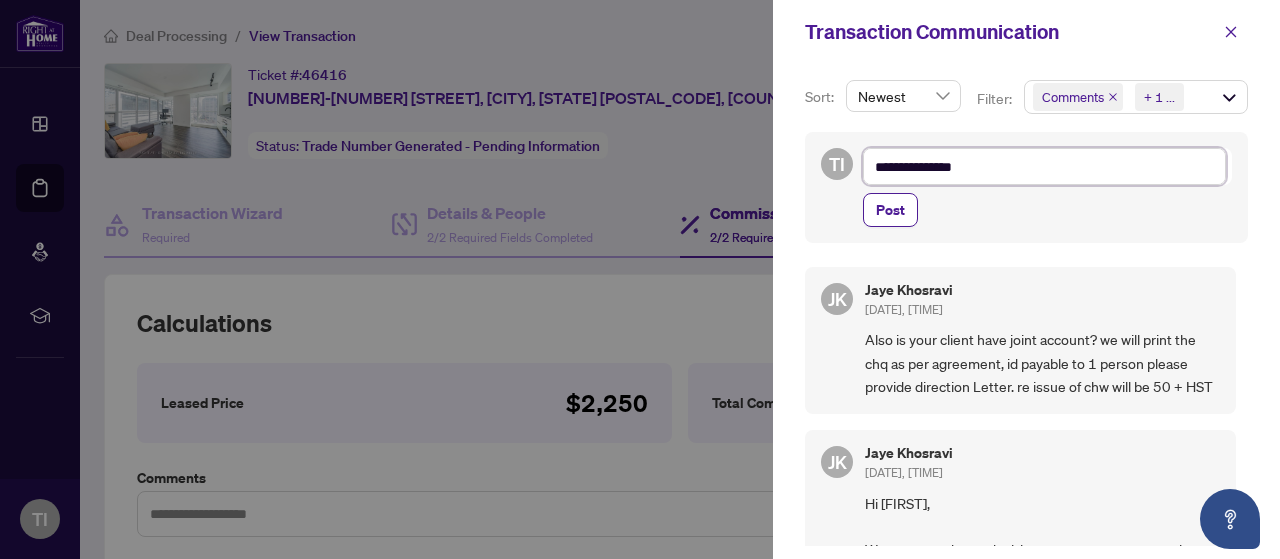 type on "**********" 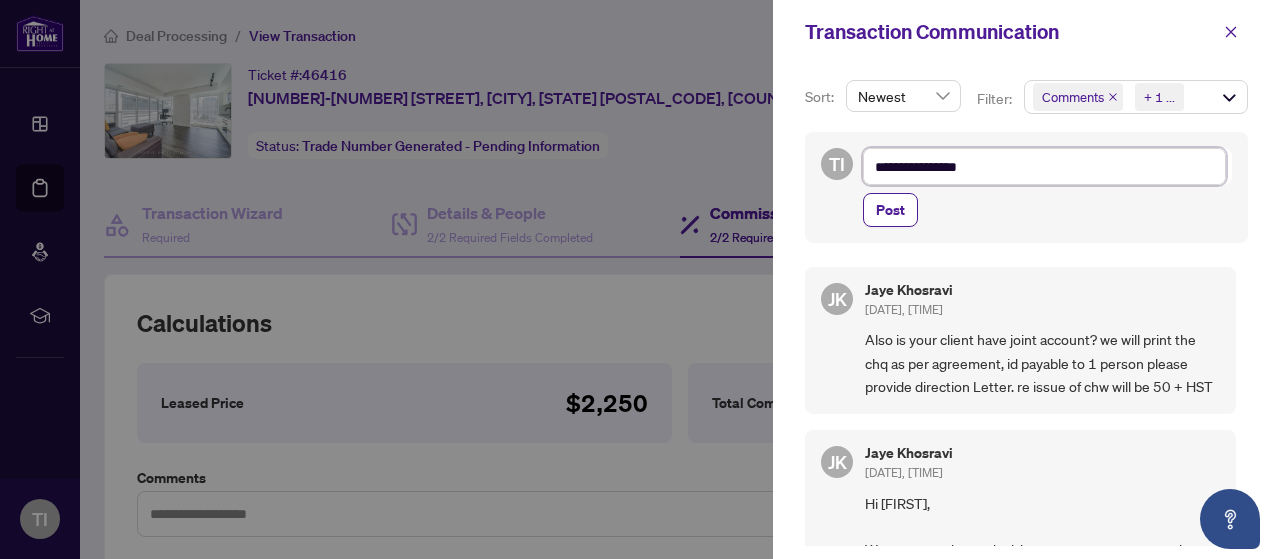 type on "**********" 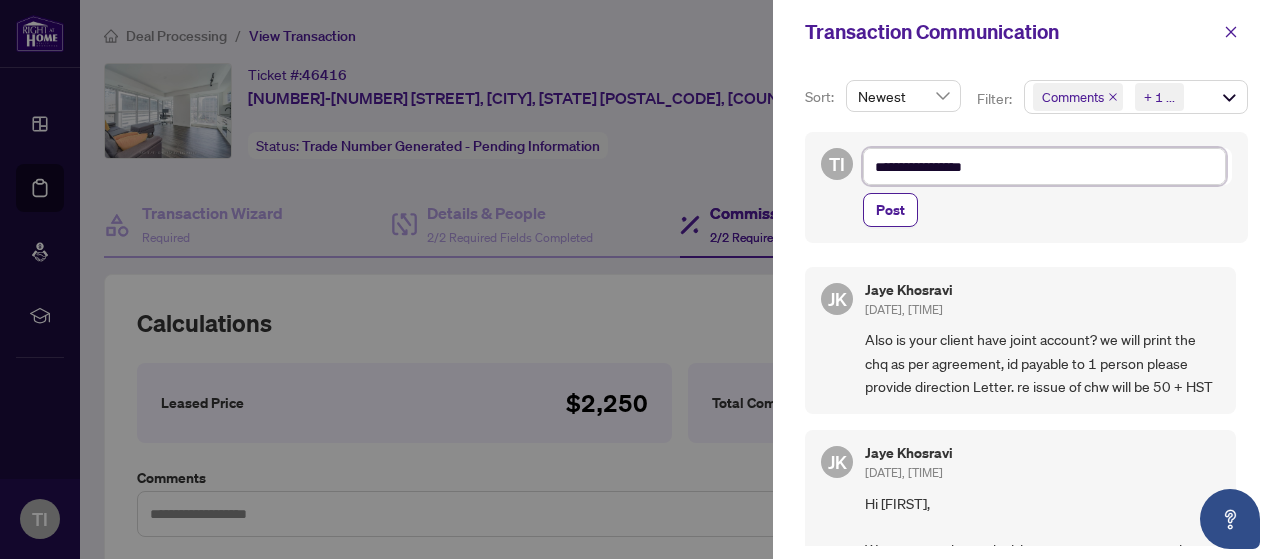 type on "**********" 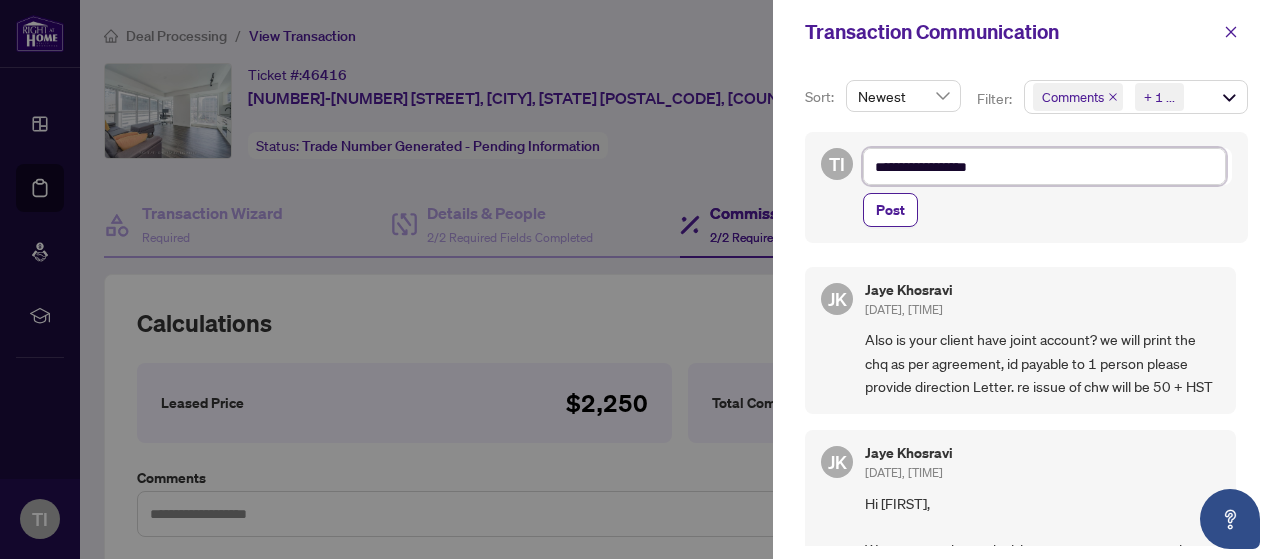 type on "**********" 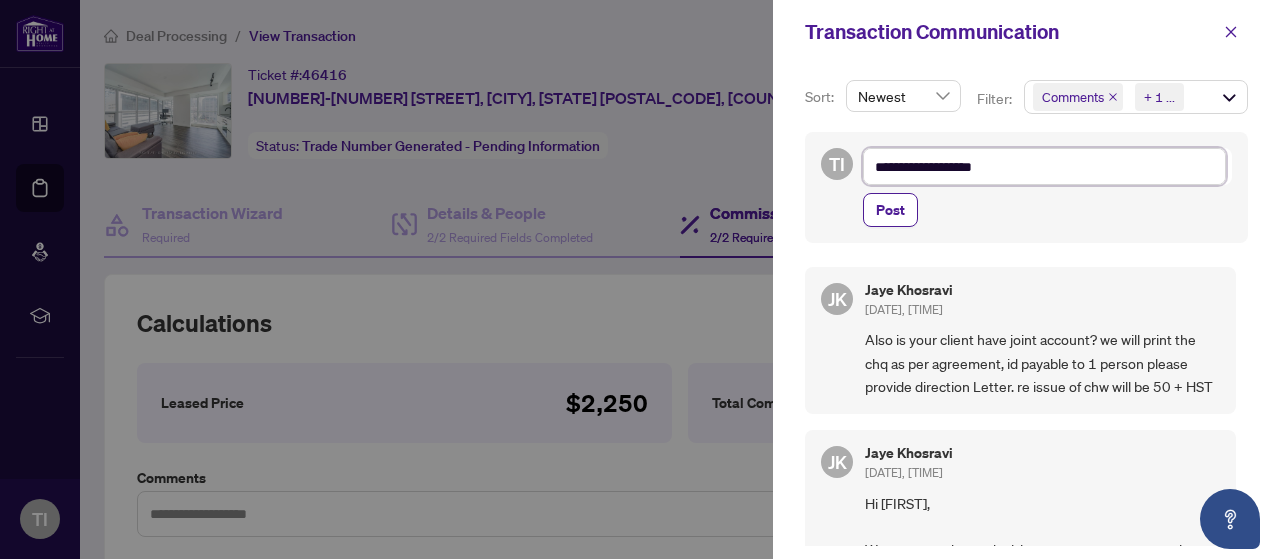 type on "**********" 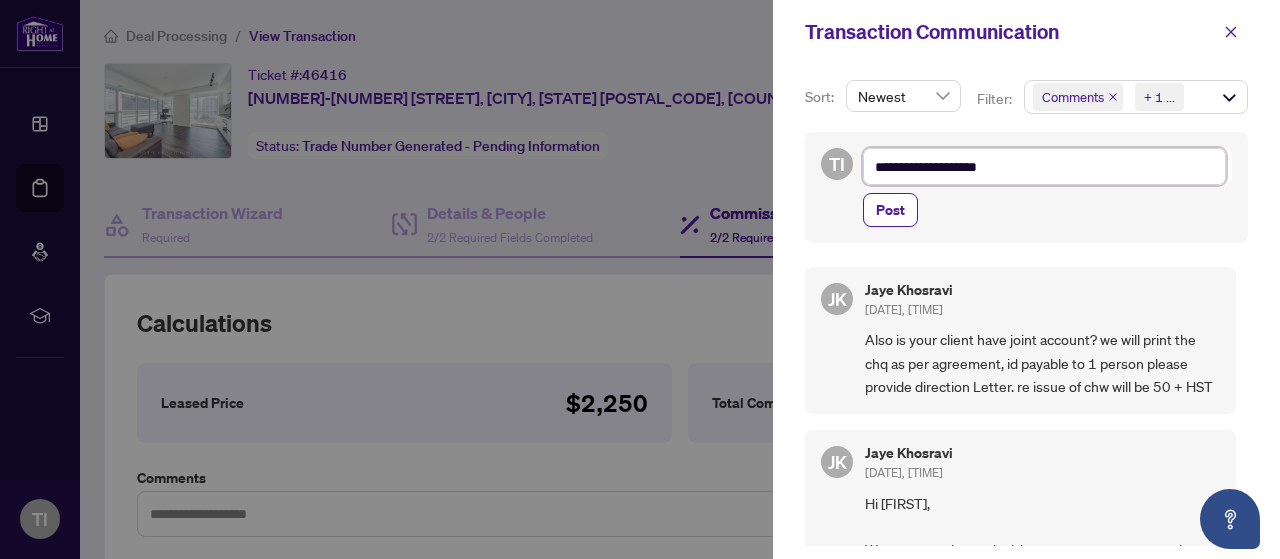 type on "**********" 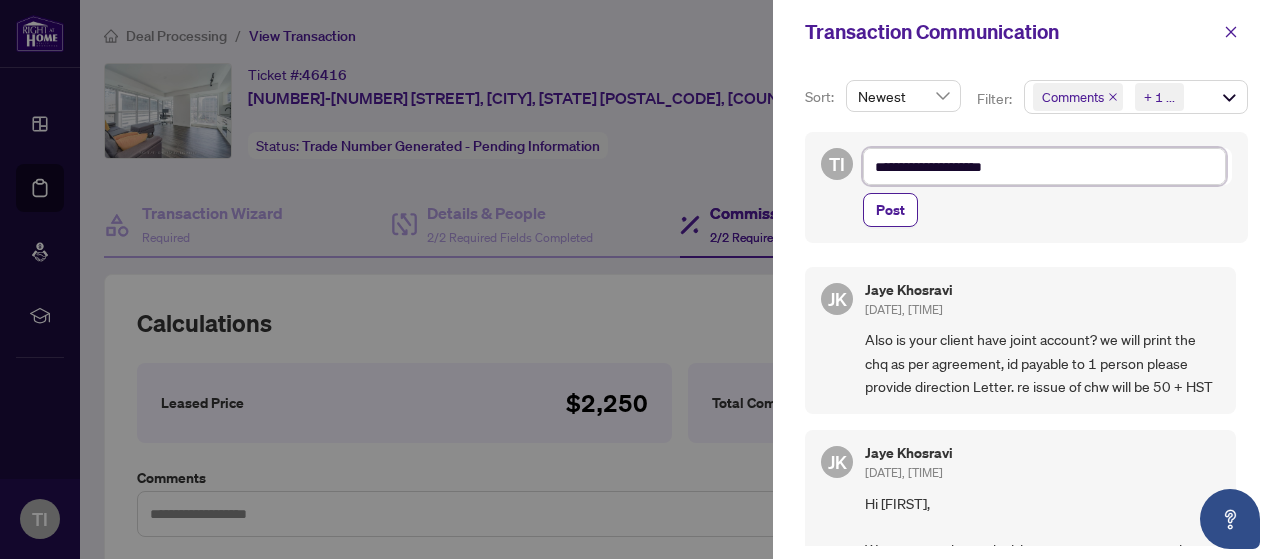 type on "**********" 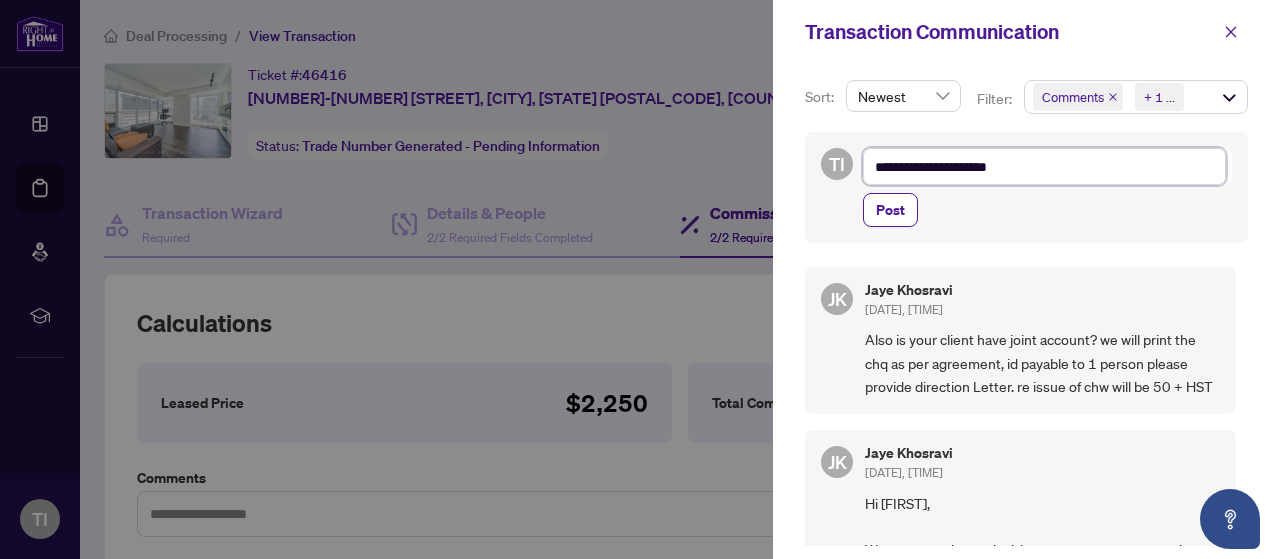 type on "**********" 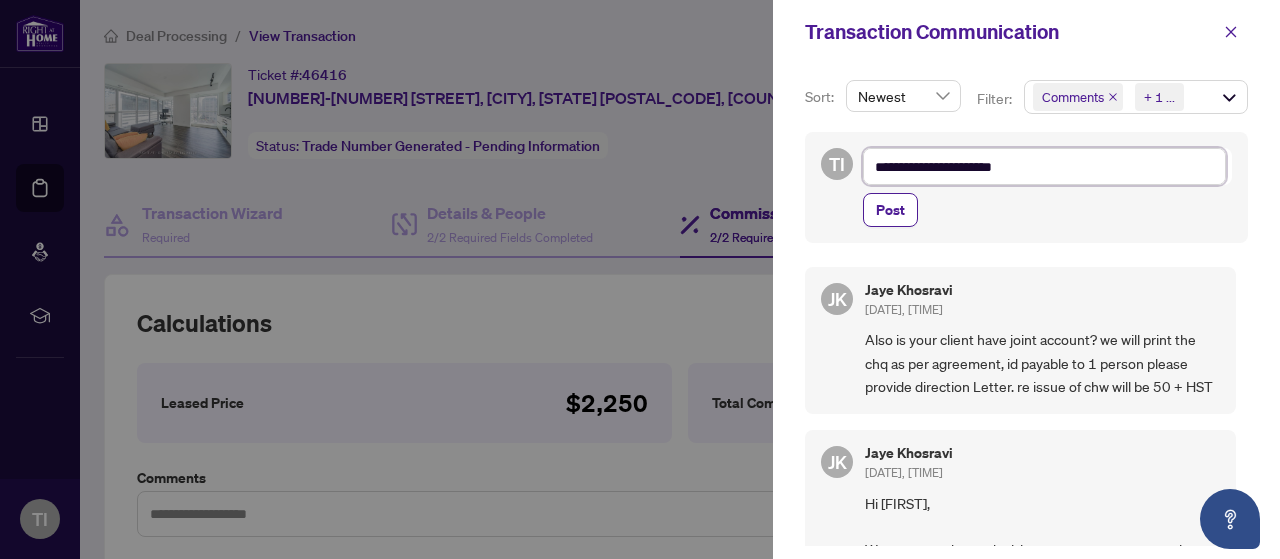 type on "**********" 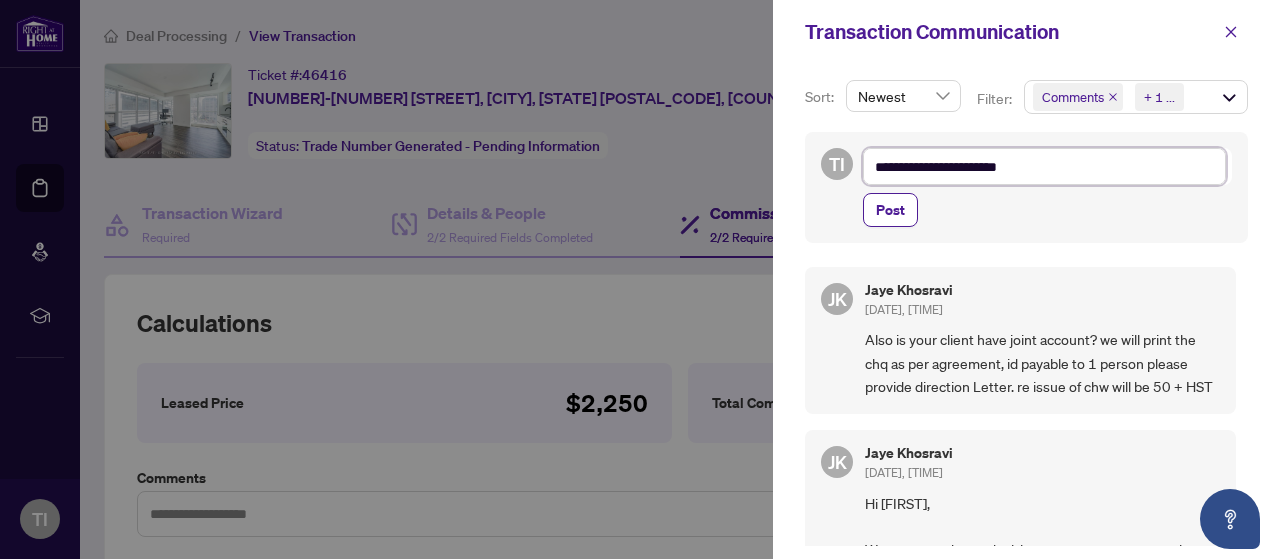 type on "**********" 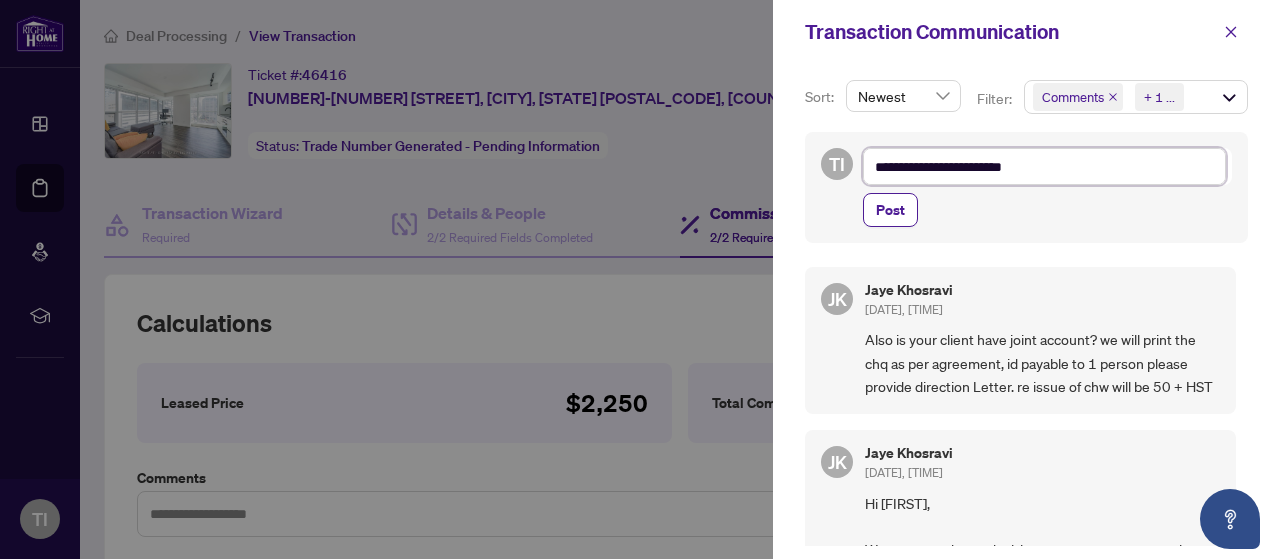 type on "**********" 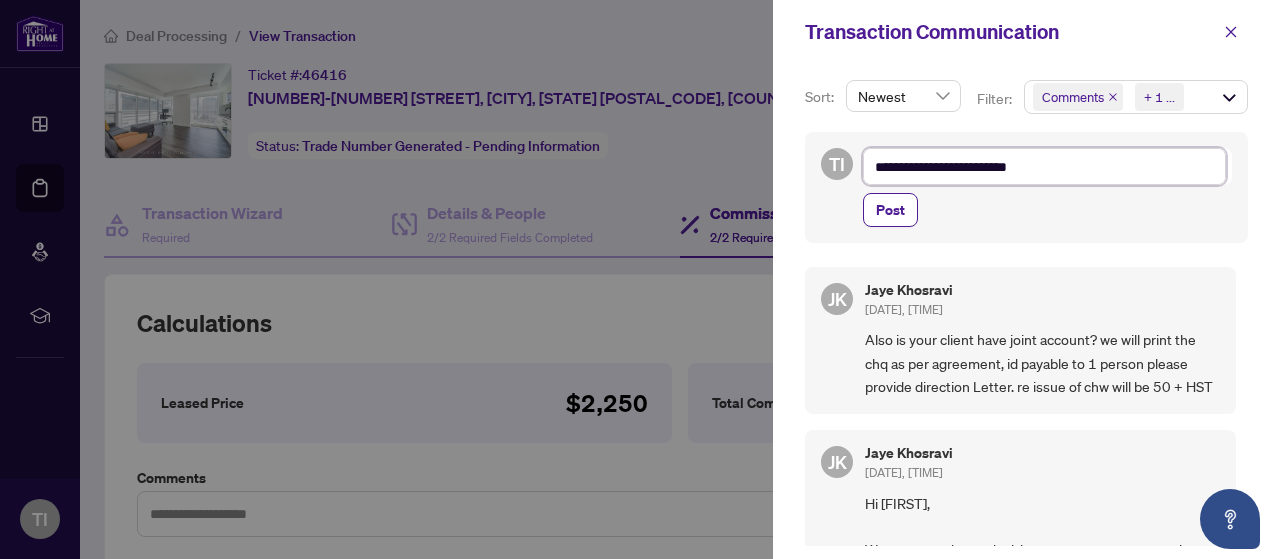 type on "**********" 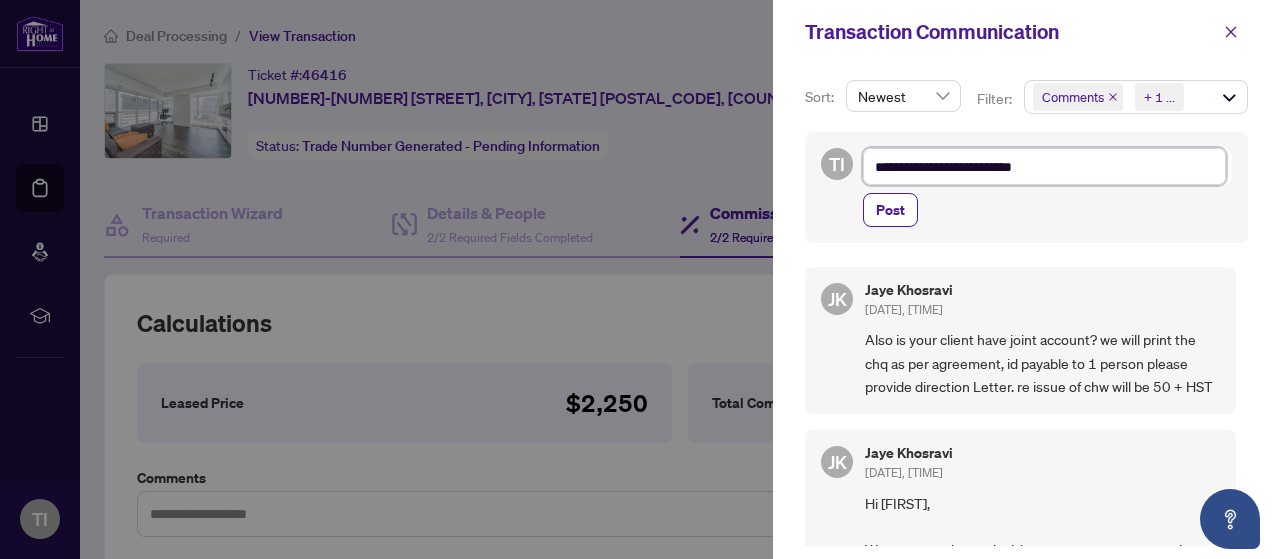 type on "**********" 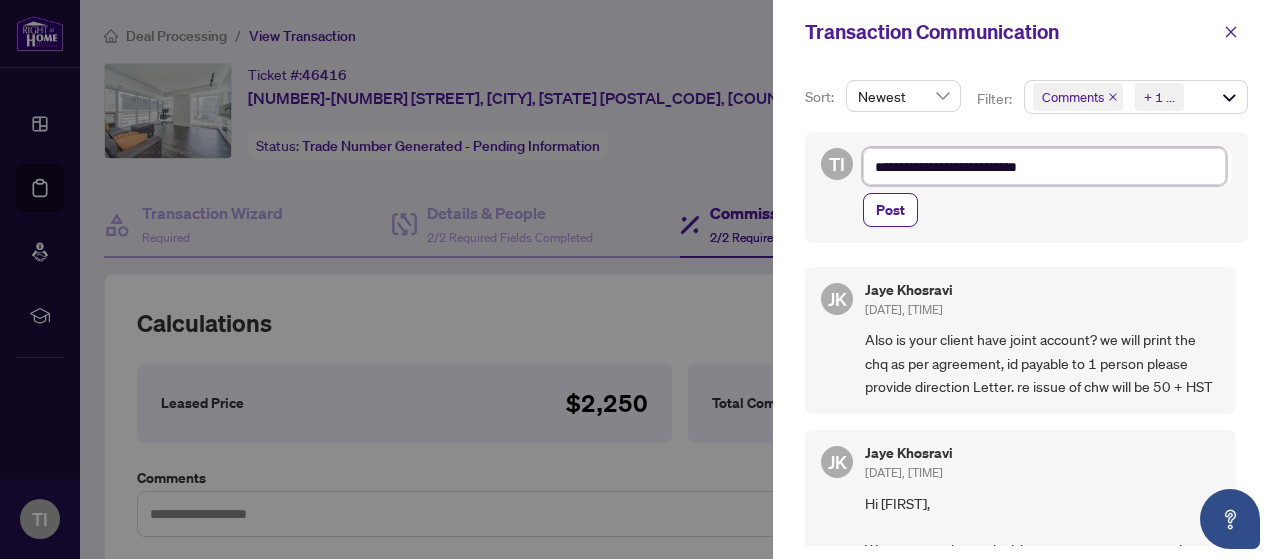 type on "**********" 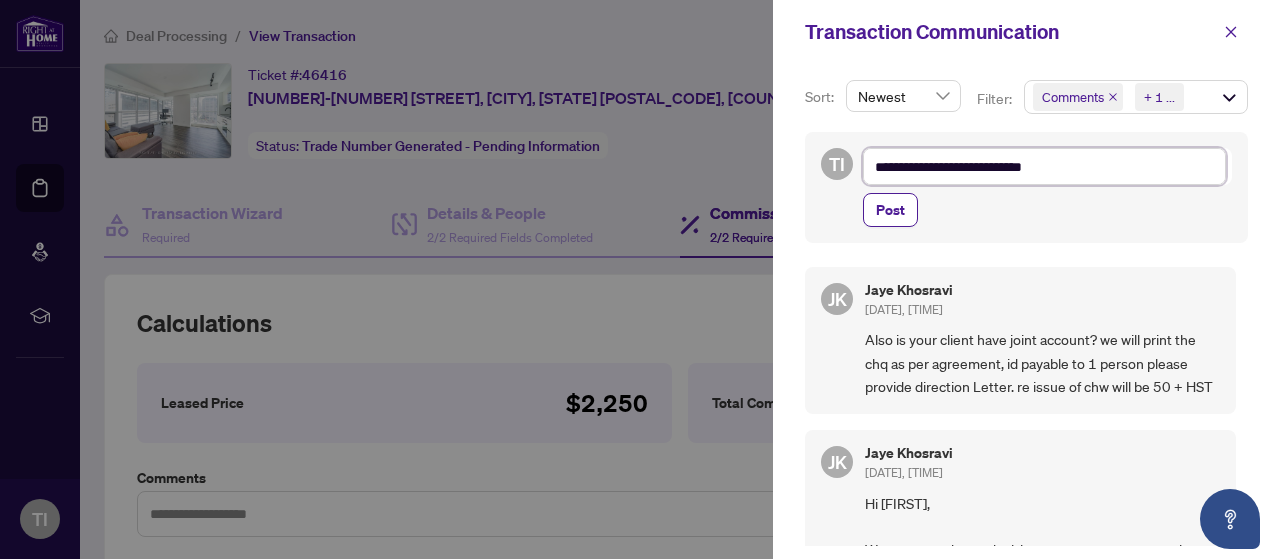 type on "**********" 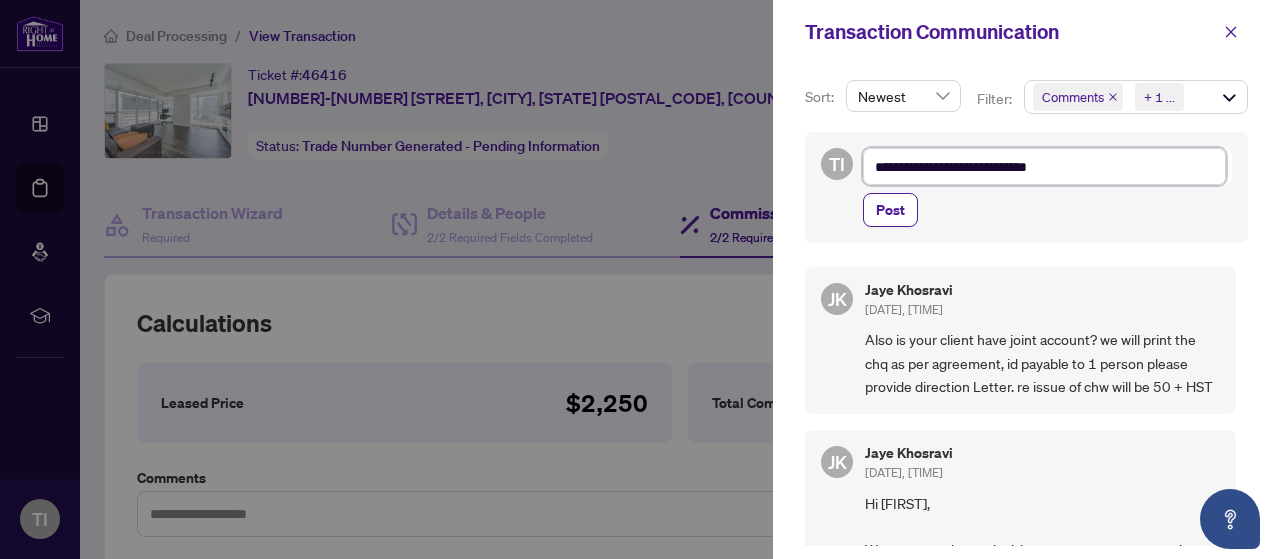 type on "**********" 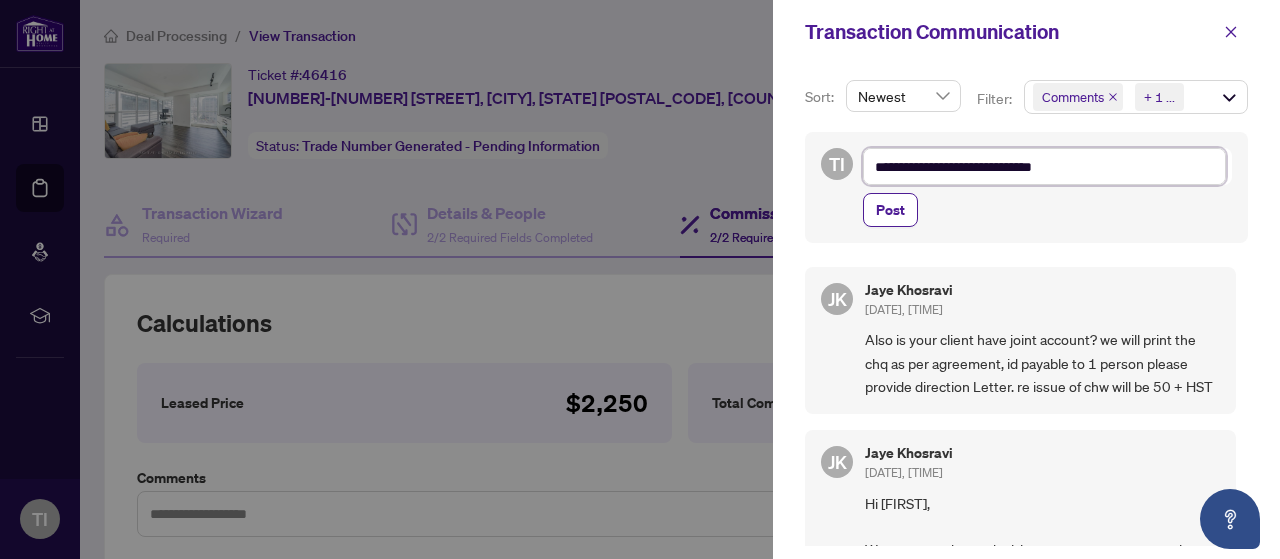 type on "**********" 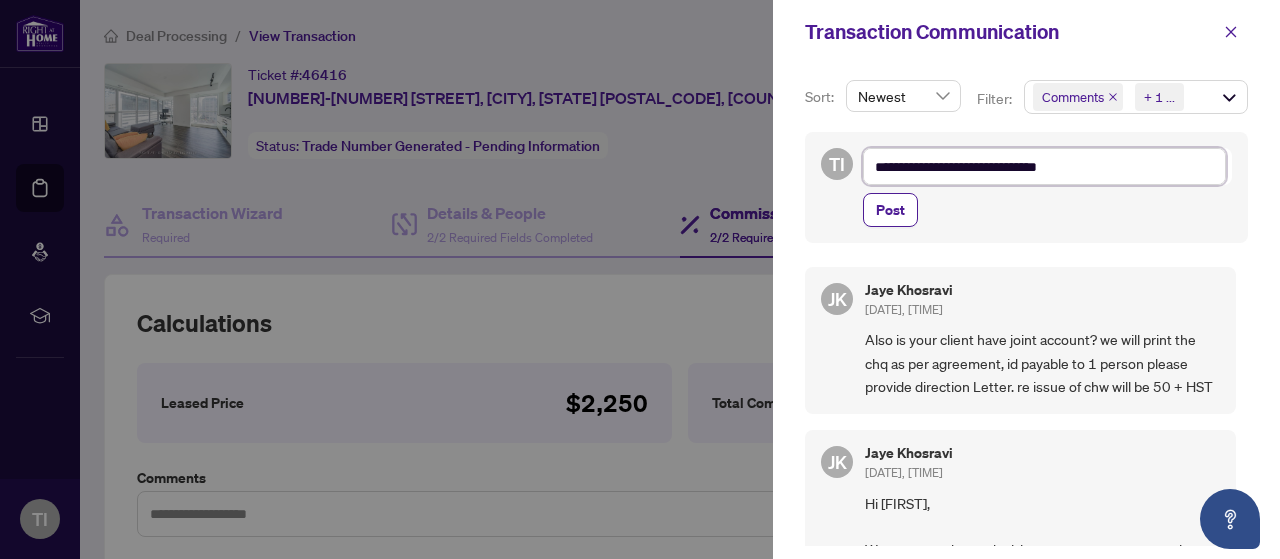 type on "**********" 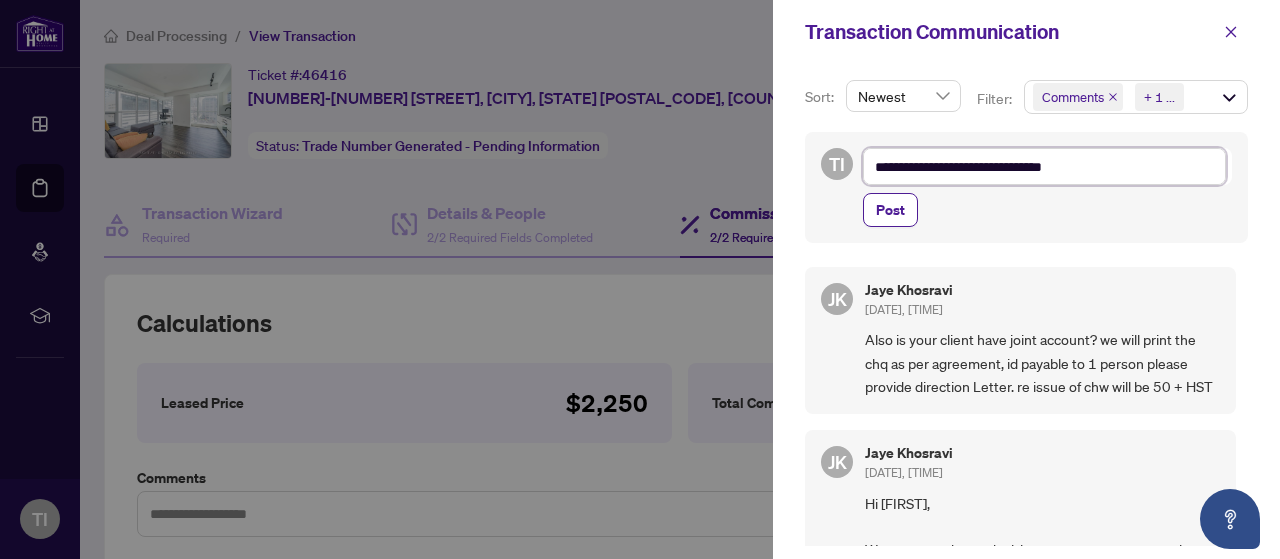 type on "**********" 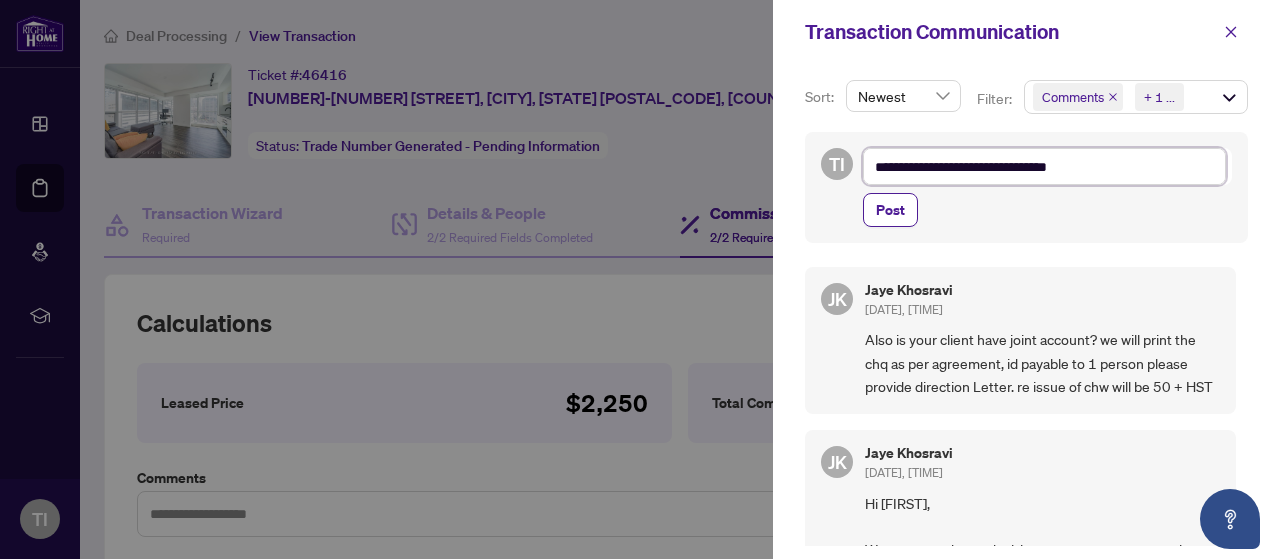 type on "**********" 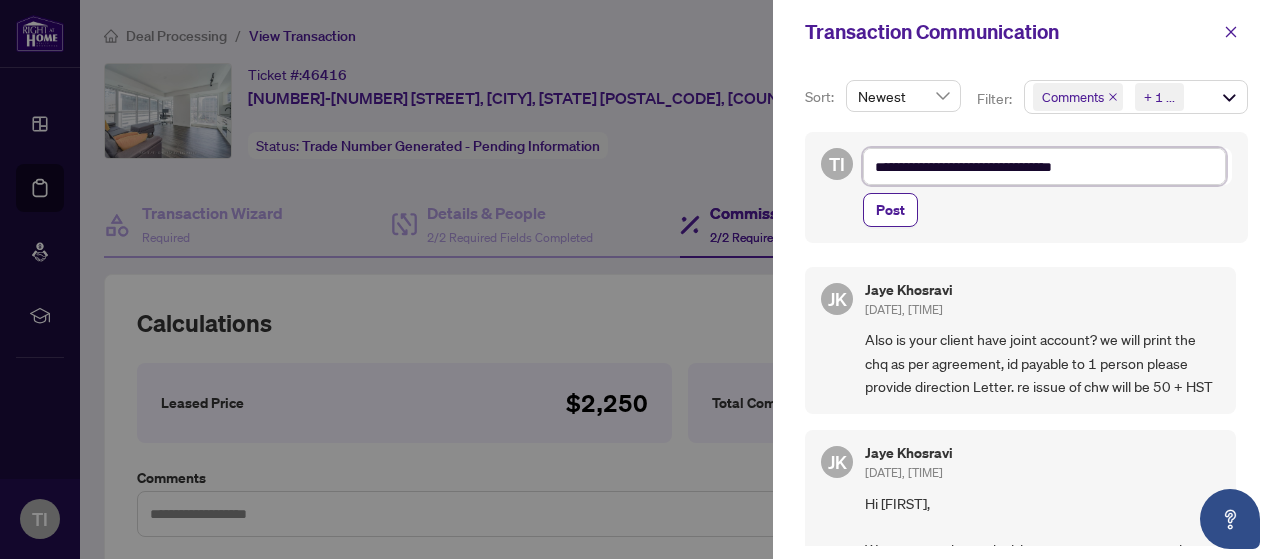 type on "**********" 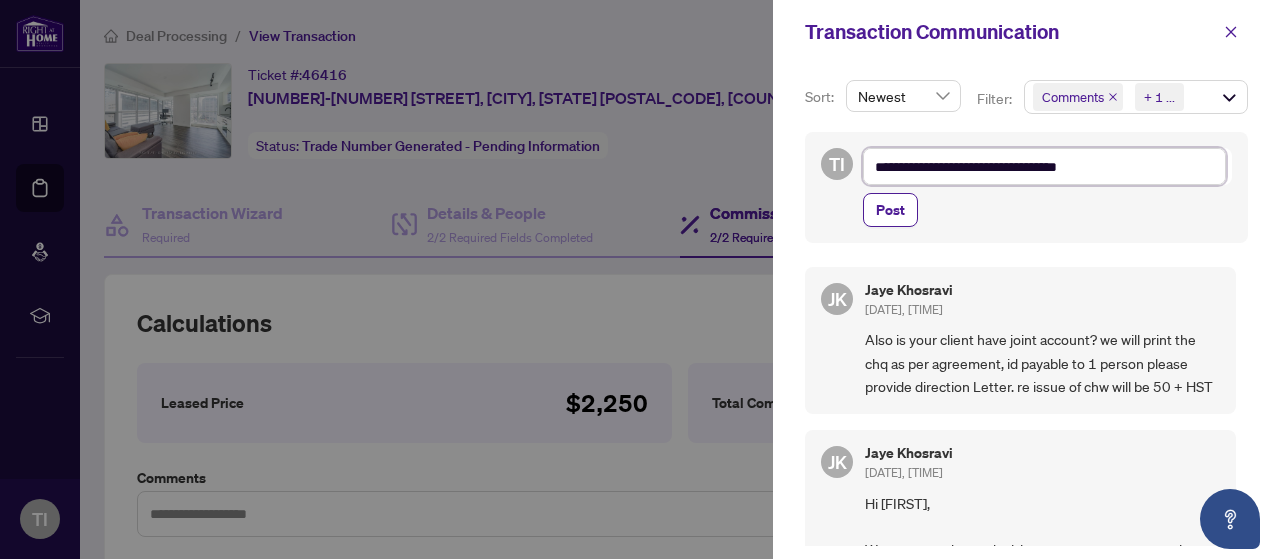 type on "**********" 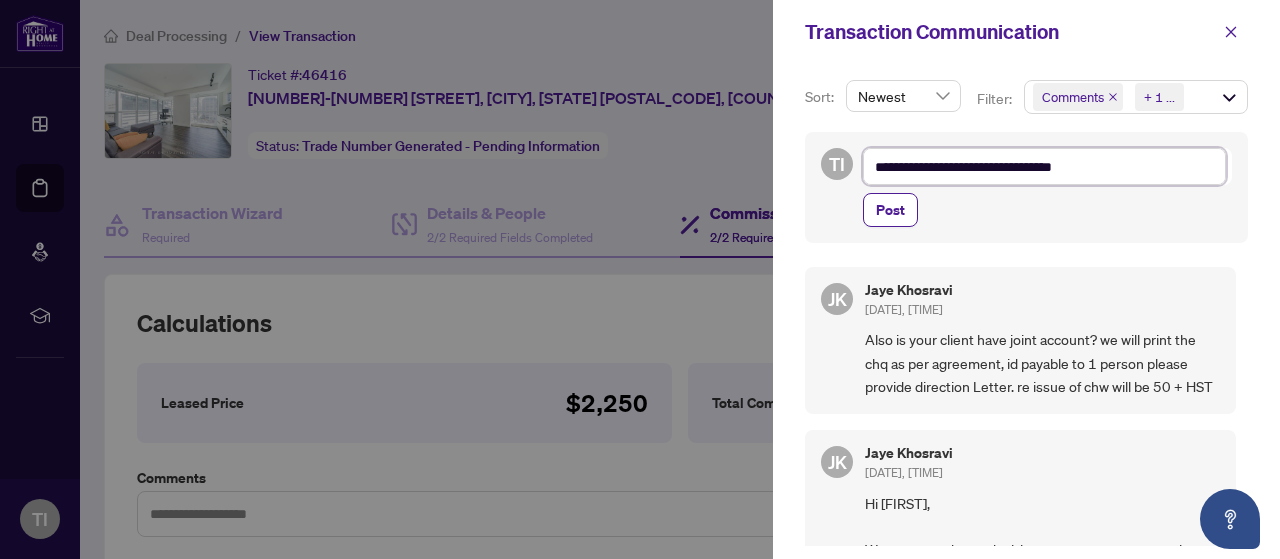type on "**********" 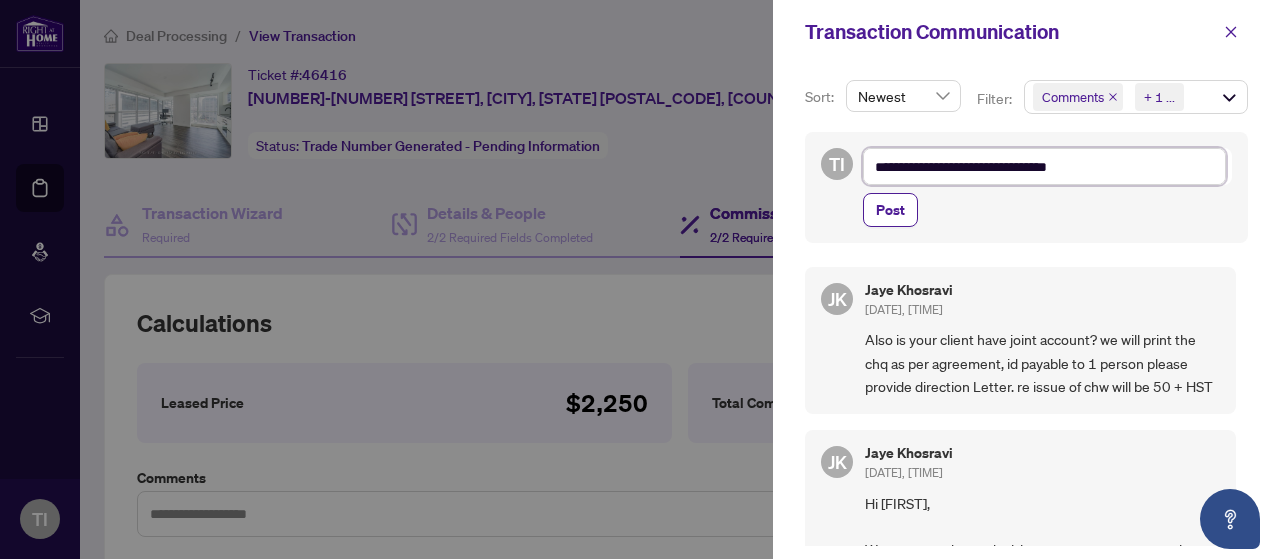 type on "**********" 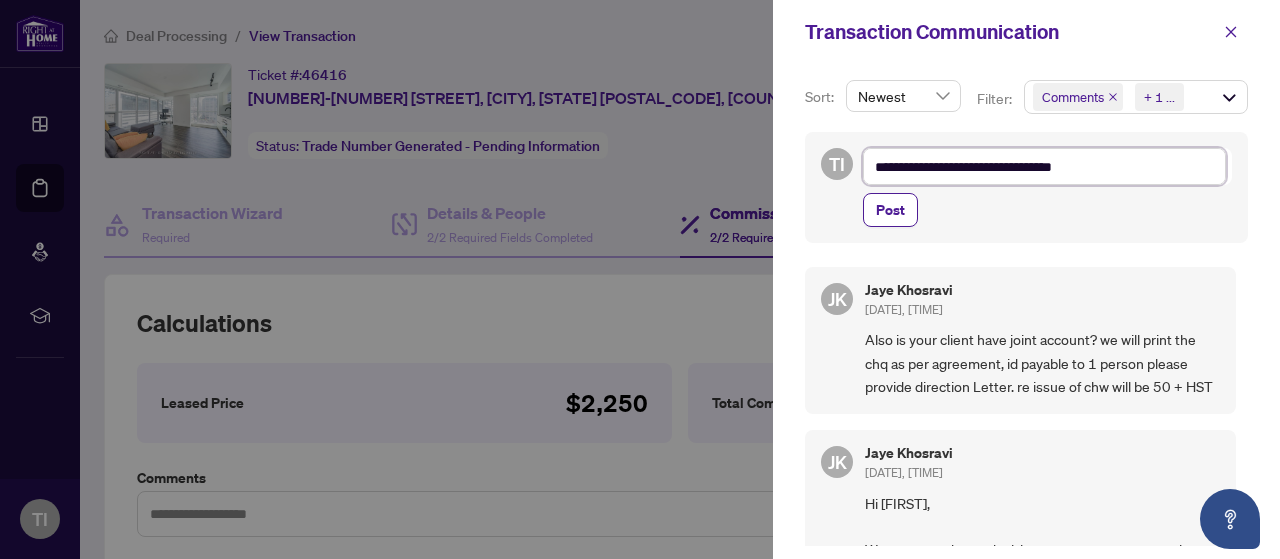 type on "**********" 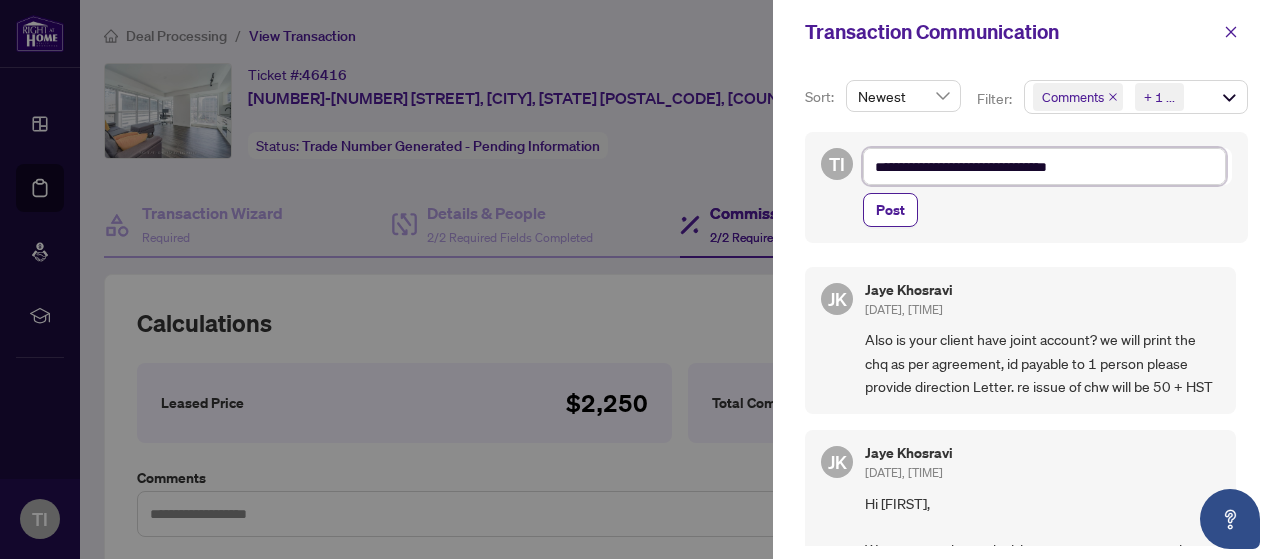type on "**********" 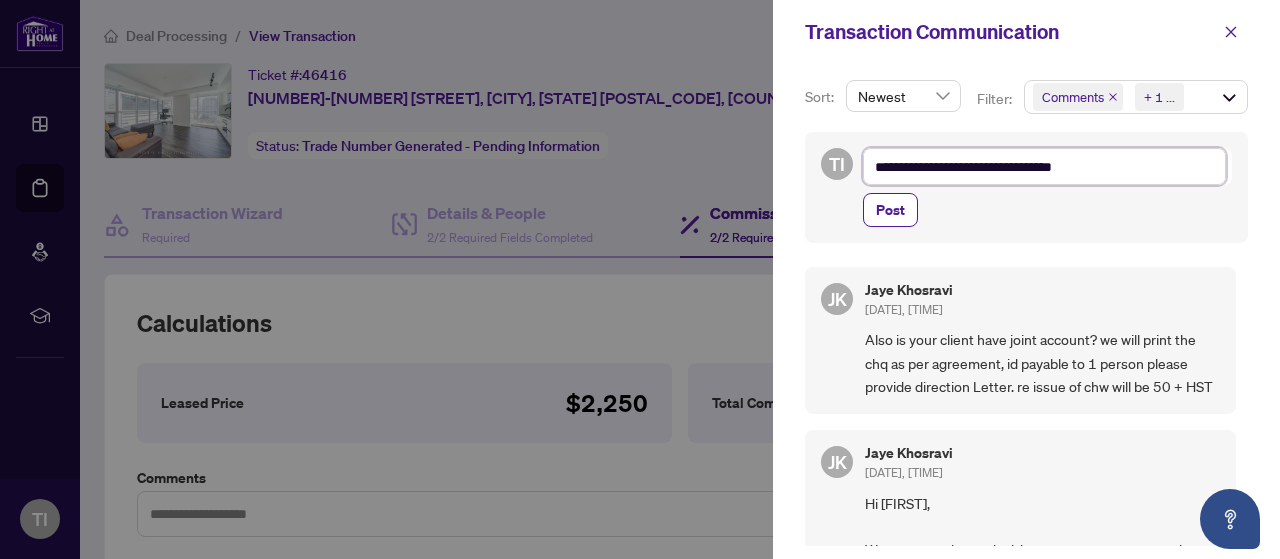 type on "**********" 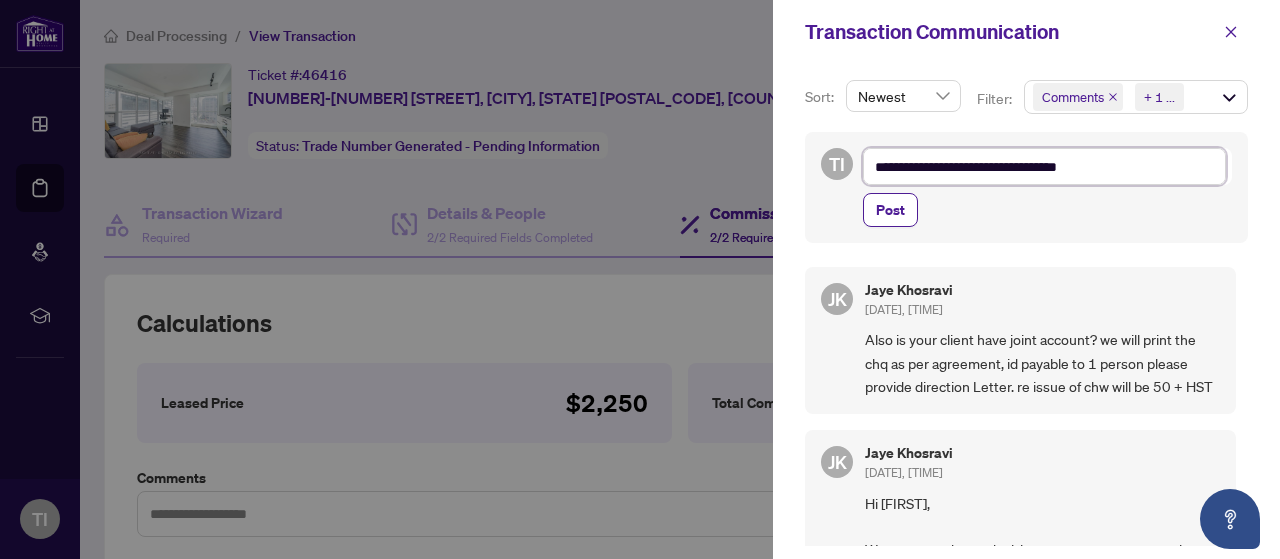 type on "**********" 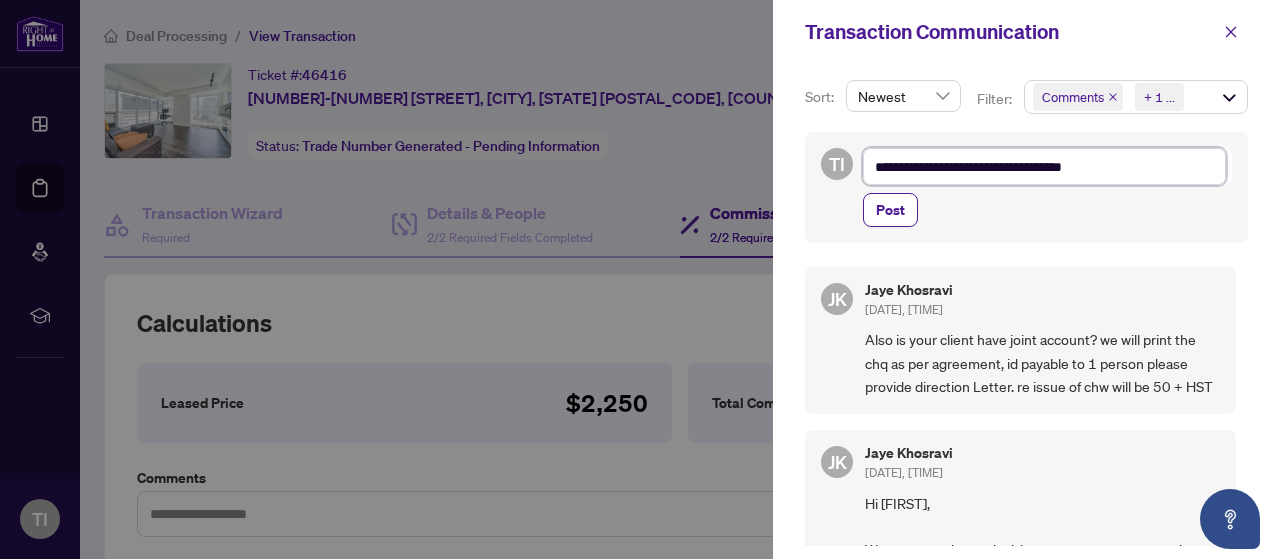 type on "**********" 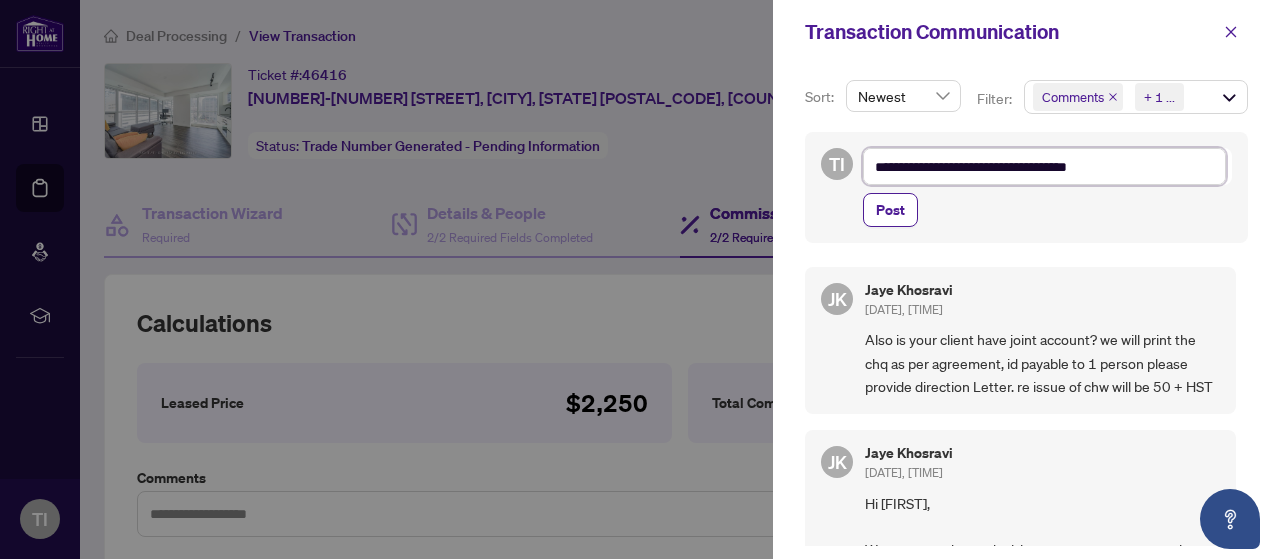 type on "**********" 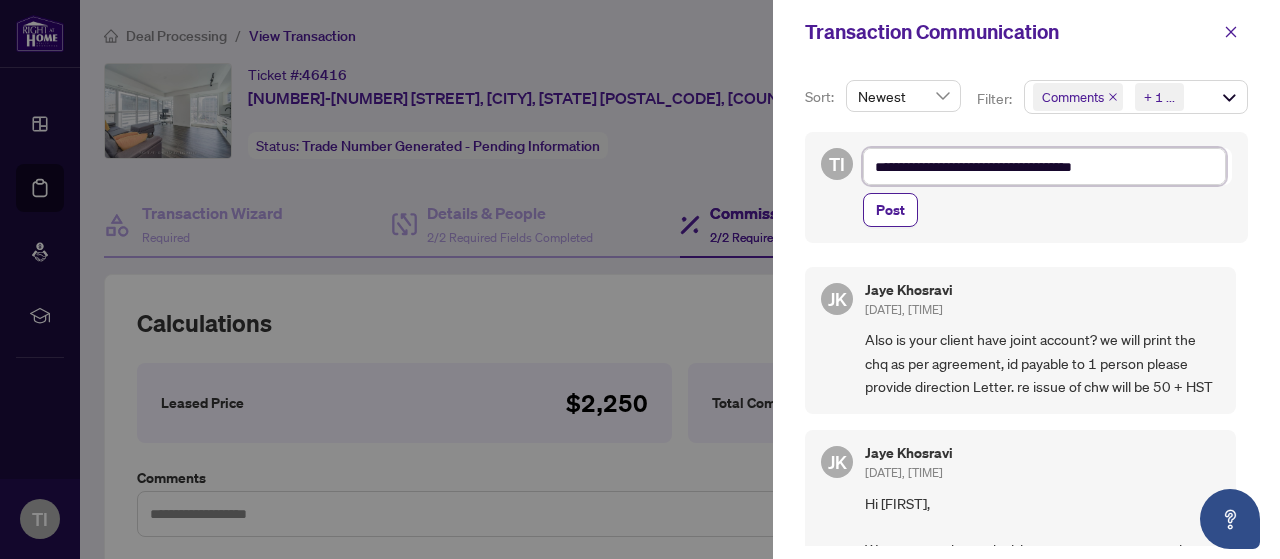 type on "**********" 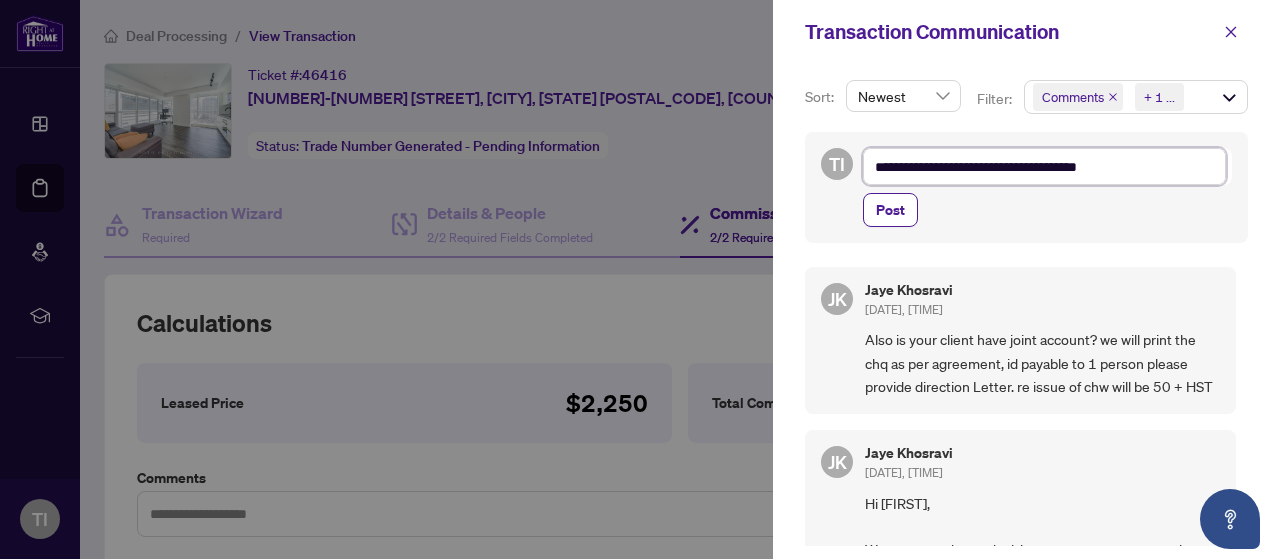 type on "**********" 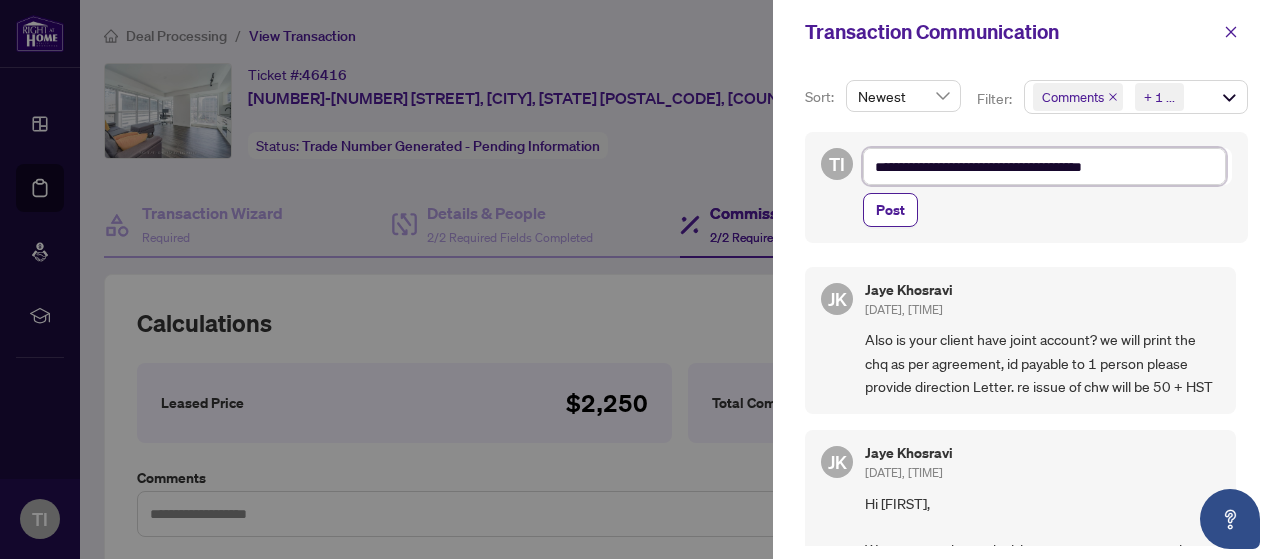 type on "**********" 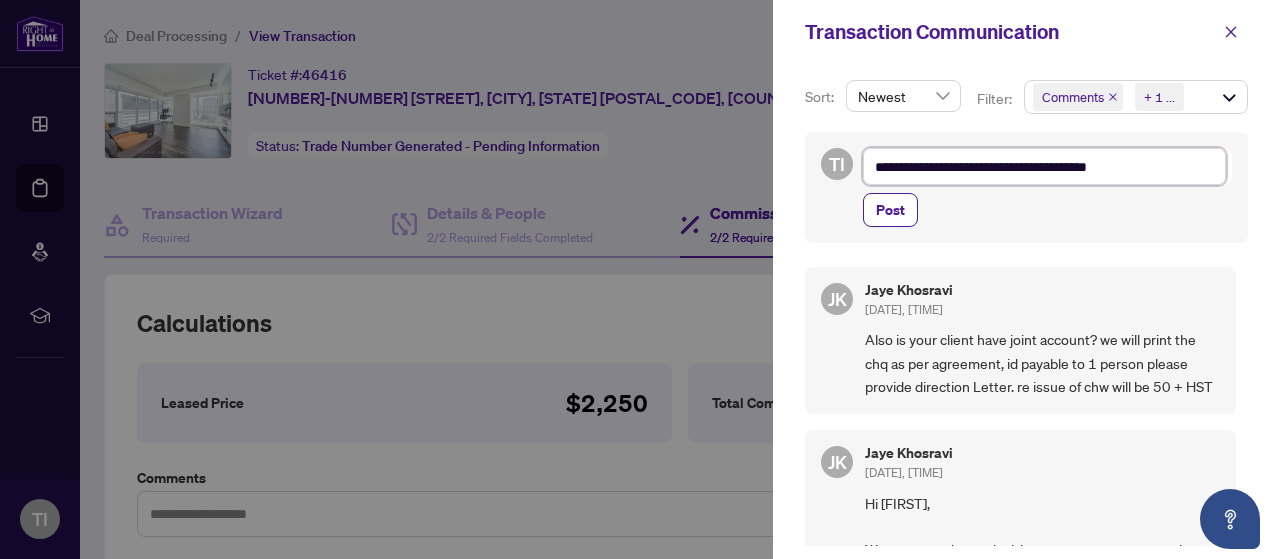type on "**********" 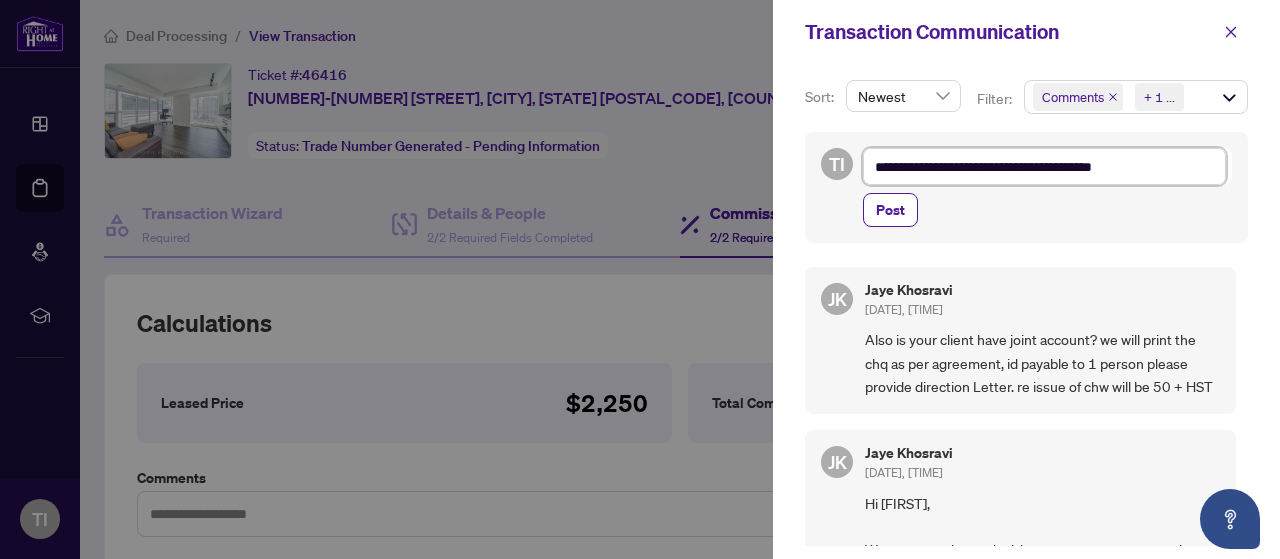 type on "**********" 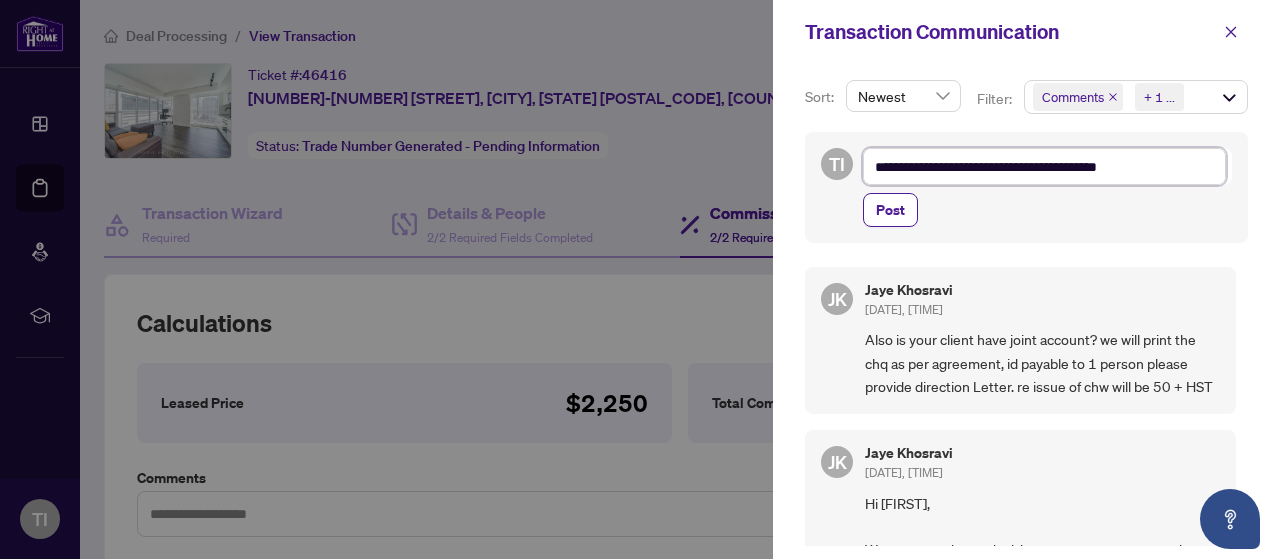 type on "**********" 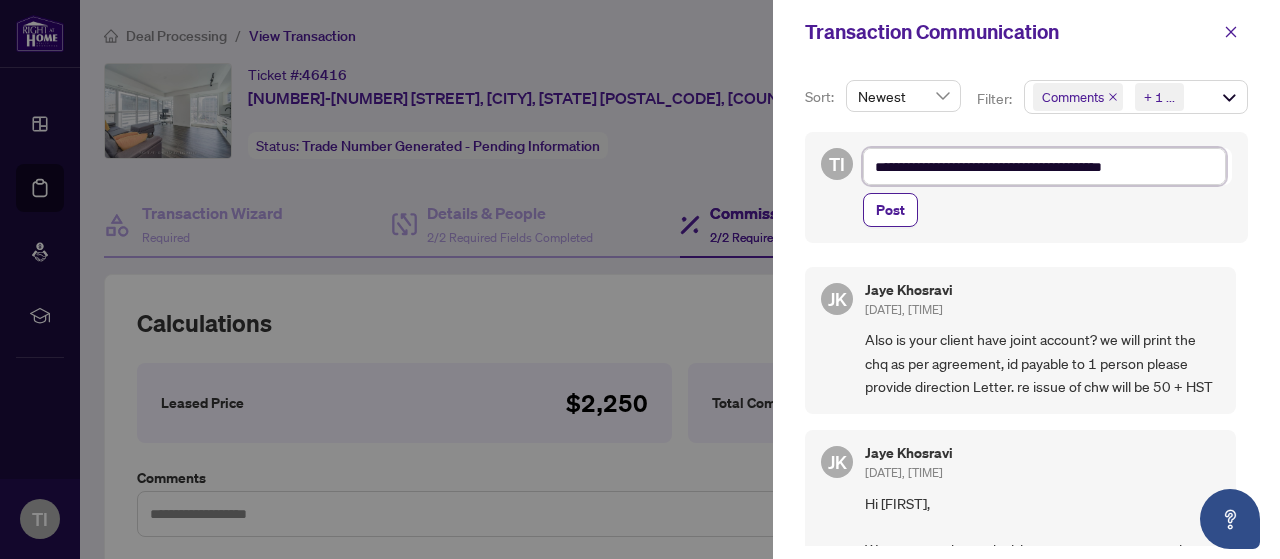 type on "**********" 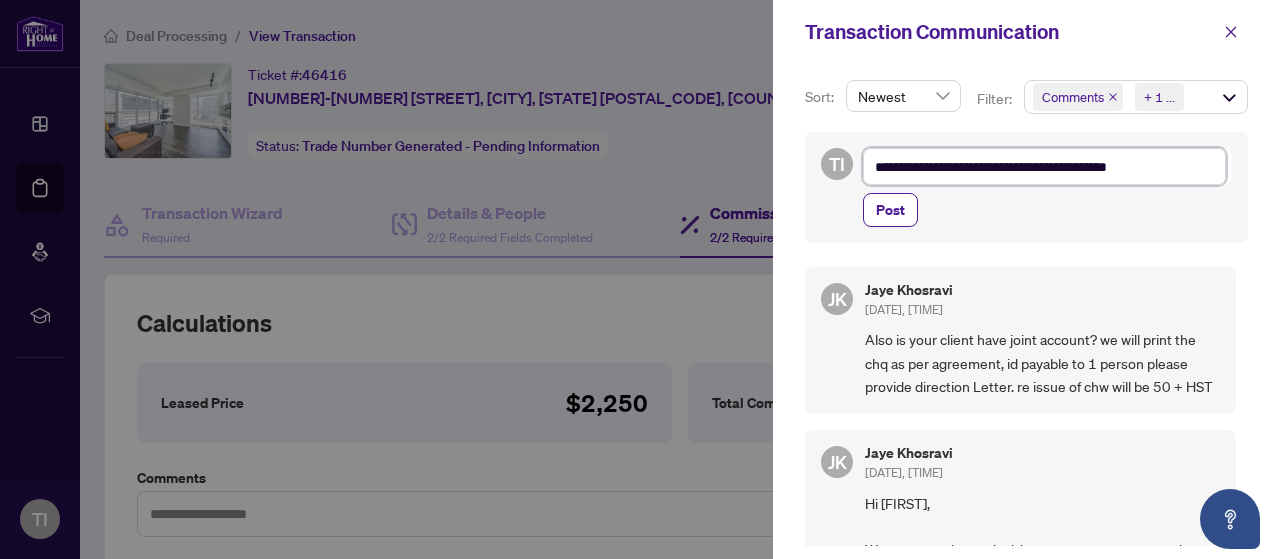 drag, startPoint x: 1190, startPoint y: 157, endPoint x: 1093, endPoint y: 179, distance: 99.46356 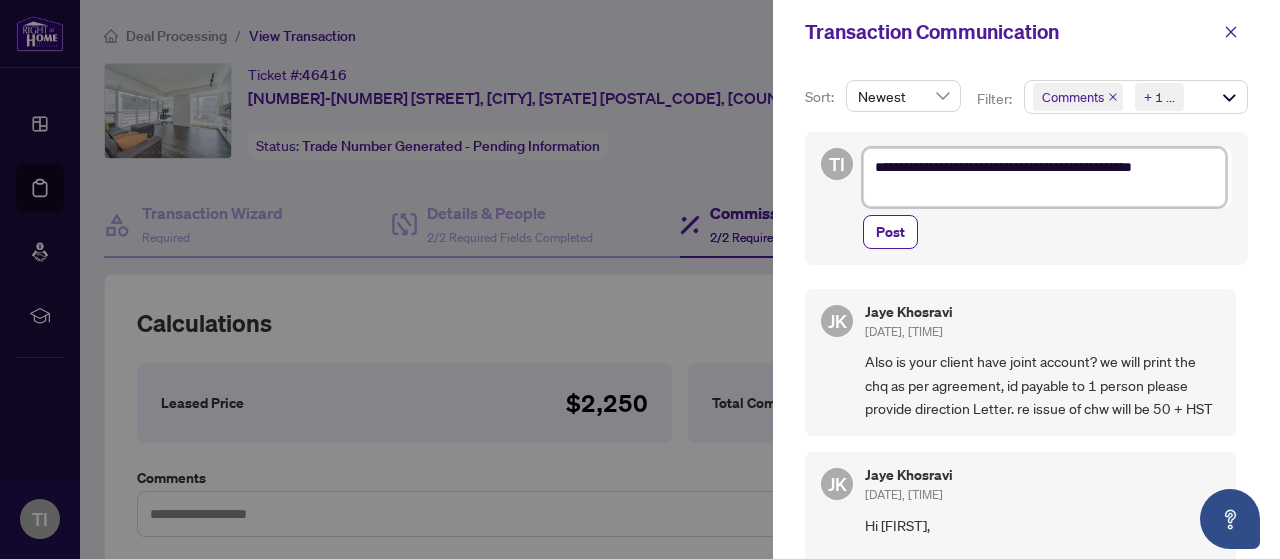 click on "**********" at bounding box center [1044, 177] 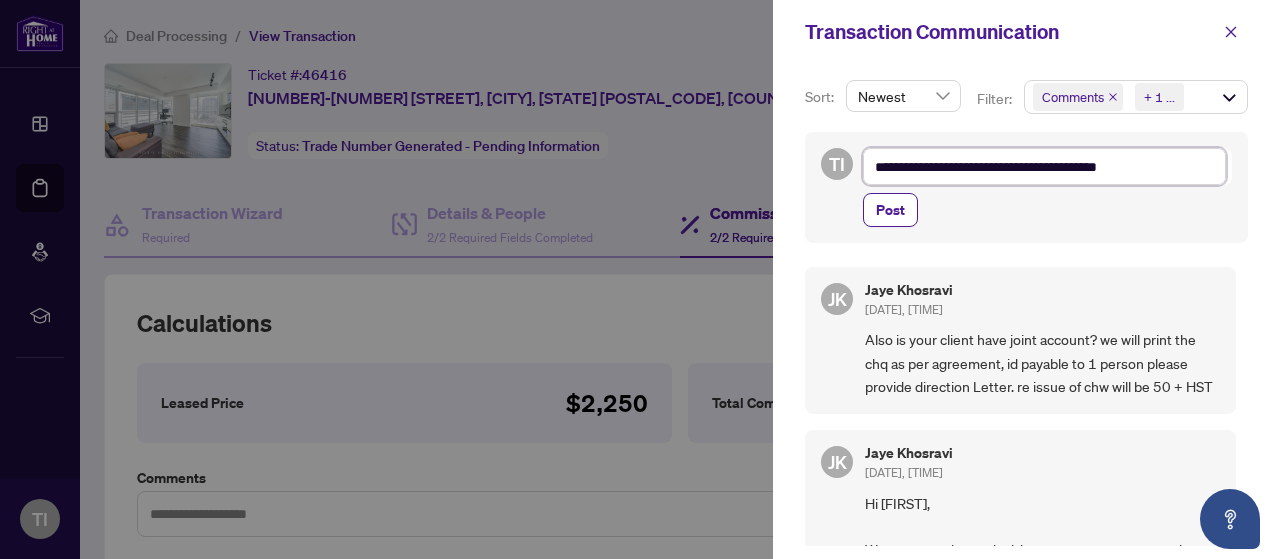 click on "**********" at bounding box center [1044, 166] 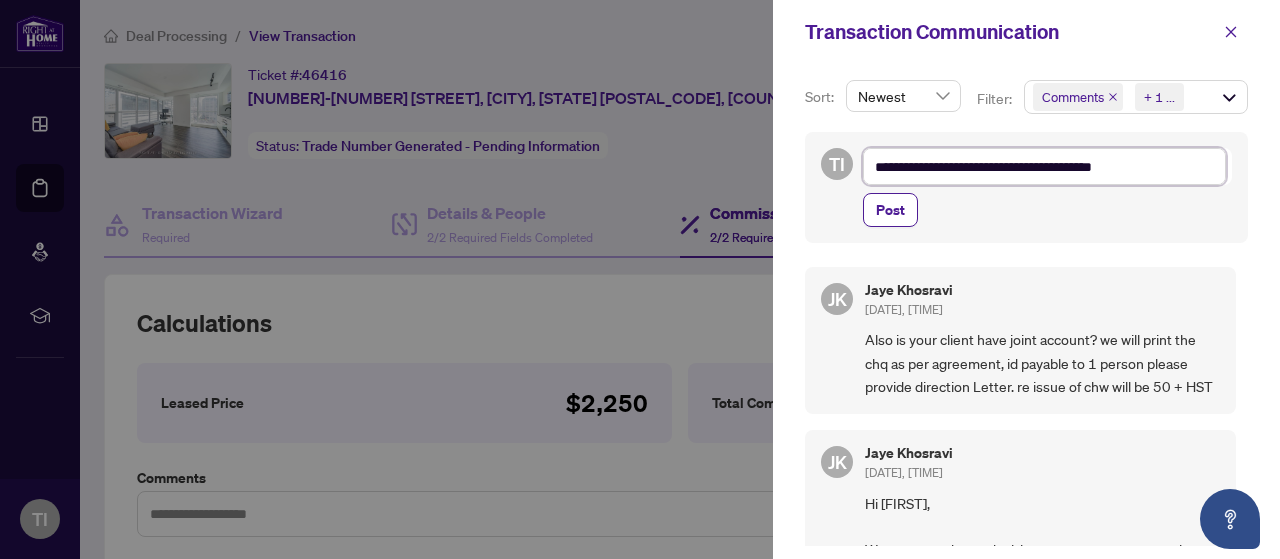 click on "**********" at bounding box center [1044, 166] 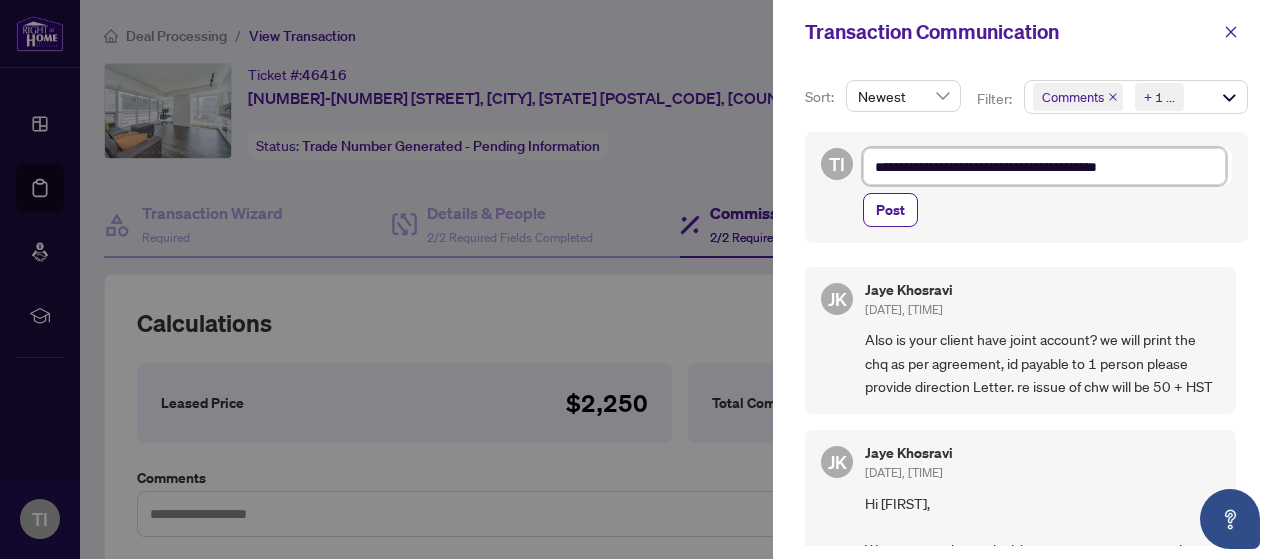 paste on "********" 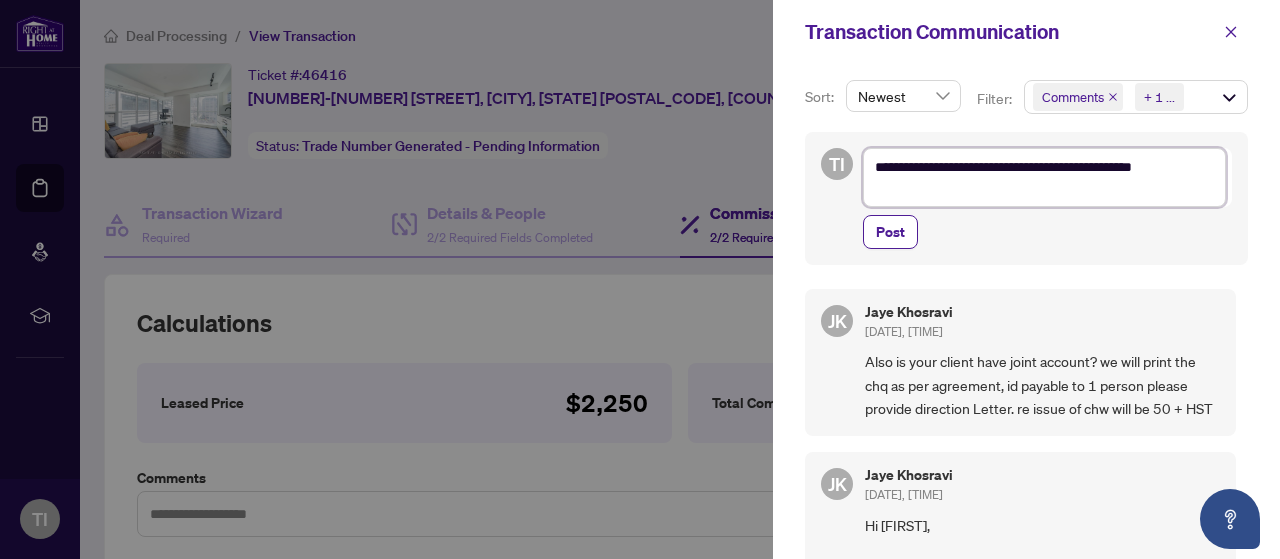 drag, startPoint x: 1060, startPoint y: 167, endPoint x: 1137, endPoint y: 174, distance: 77.31753 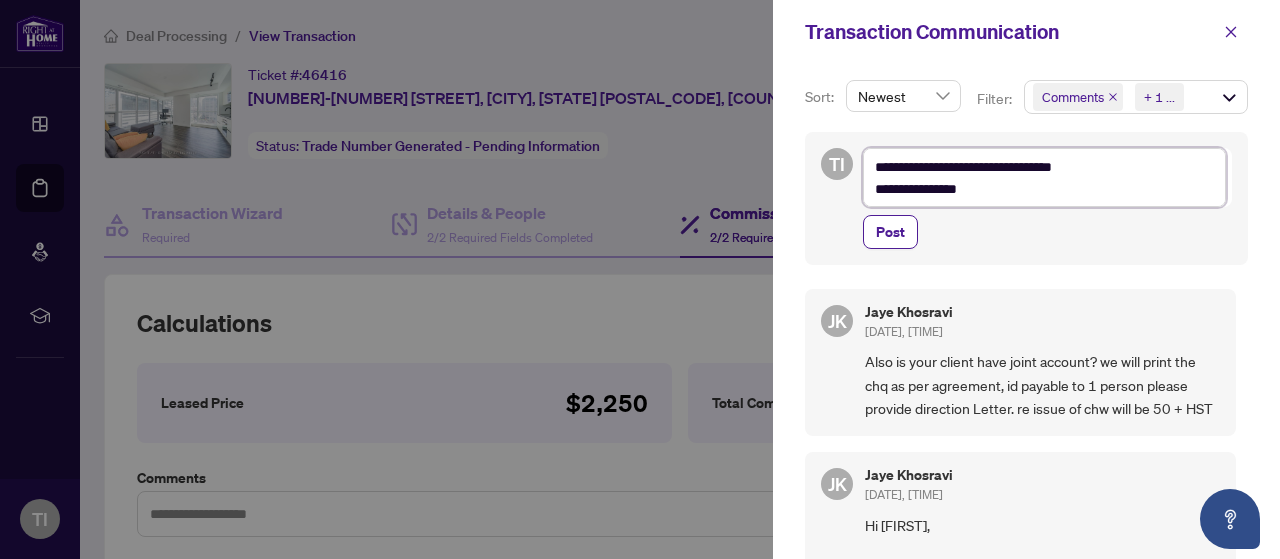 drag, startPoint x: 1068, startPoint y: 183, endPoint x: 1082, endPoint y: 191, distance: 16.124516 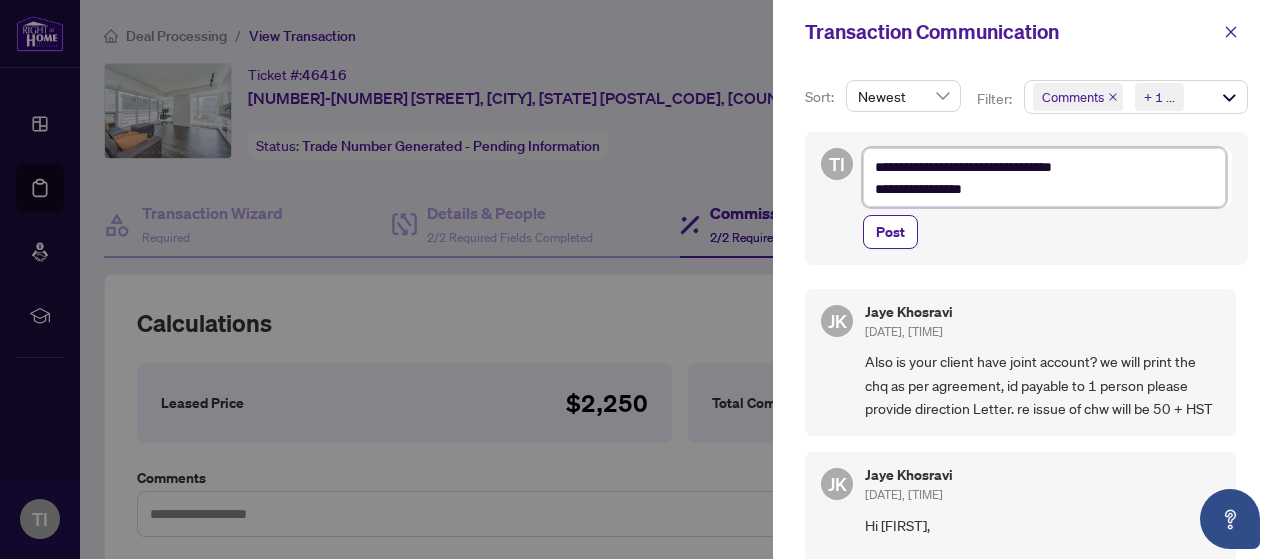 type on "**********" 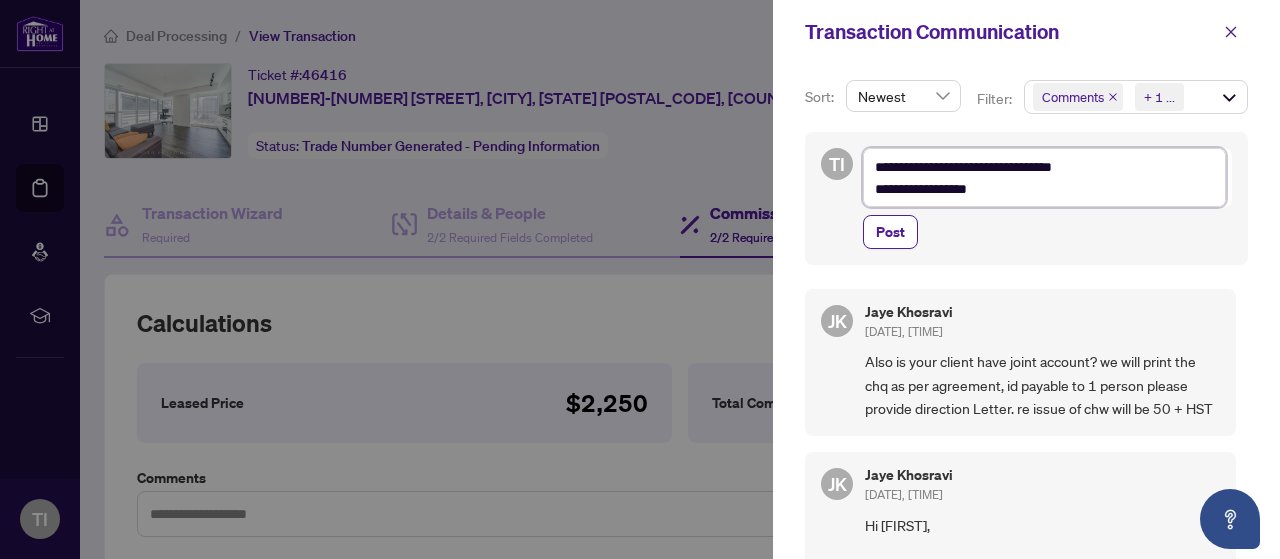 type on "**********" 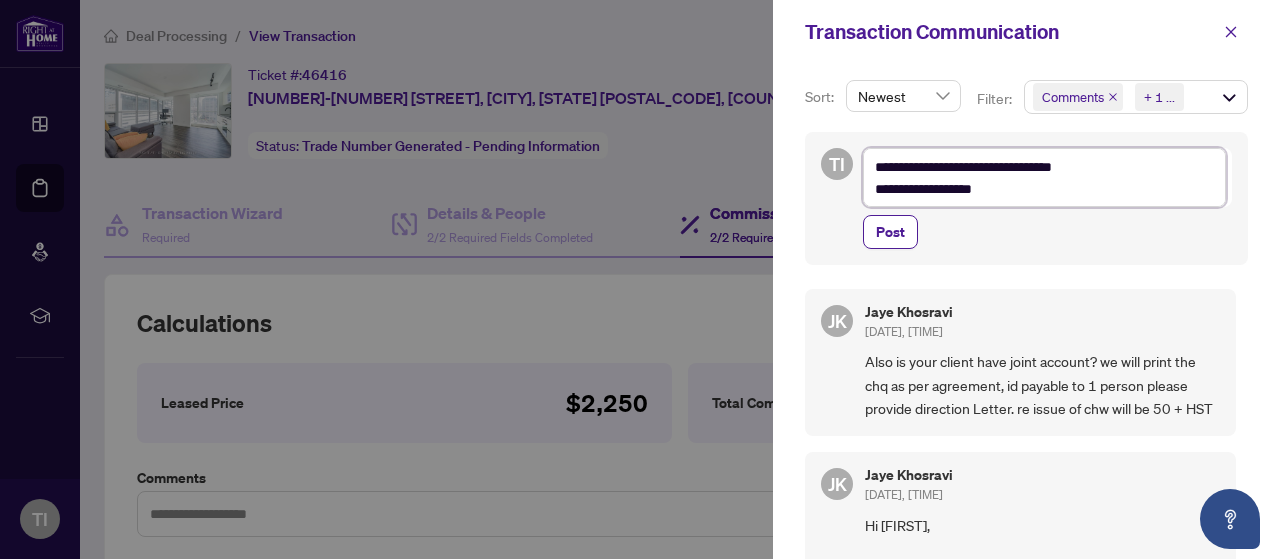 type on "**********" 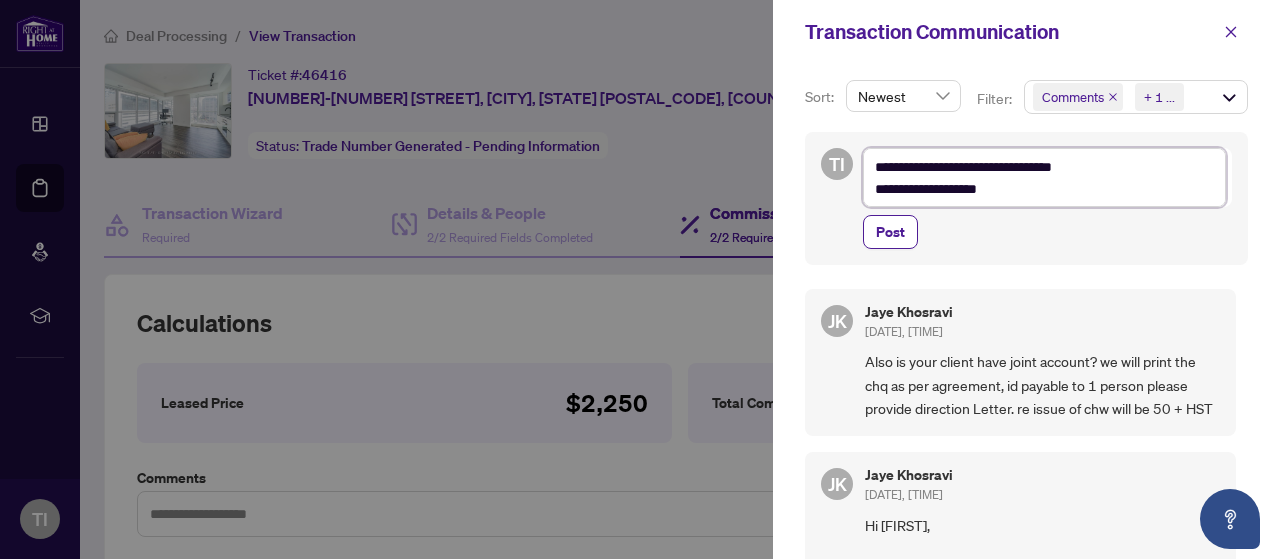 type on "**********" 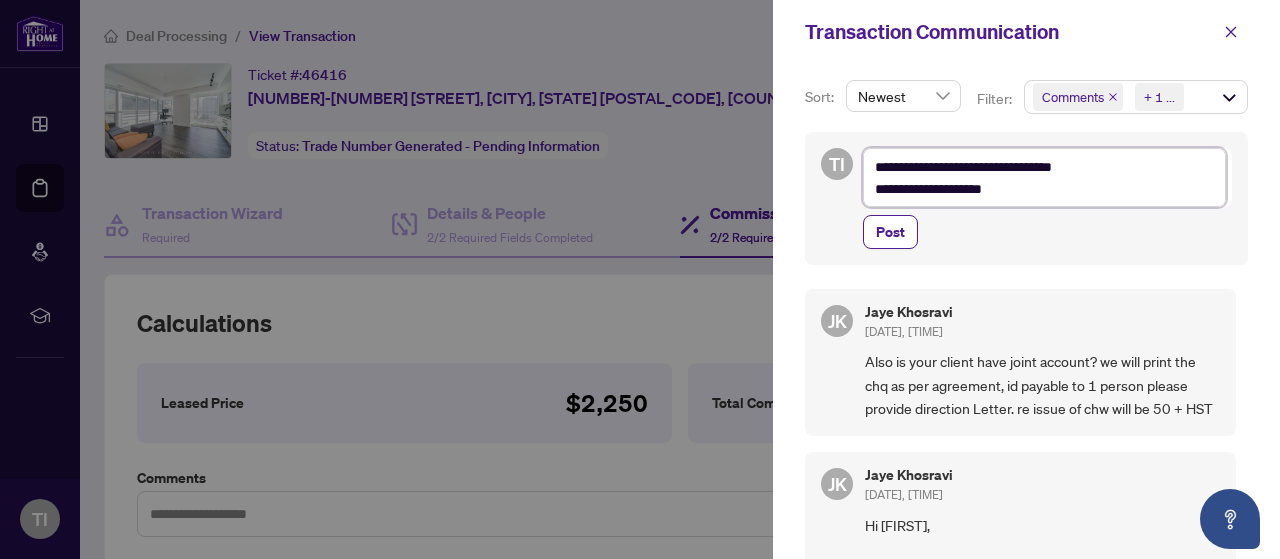 type on "**********" 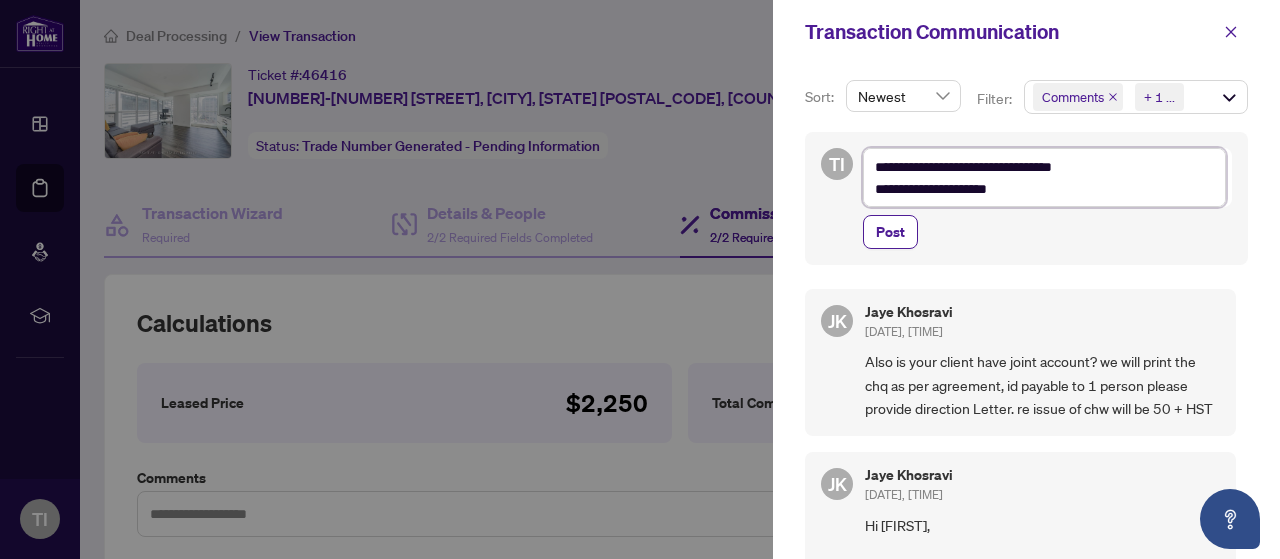 type on "**********" 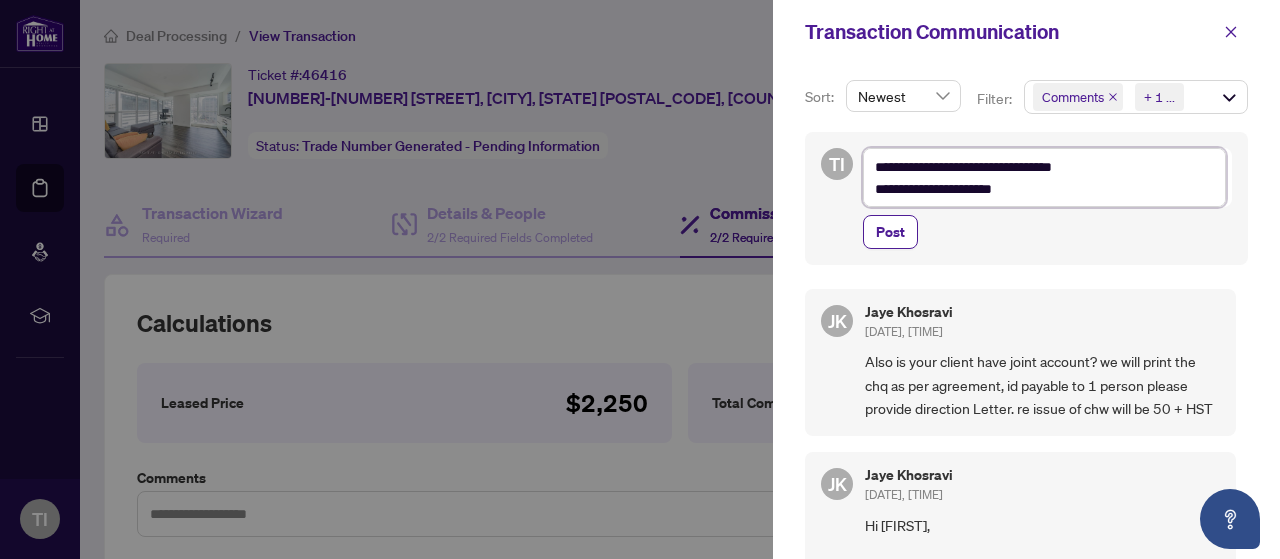 type on "**********" 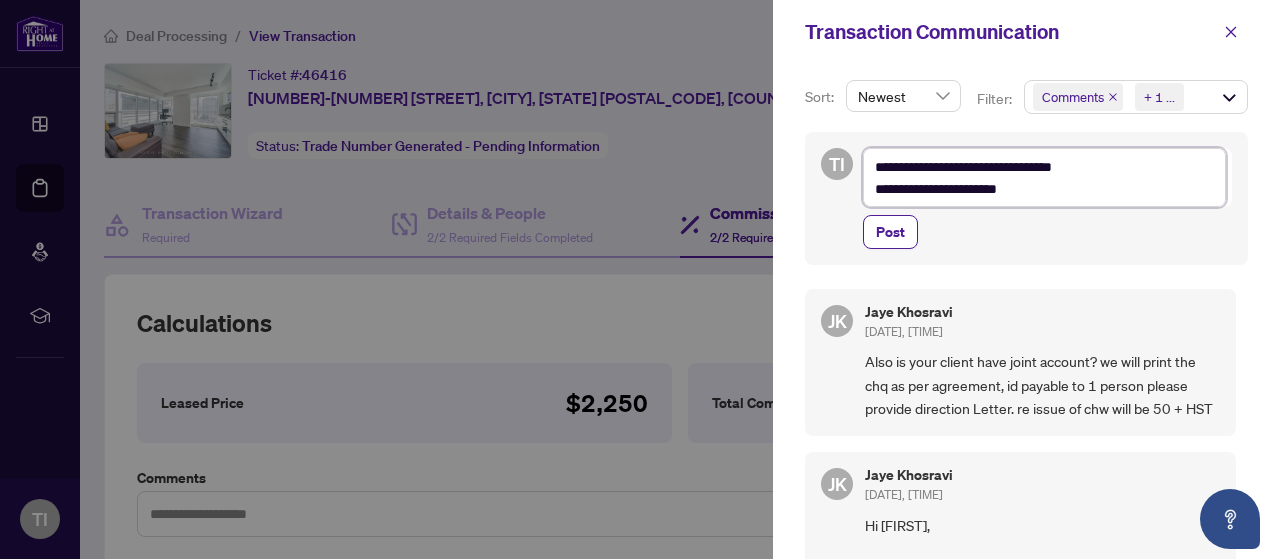 type on "**********" 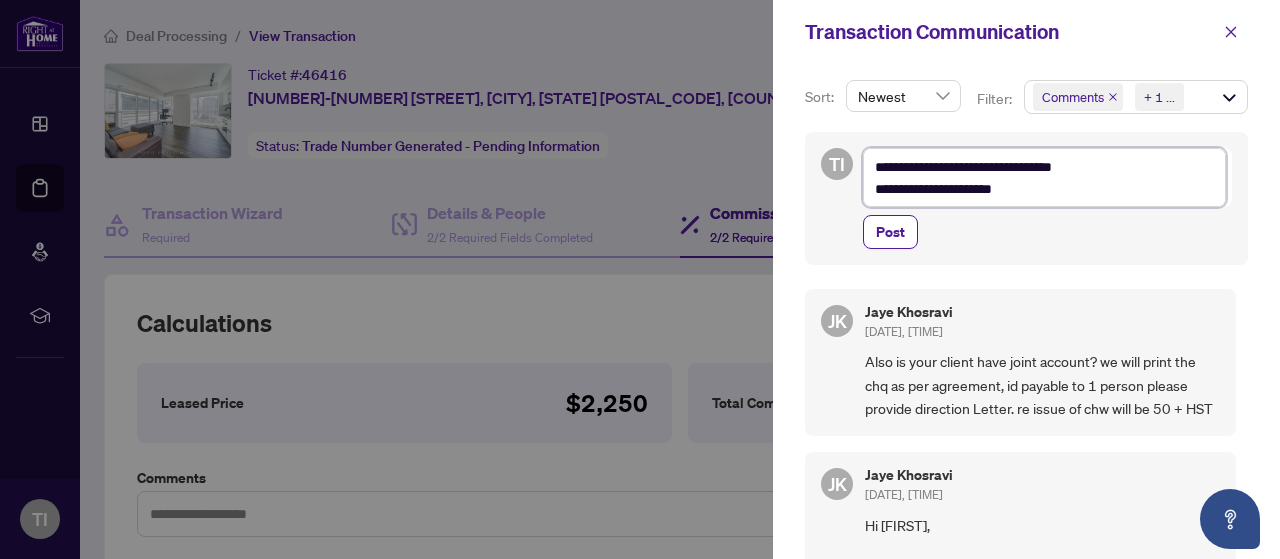 type on "**********" 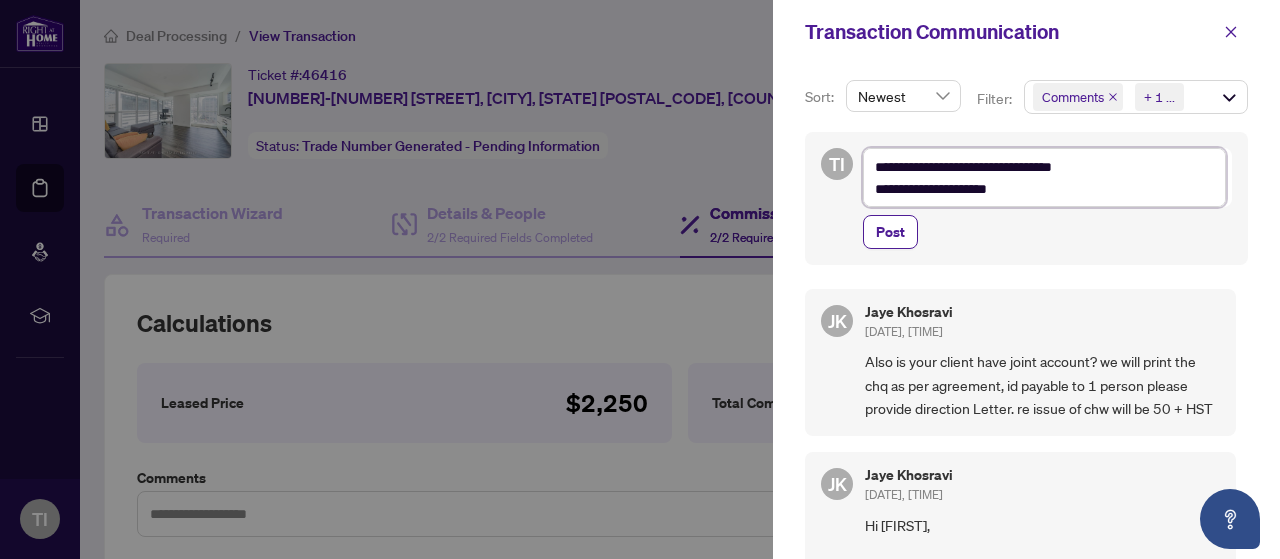 type on "**********" 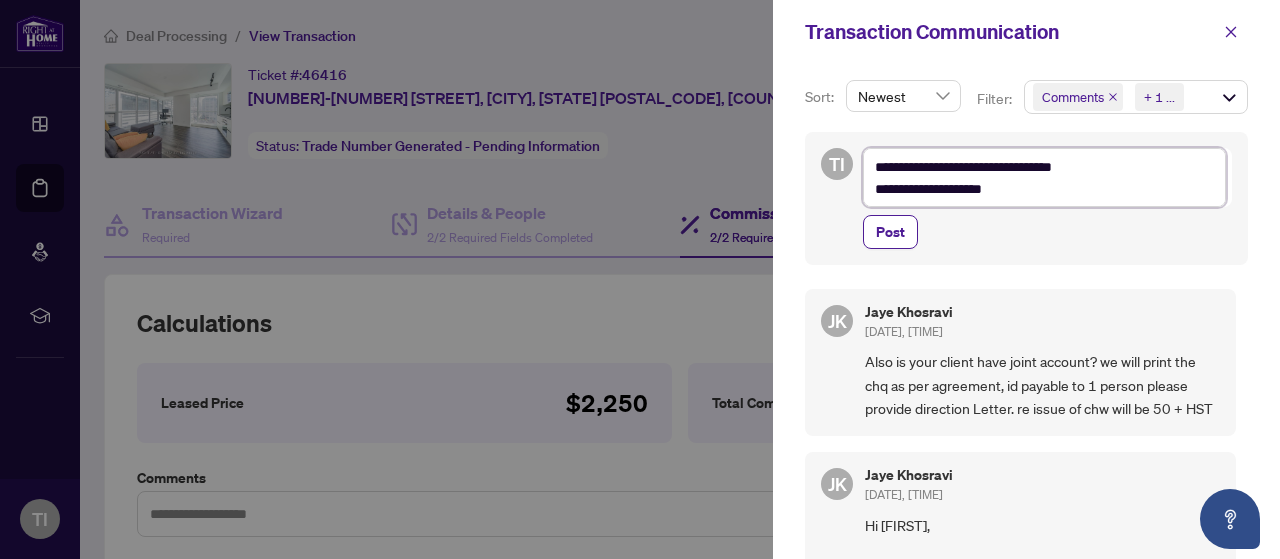 type on "**********" 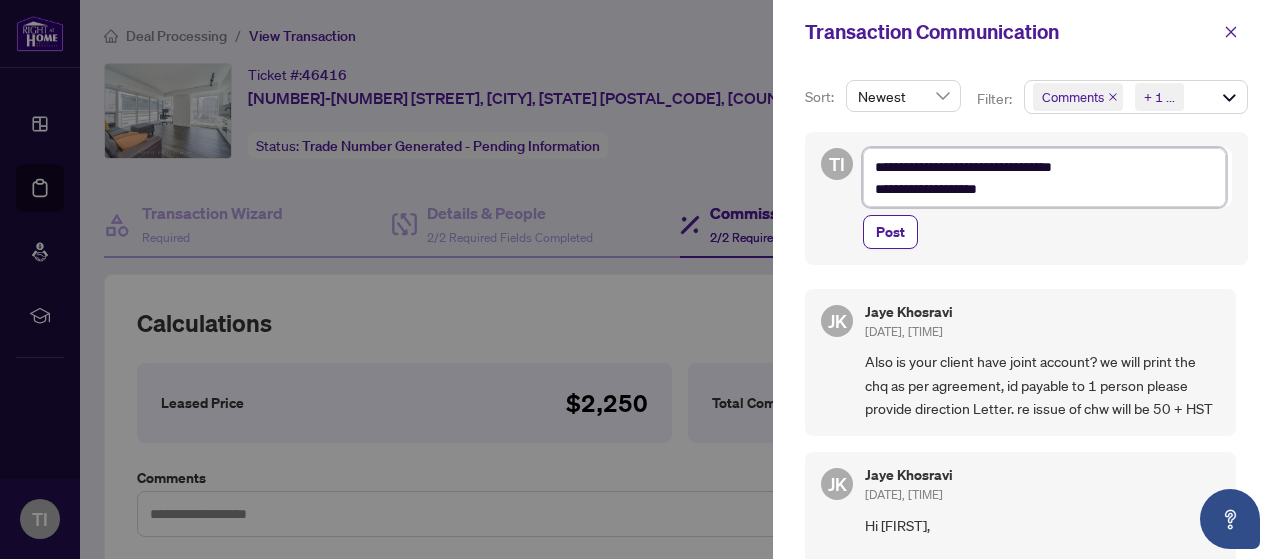 type on "**********" 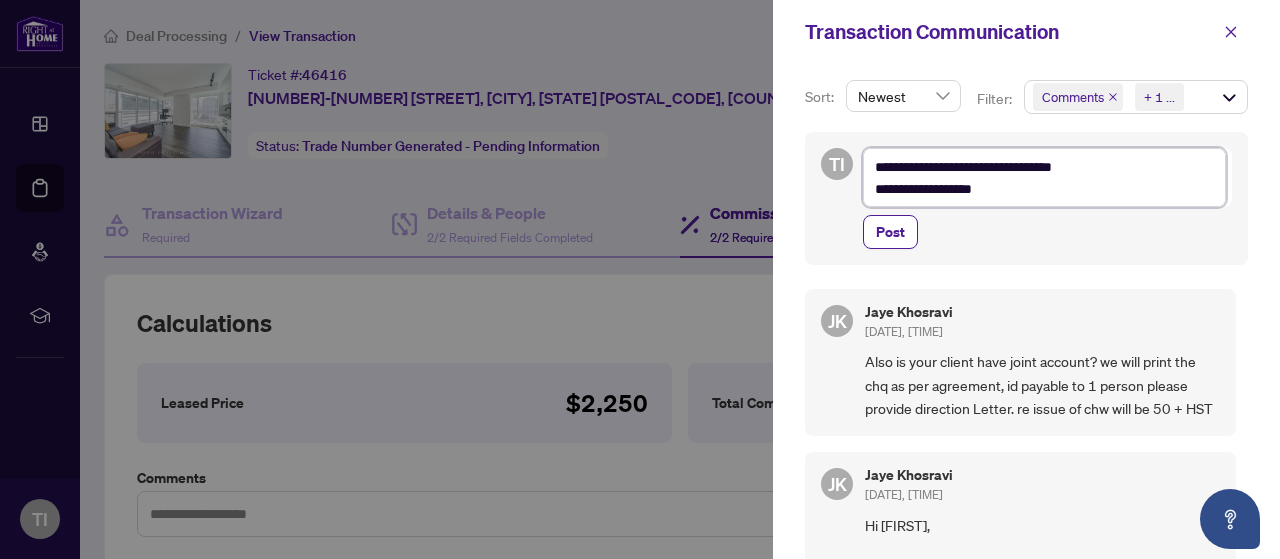 type on "**********" 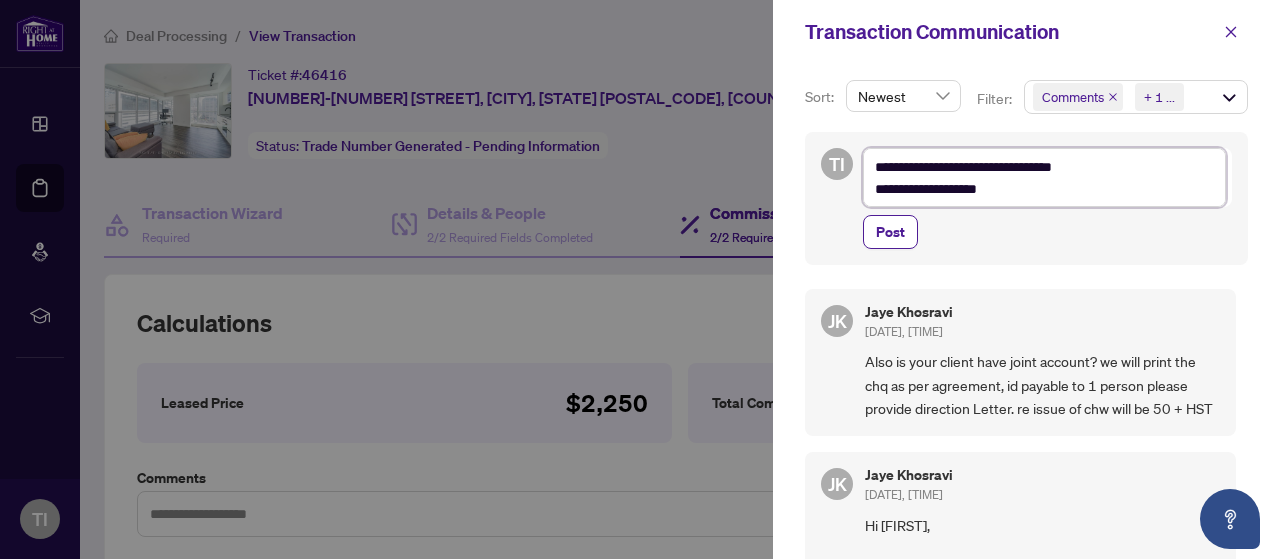 type on "**********" 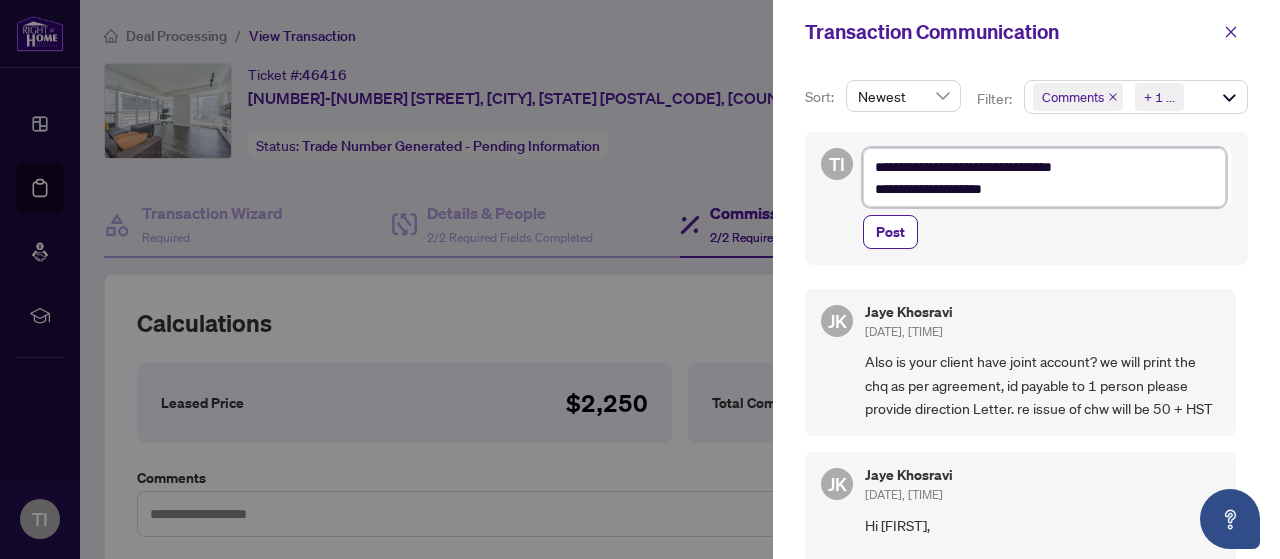 type on "**********" 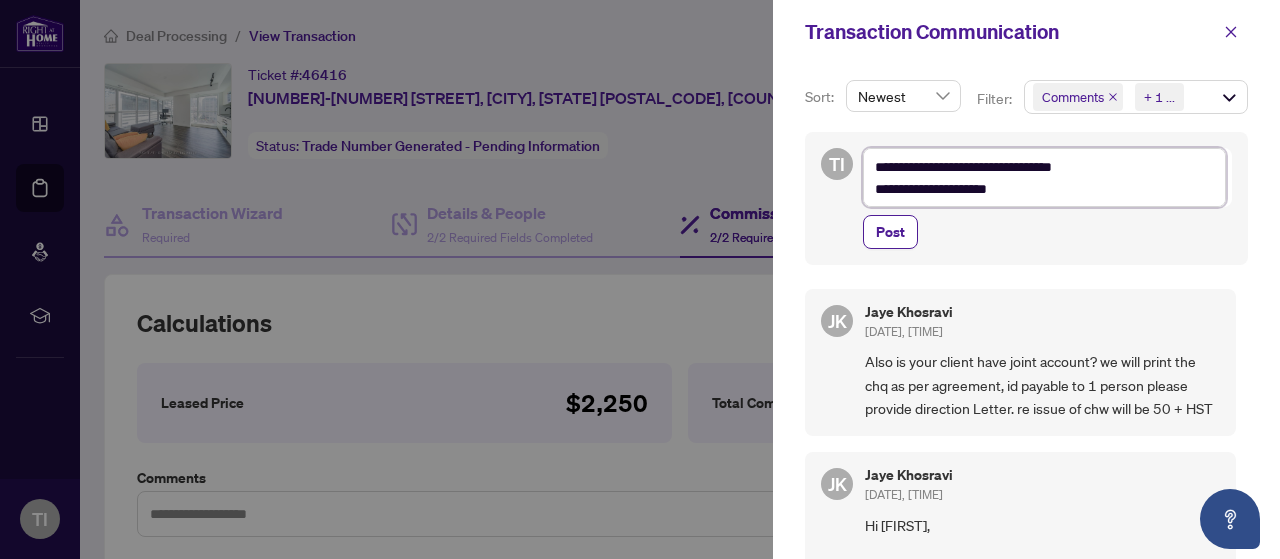 type on "**********" 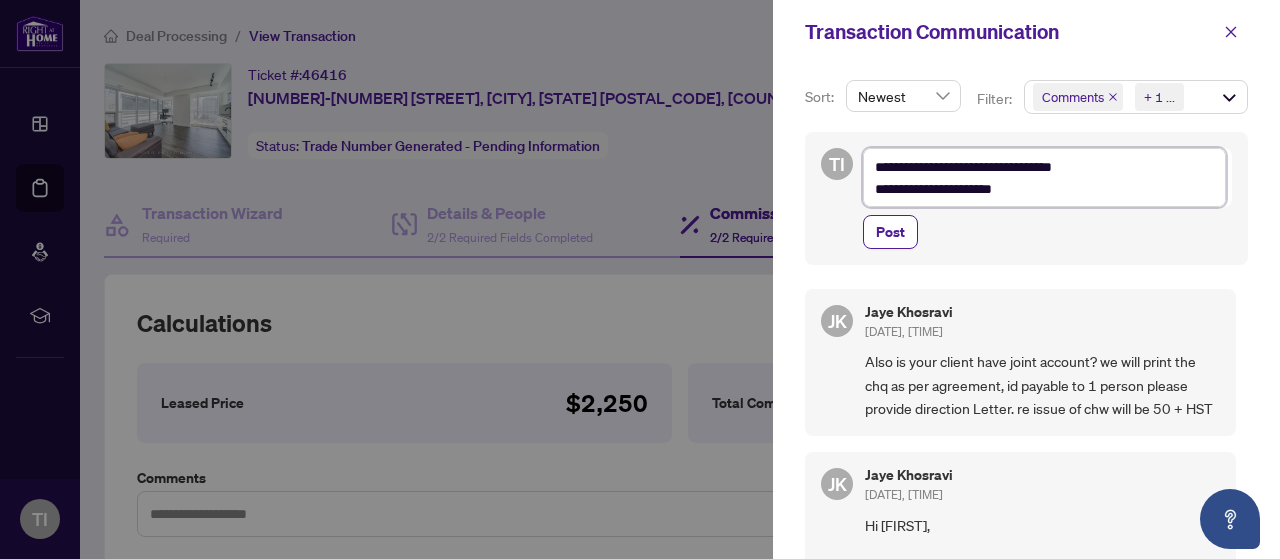 type on "**********" 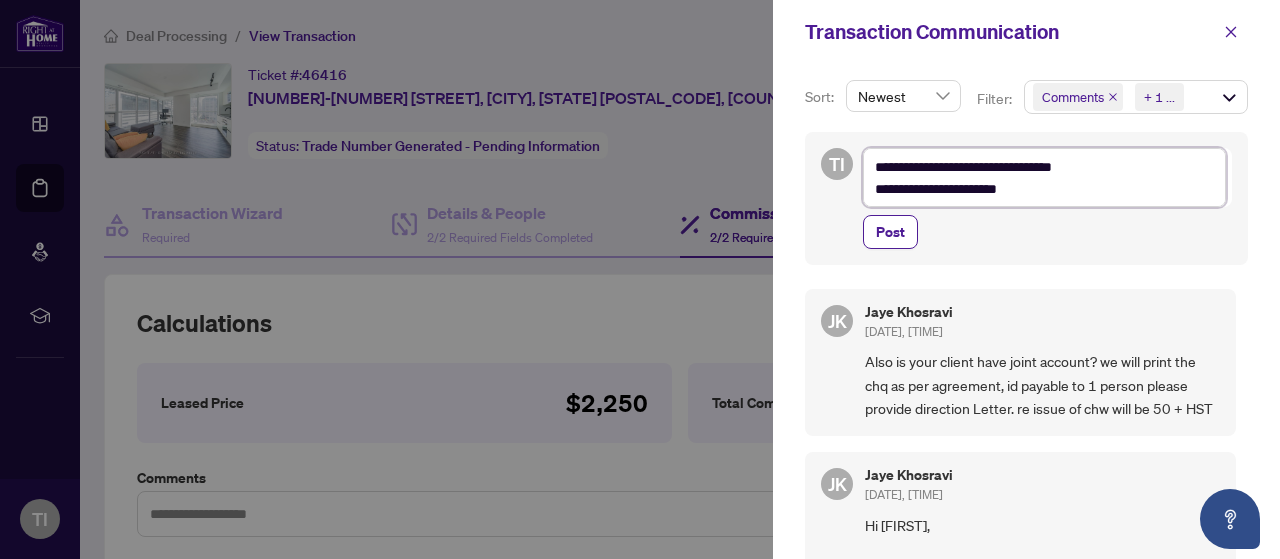 type on "**********" 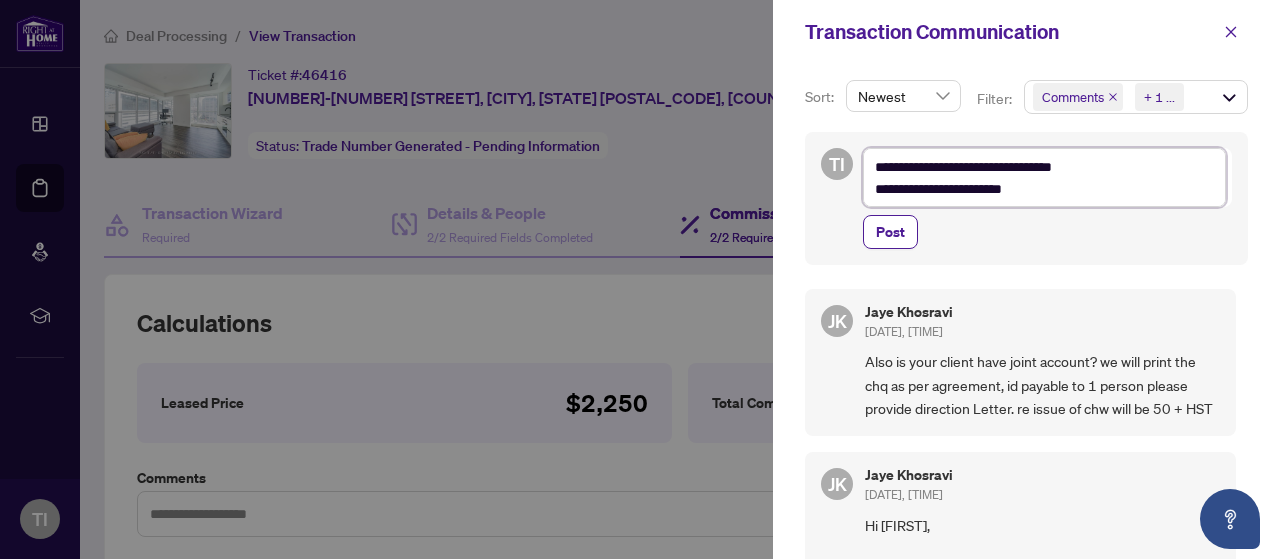 type on "**********" 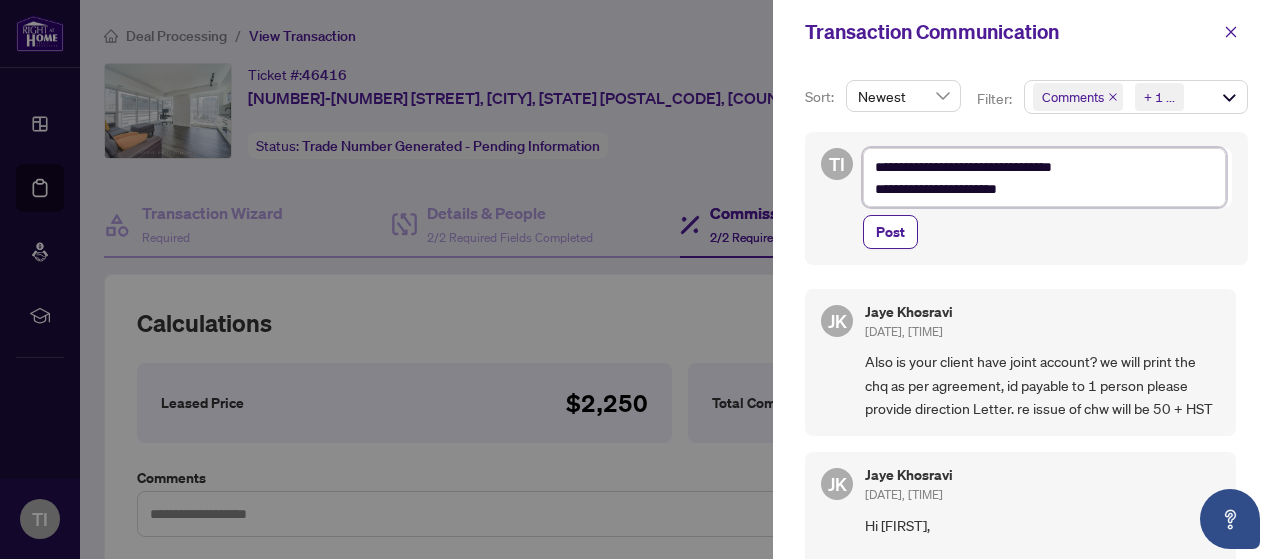 type on "**********" 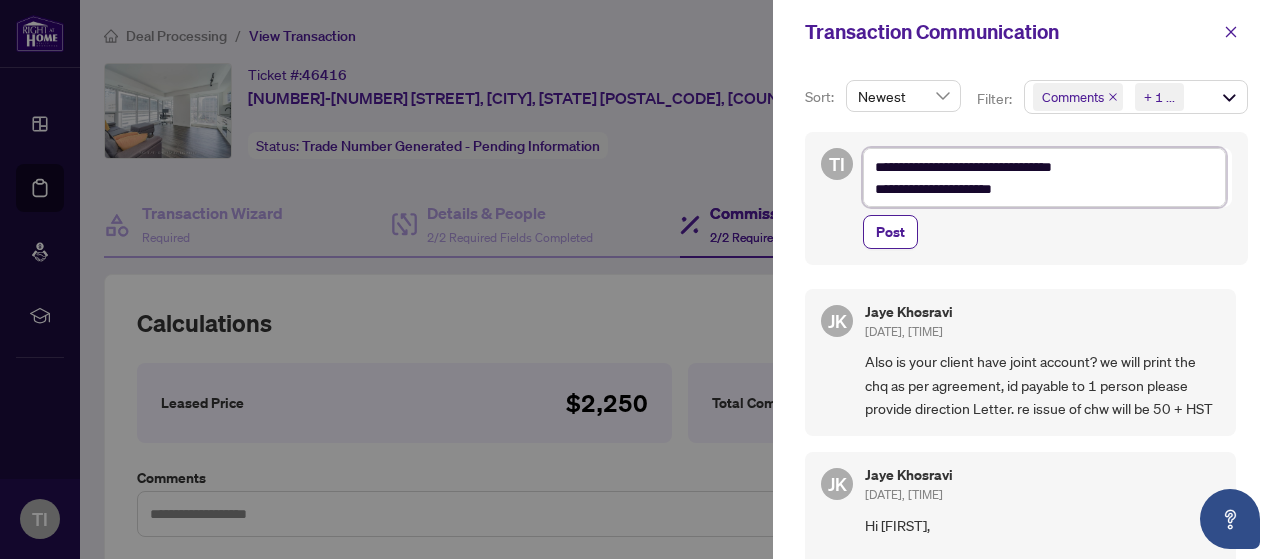 type on "**********" 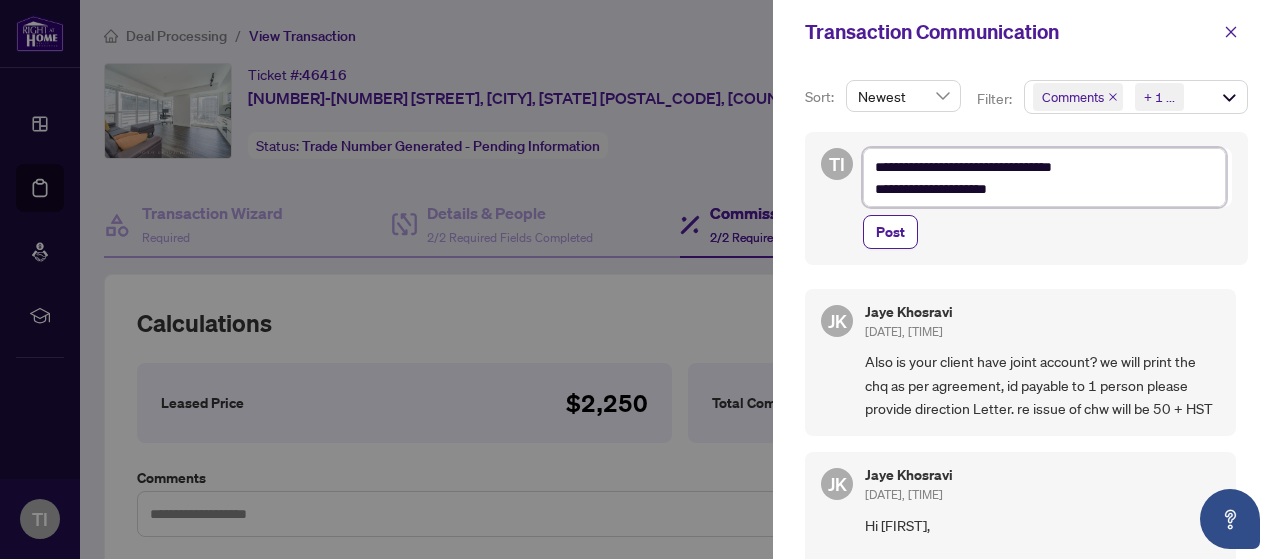 type on "**********" 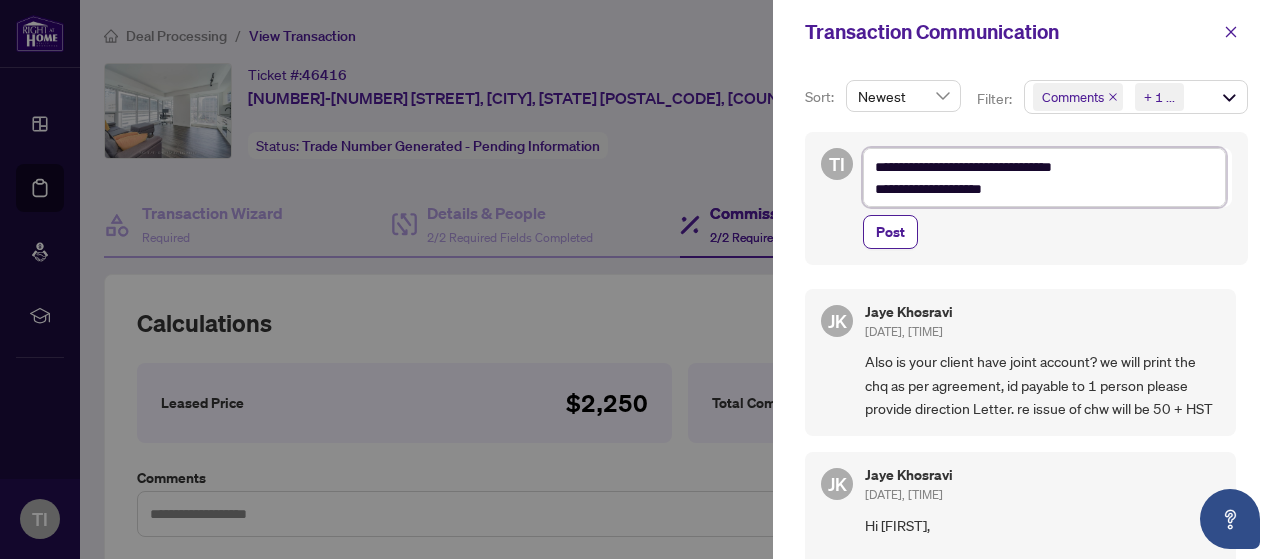 type on "**********" 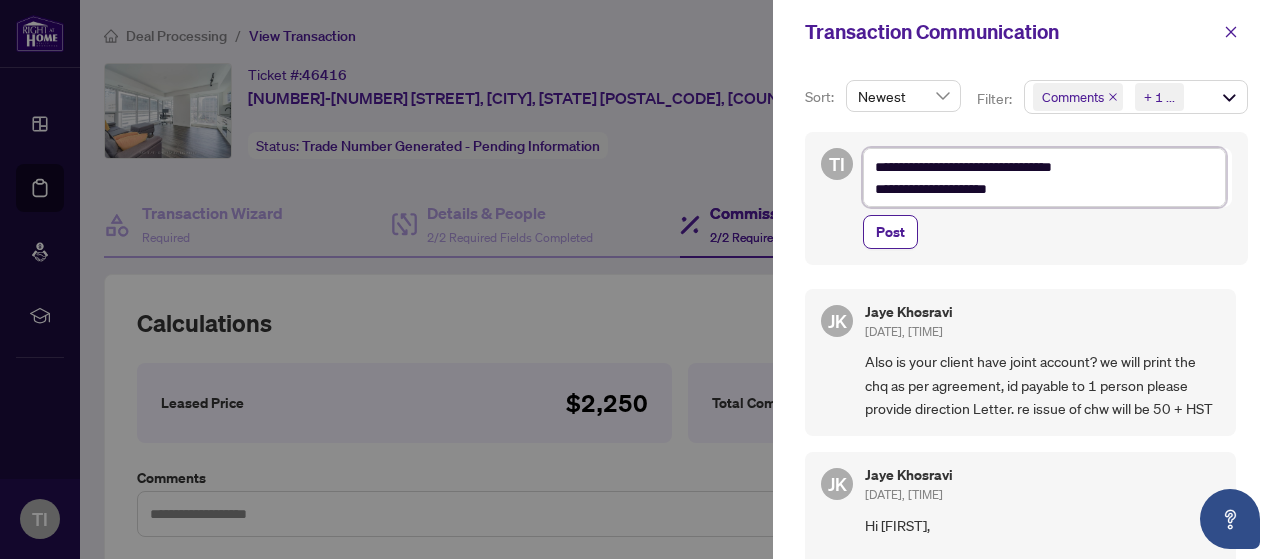 type on "**********" 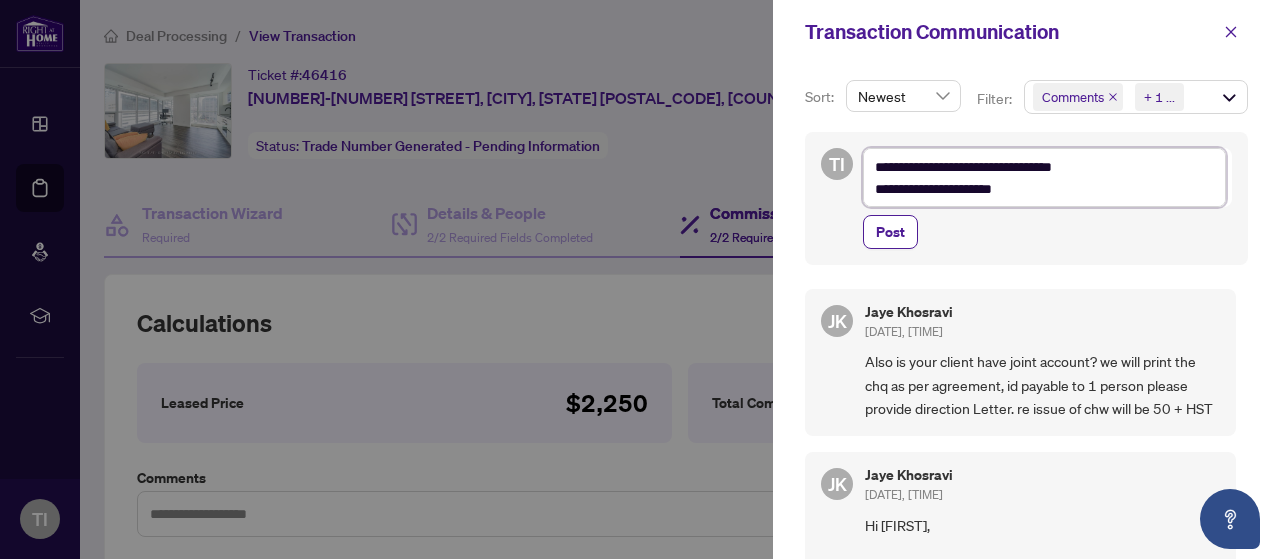 type on "**********" 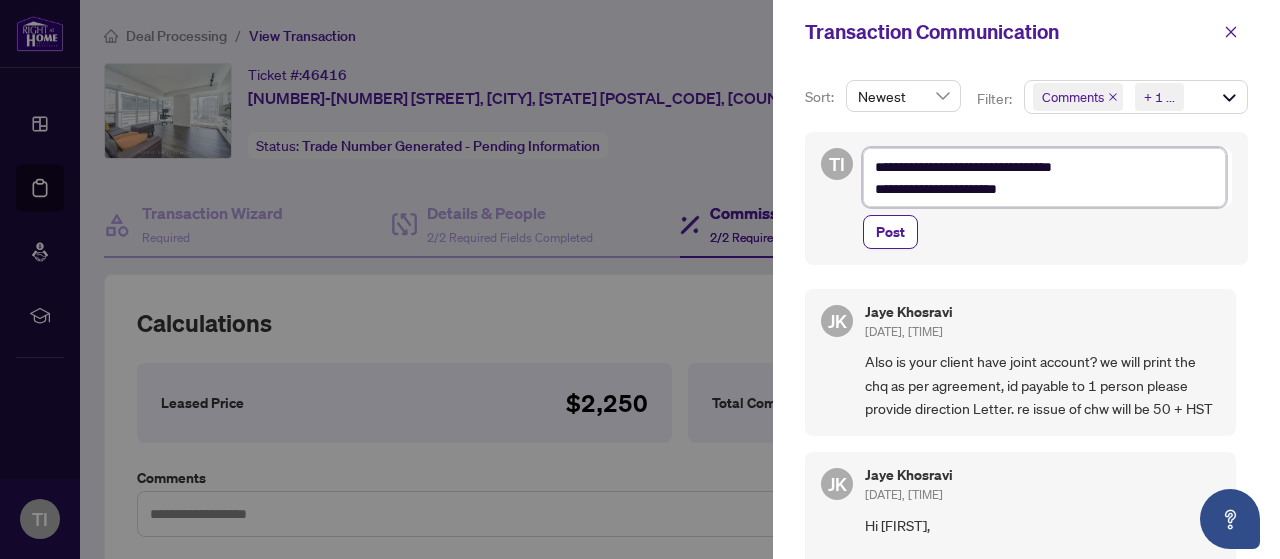 type on "**********" 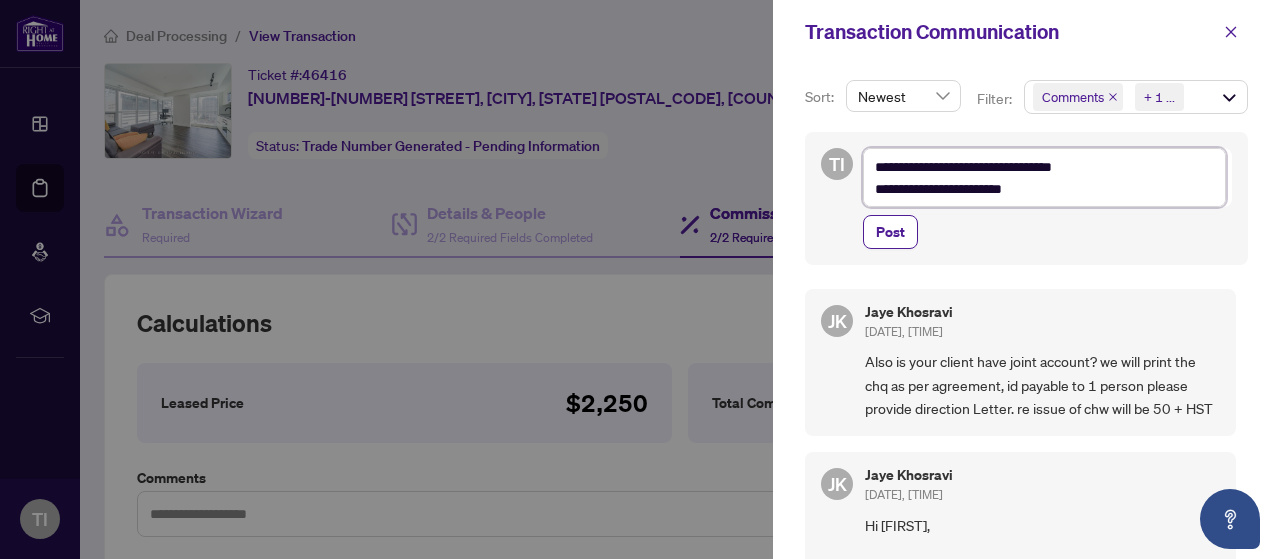type on "**********" 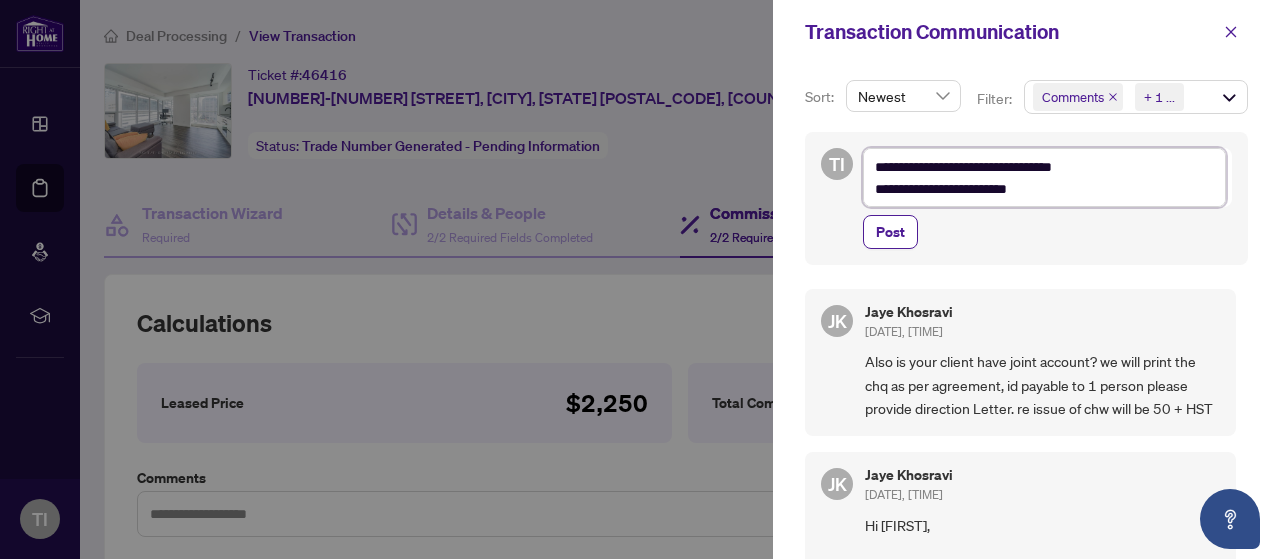type on "**********" 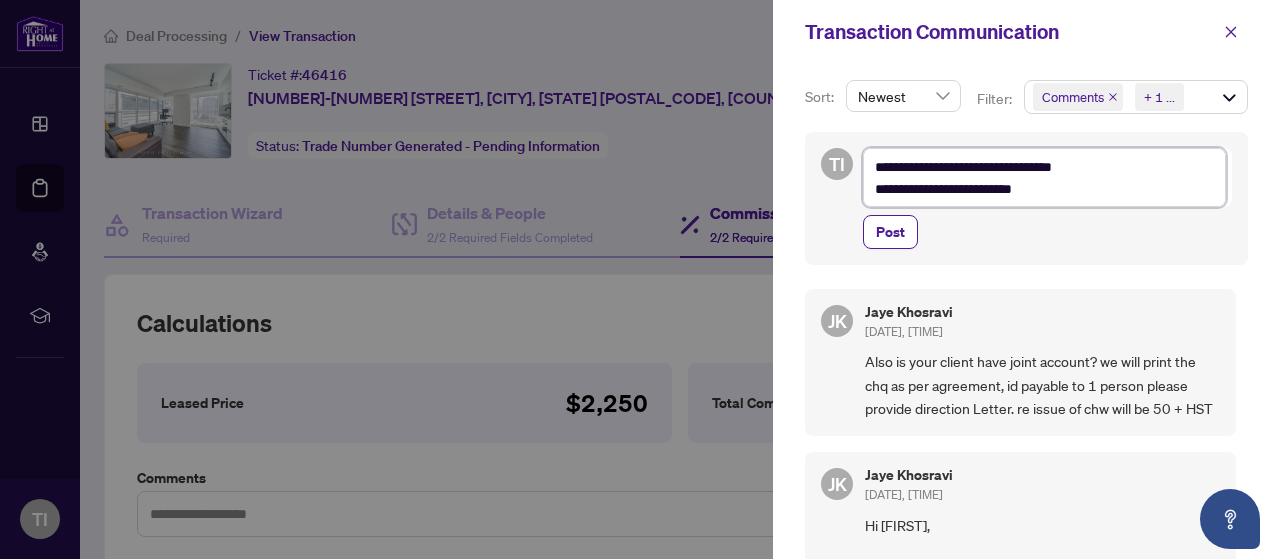 type 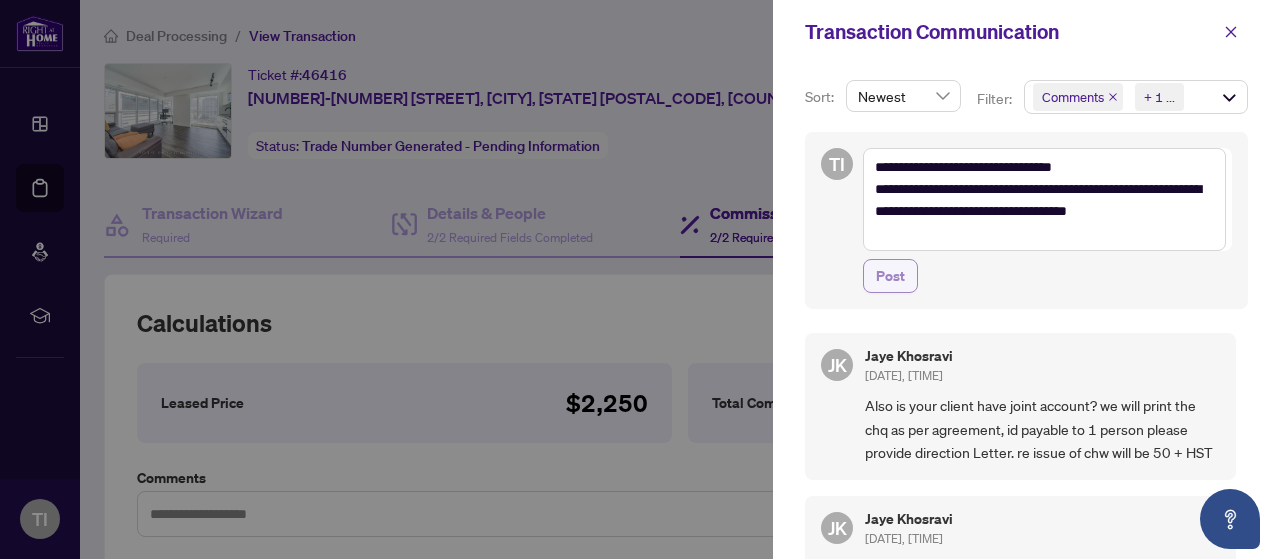 click on "Post" at bounding box center (890, 276) 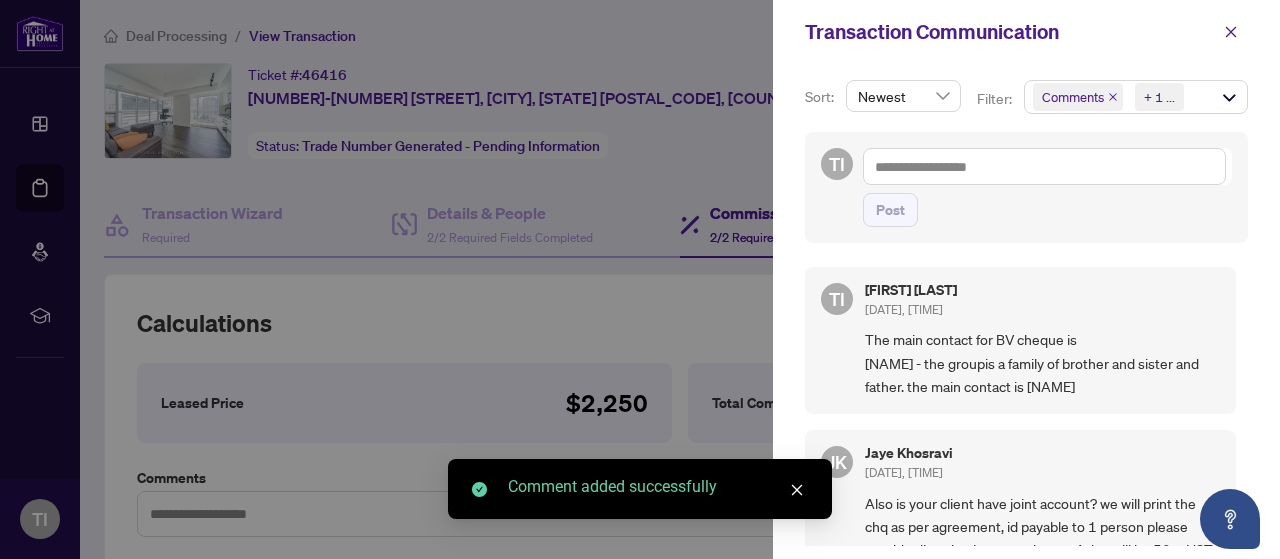click at bounding box center (640, 279) 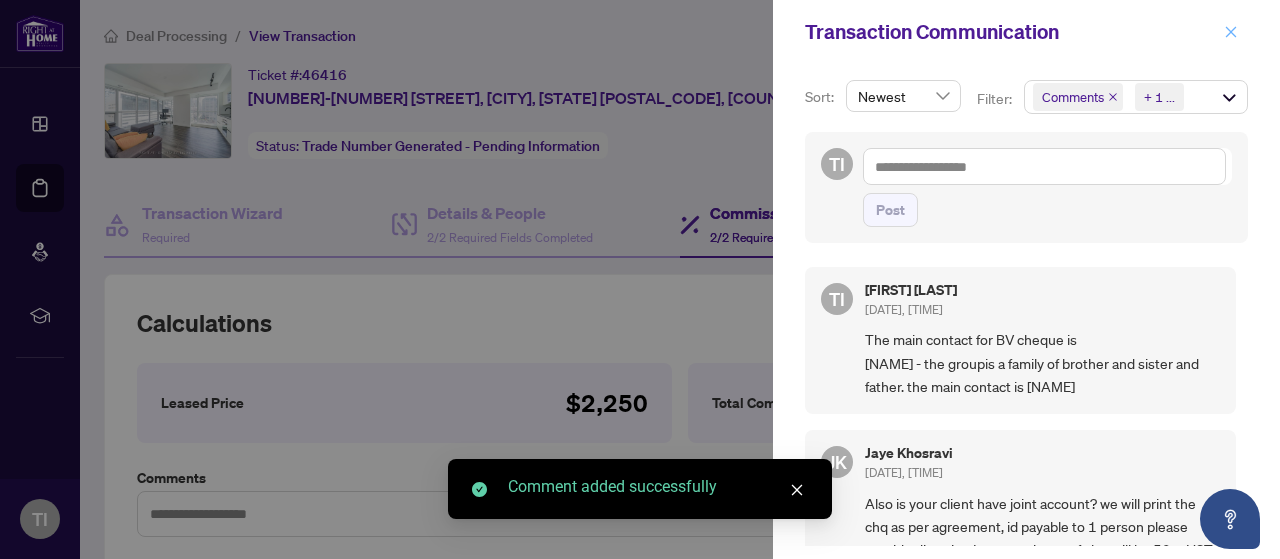 click 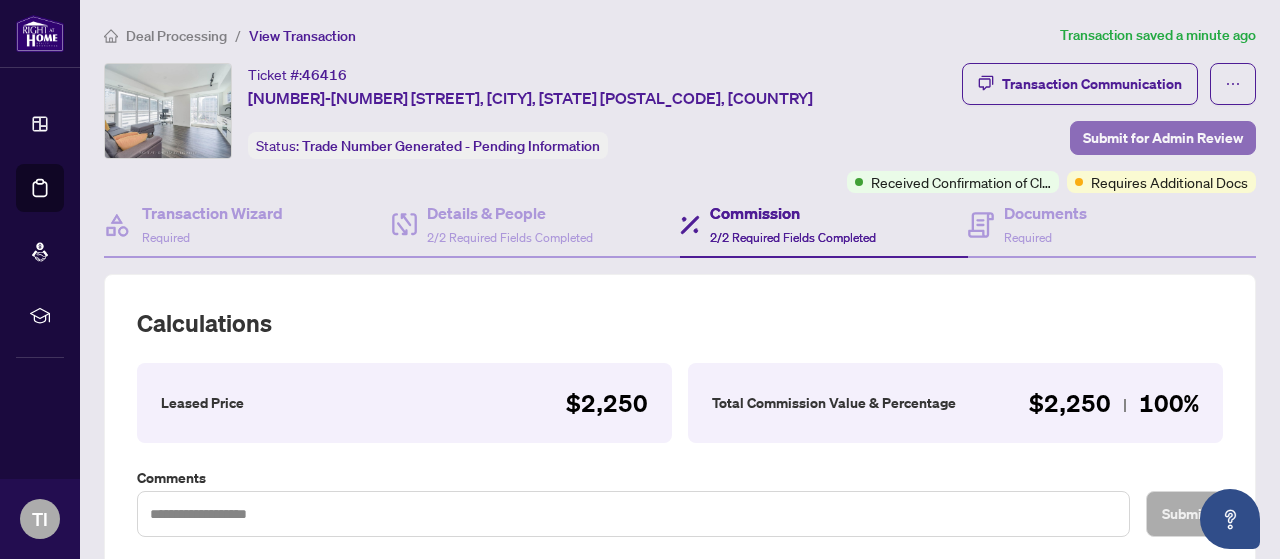 click on "Submit for Admin Review" at bounding box center (1163, 138) 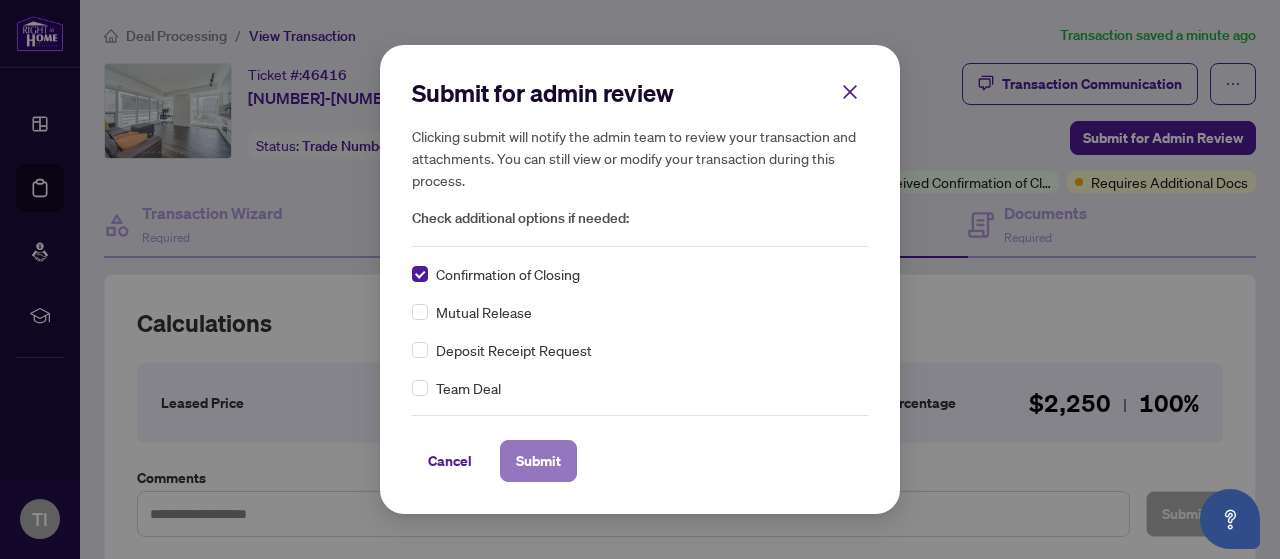 click on "Submit" at bounding box center (538, 461) 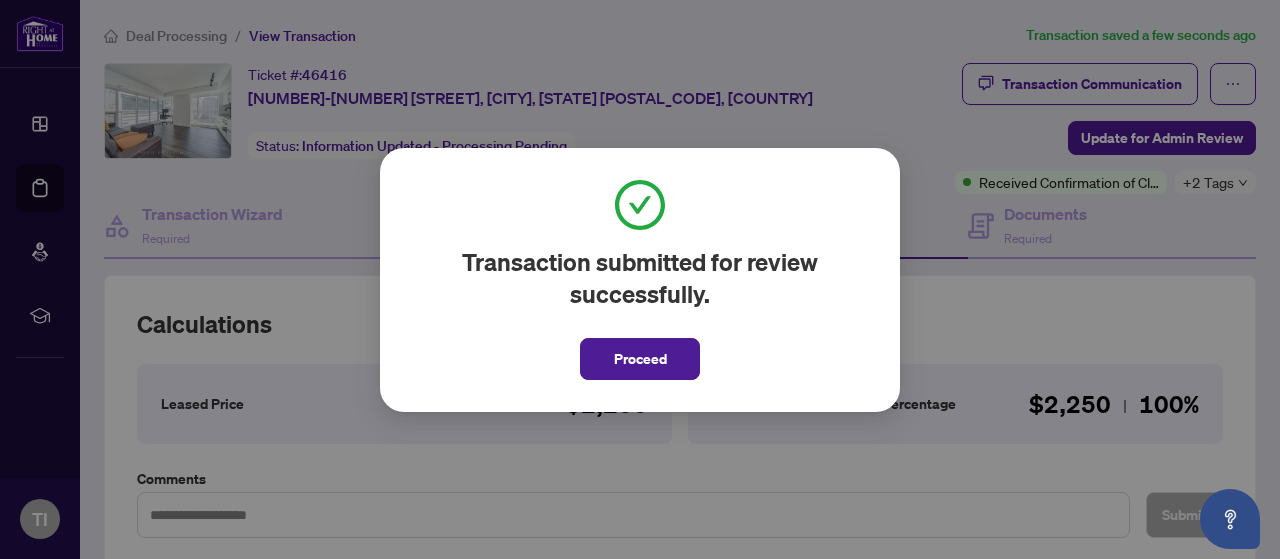 drag, startPoint x: 962, startPoint y: 300, endPoint x: 1014, endPoint y: 295, distance: 52.23983 